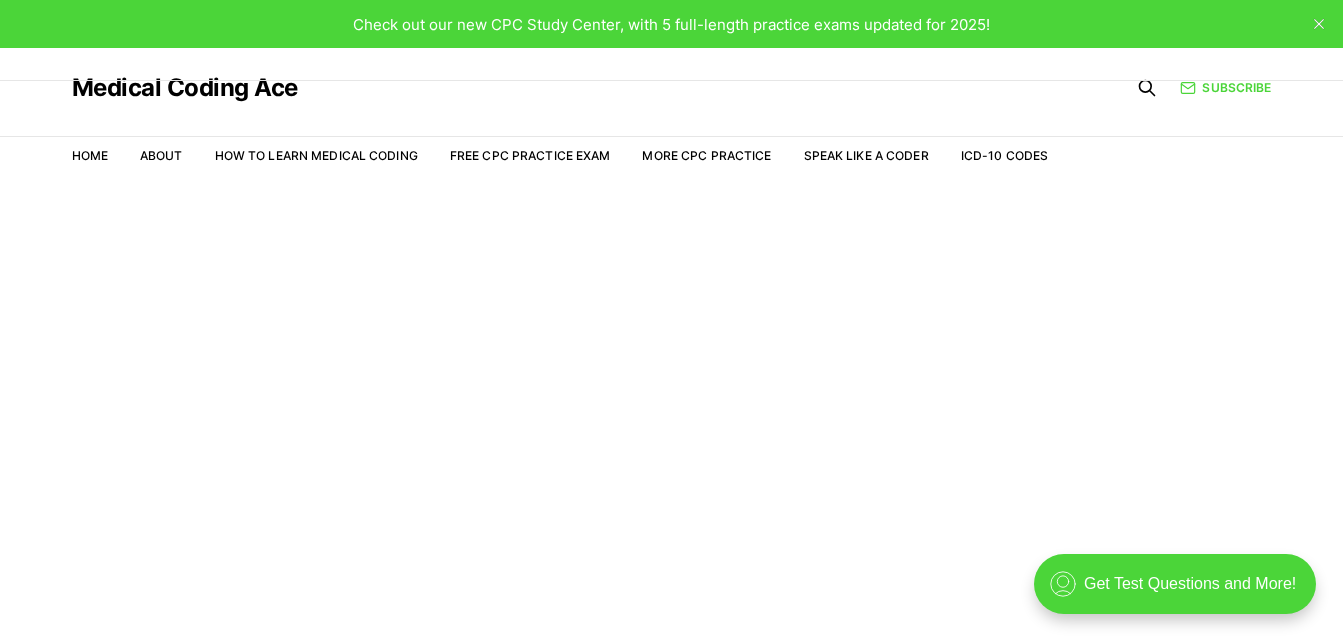 scroll, scrollTop: 0, scrollLeft: 0, axis: both 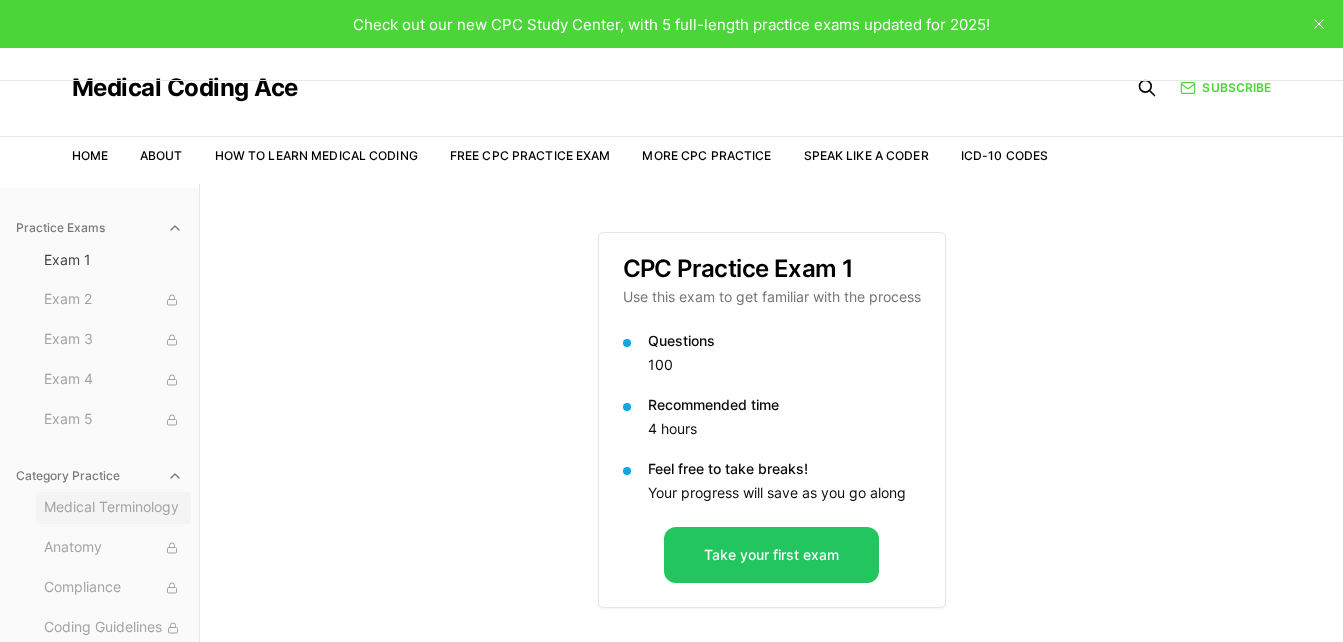 click on "Medical Terminology" at bounding box center (113, 508) 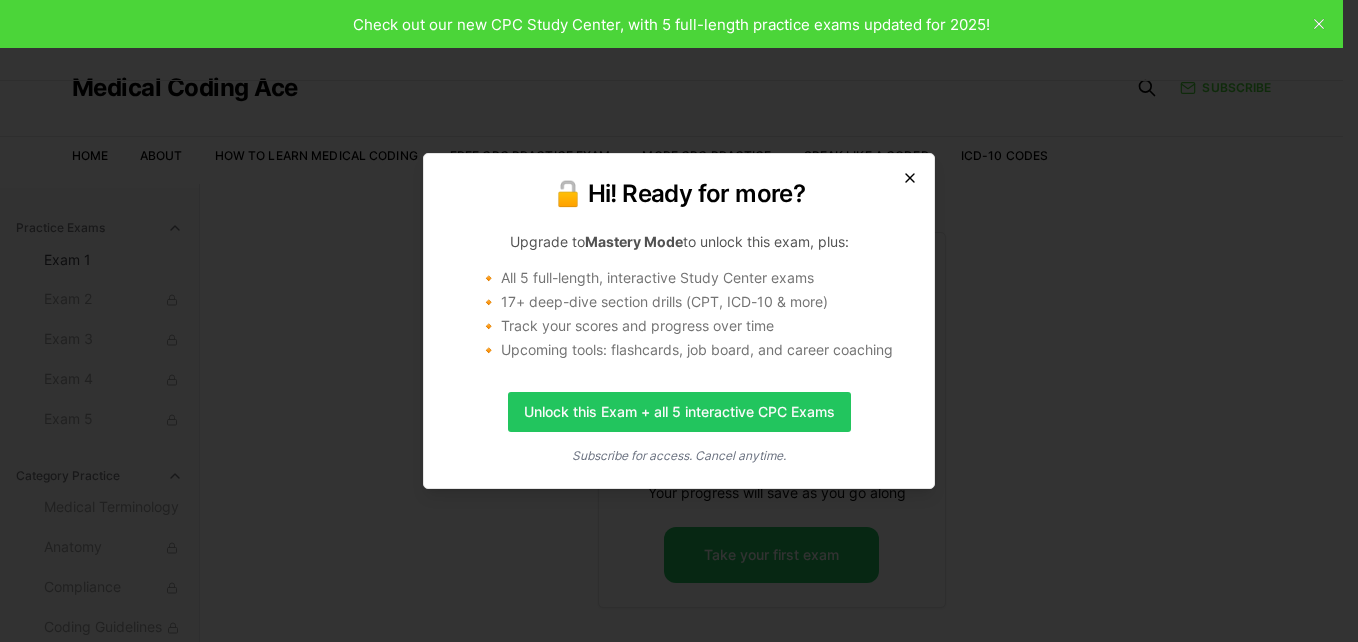 click at bounding box center (910, 178) 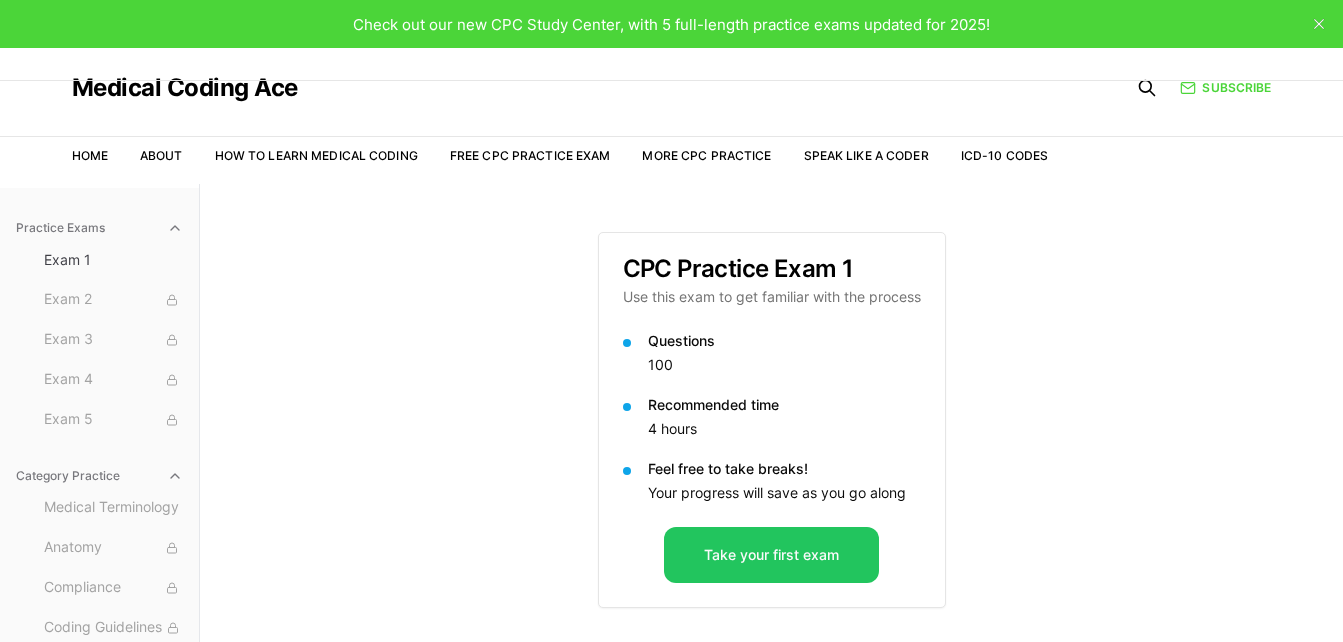 click on "Home
About
How to Learn Medical Coding
Free CPC Practice Exam
More CPC Practice
Speak Like a Coder
ICD-10 Codes" at bounding box center (560, 156) 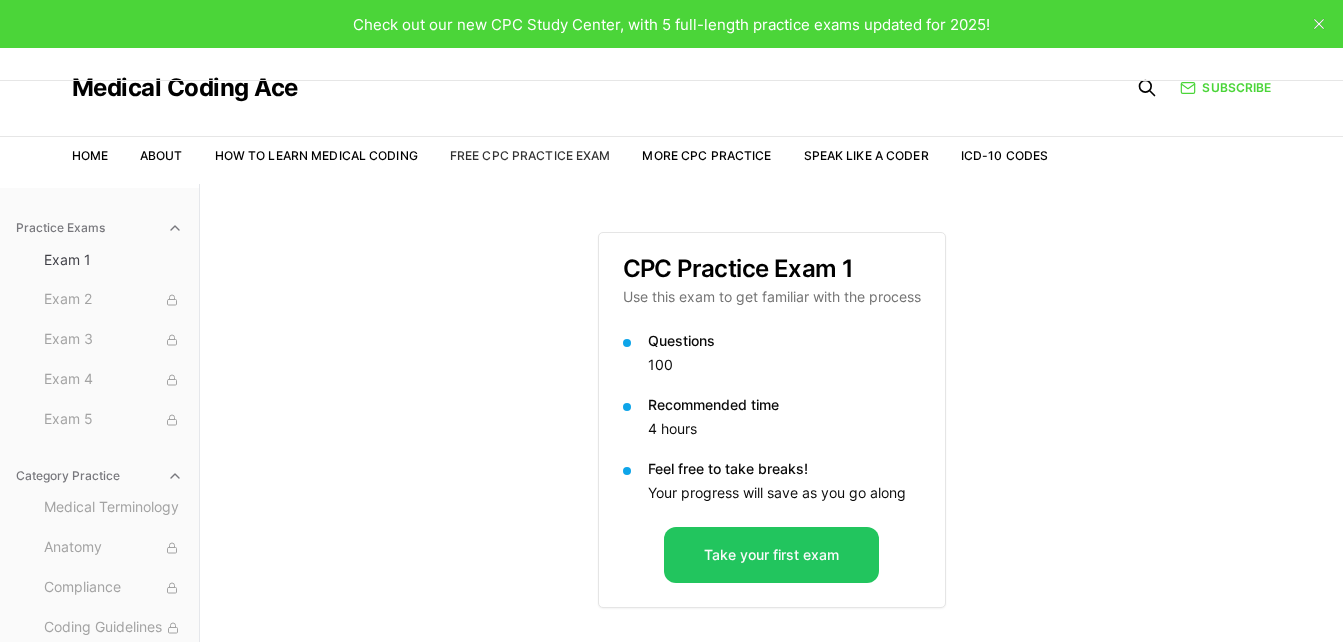 click on "Free CPC Practice Exam" at bounding box center [530, 155] 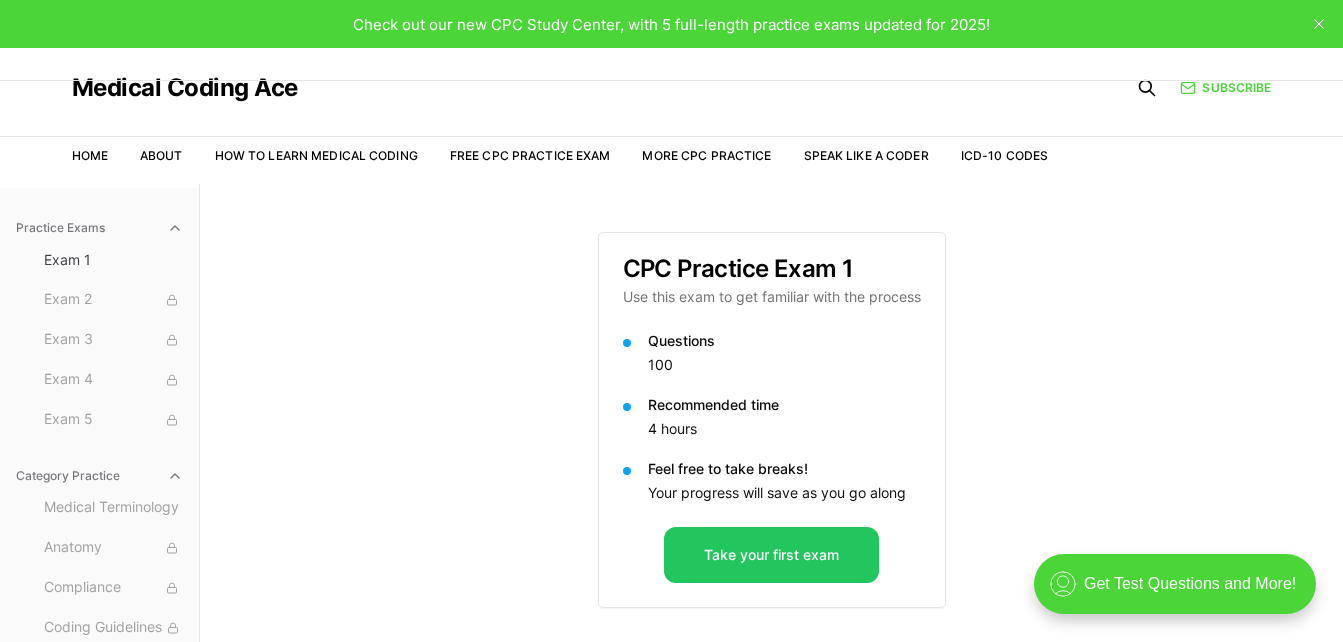 scroll, scrollTop: 0, scrollLeft: 0, axis: both 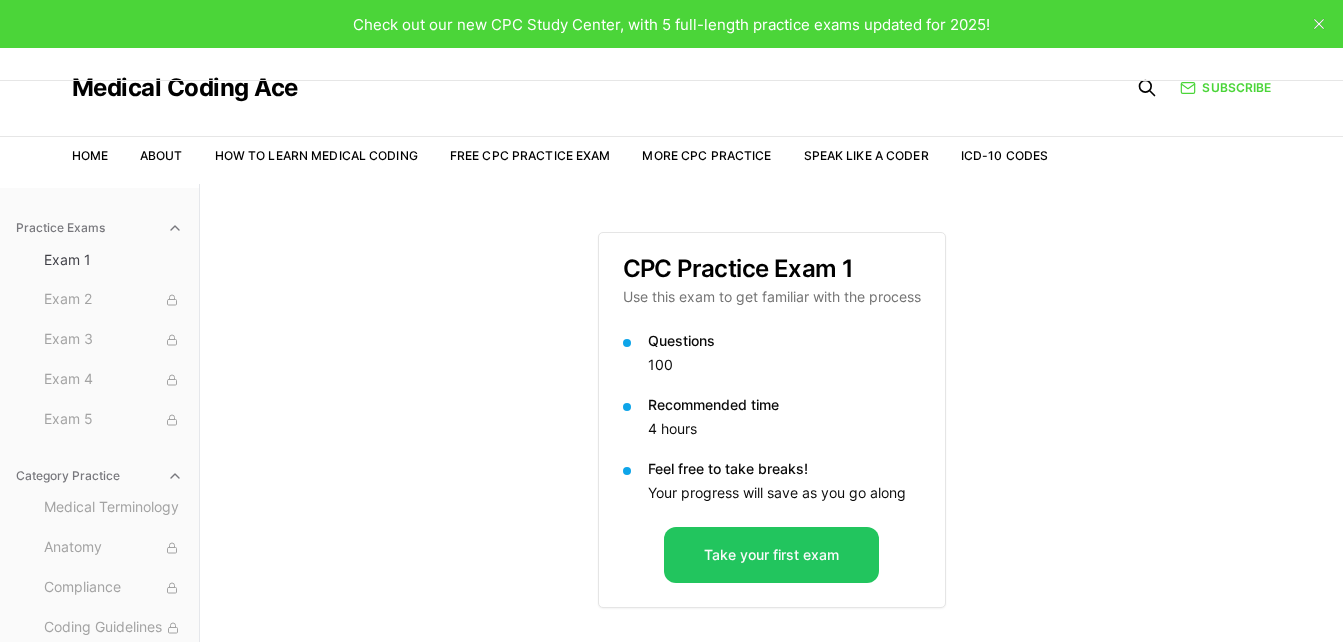 click at bounding box center [772, 208] 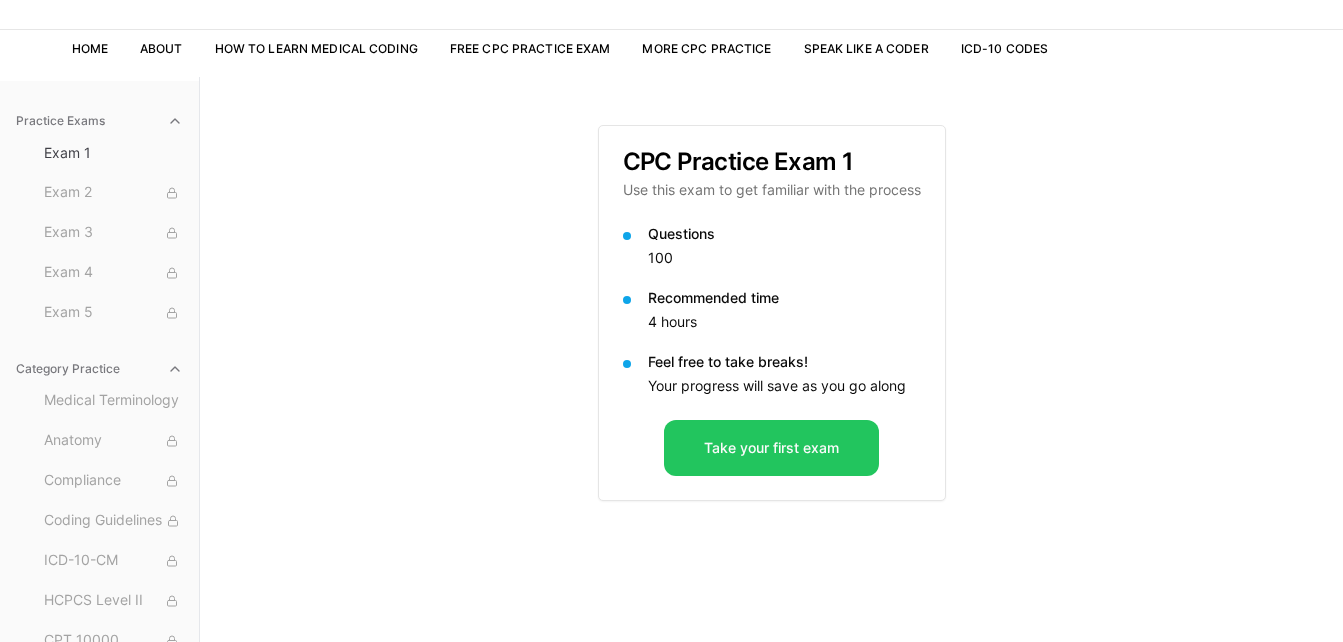scroll, scrollTop: 97, scrollLeft: 0, axis: vertical 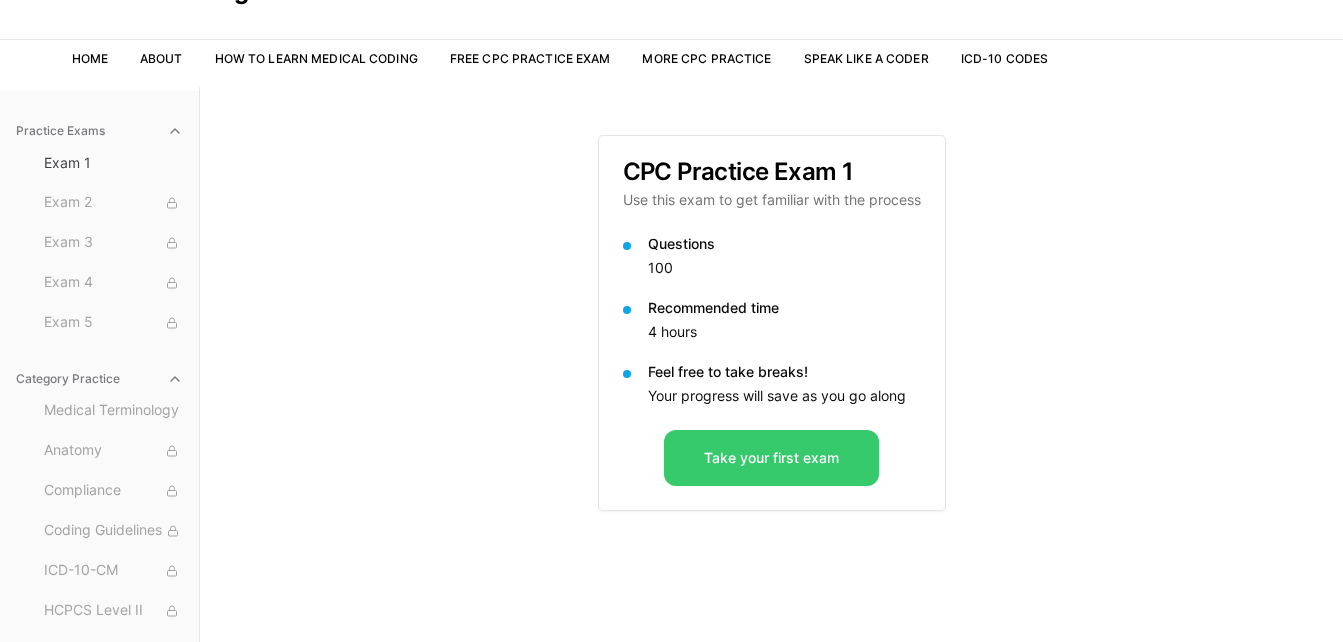 click on "Take your first exam" at bounding box center (771, 458) 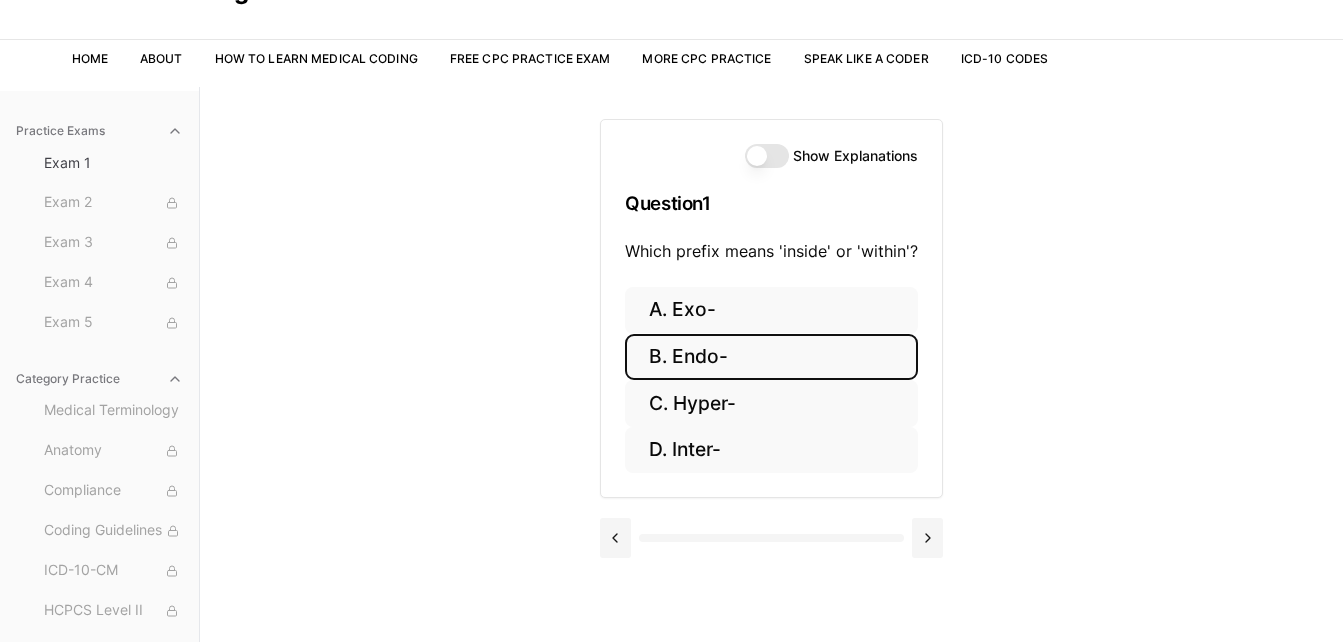 click on "B. Endo-" at bounding box center [771, 357] 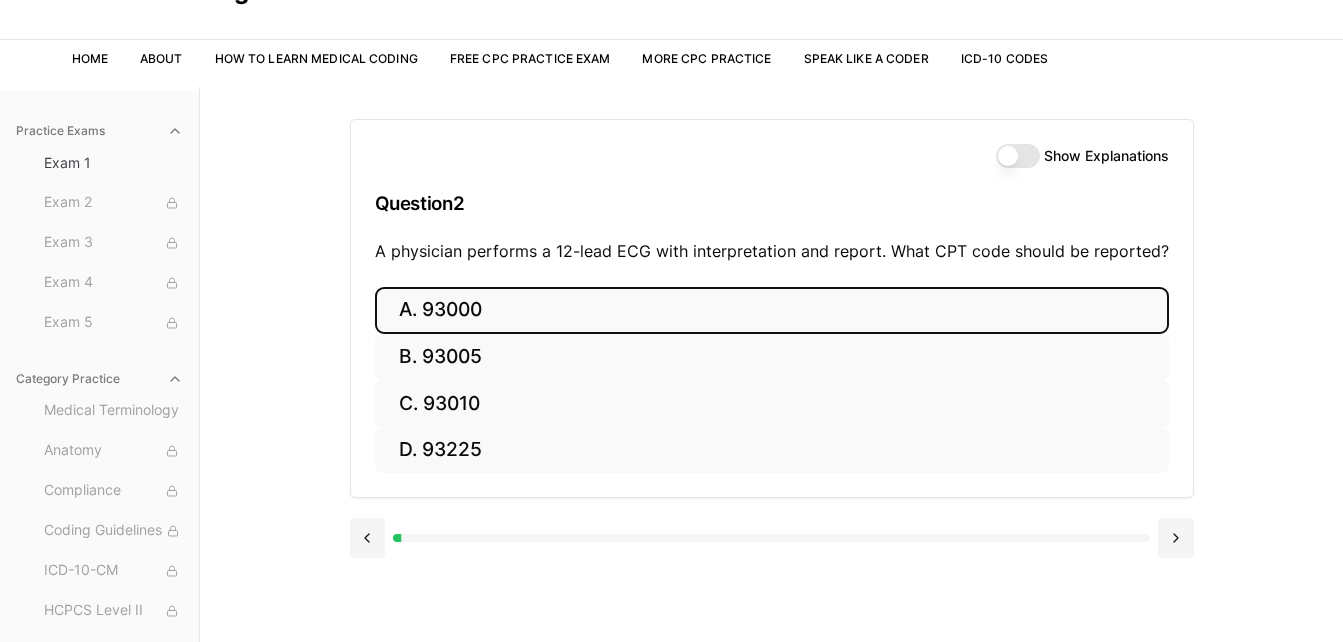 click on "A. 93000" at bounding box center [772, 310] 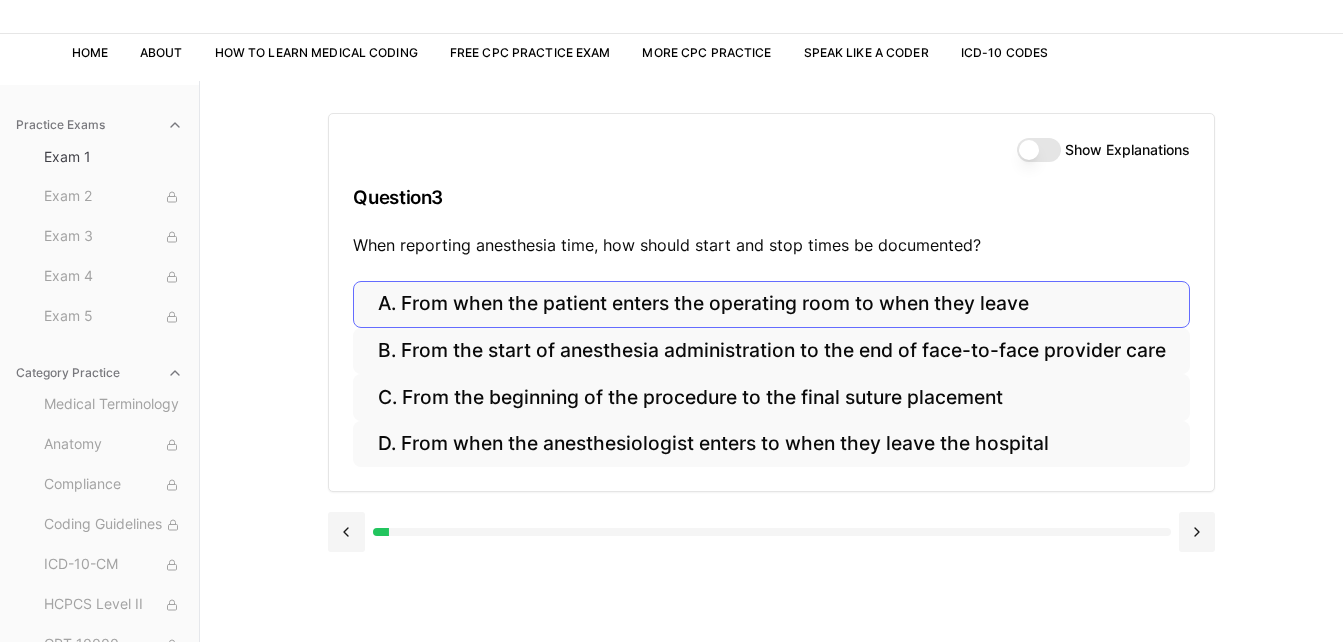 scroll, scrollTop: 104, scrollLeft: 0, axis: vertical 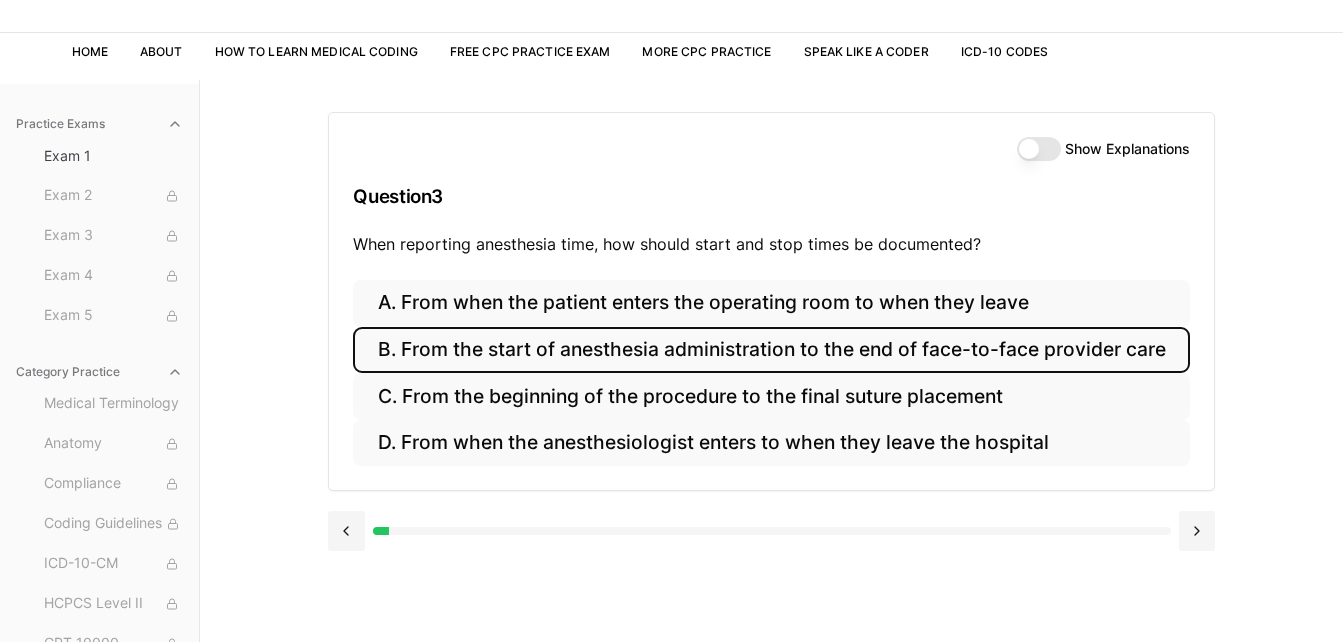 click on "B. From the start of anesthesia administration to the end of face-to-face provider care" at bounding box center [771, 350] 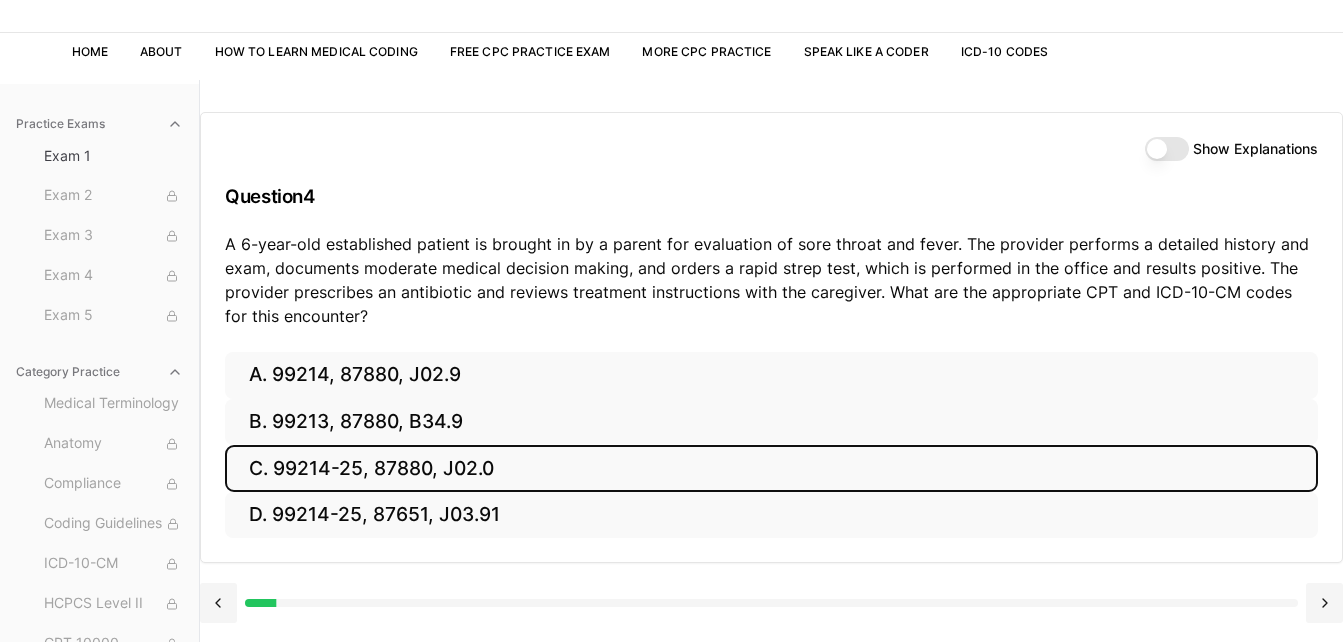 click on "C. 99214-25, 87880, J02.0" at bounding box center [771, 468] 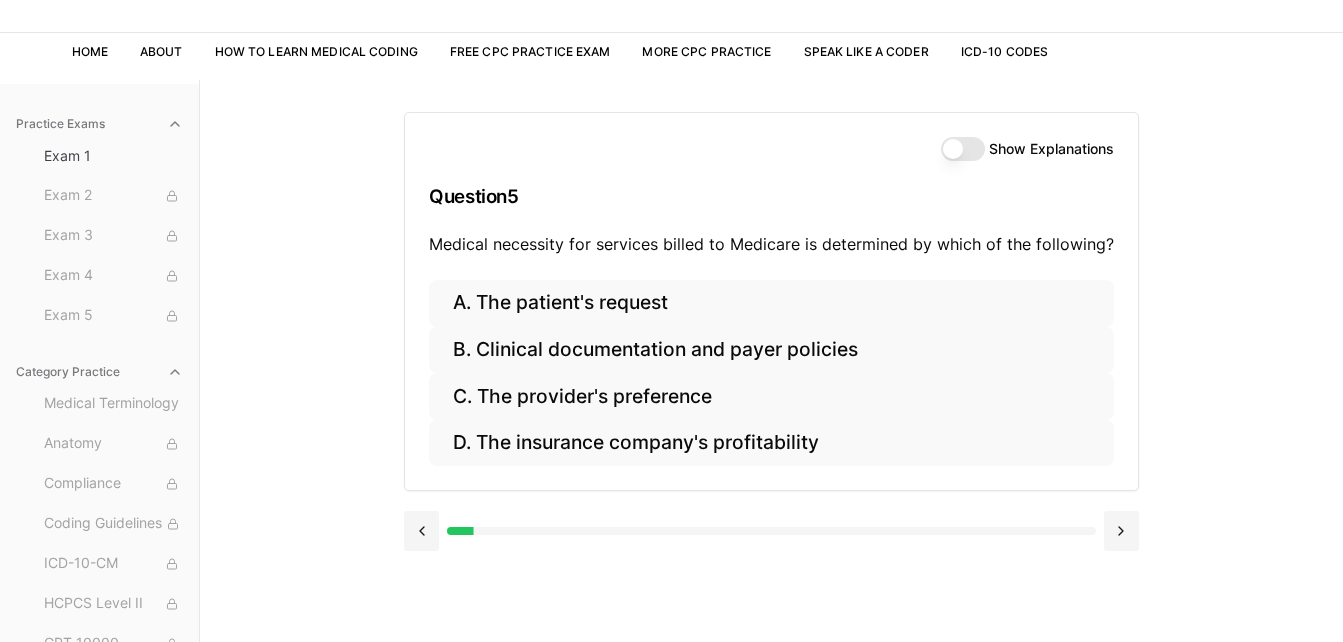 scroll, scrollTop: 184, scrollLeft: 0, axis: vertical 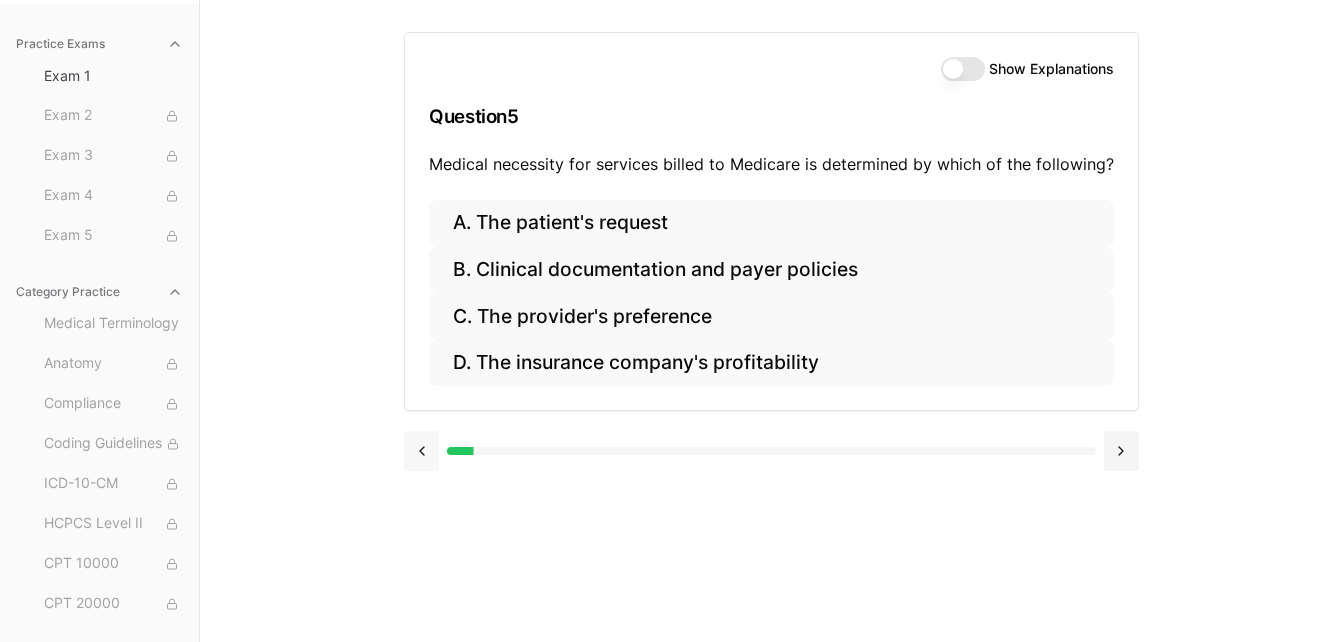 click at bounding box center [421, 451] 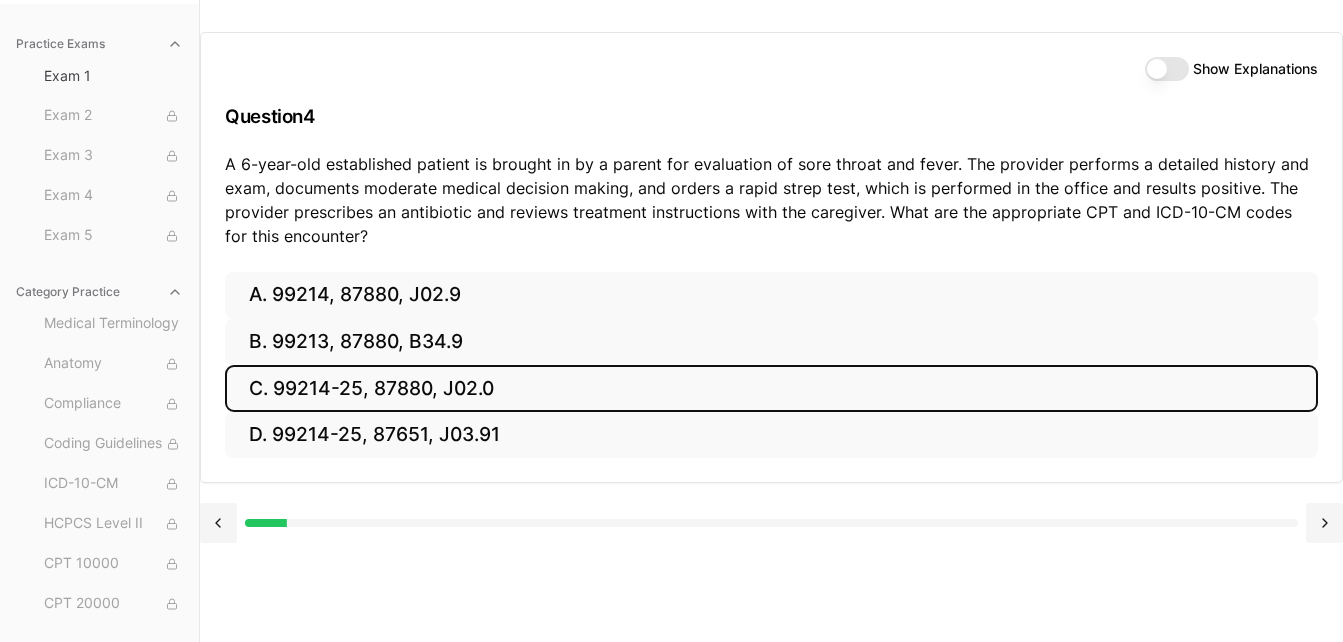 click on "Show Explanations" at bounding box center [1167, 69] 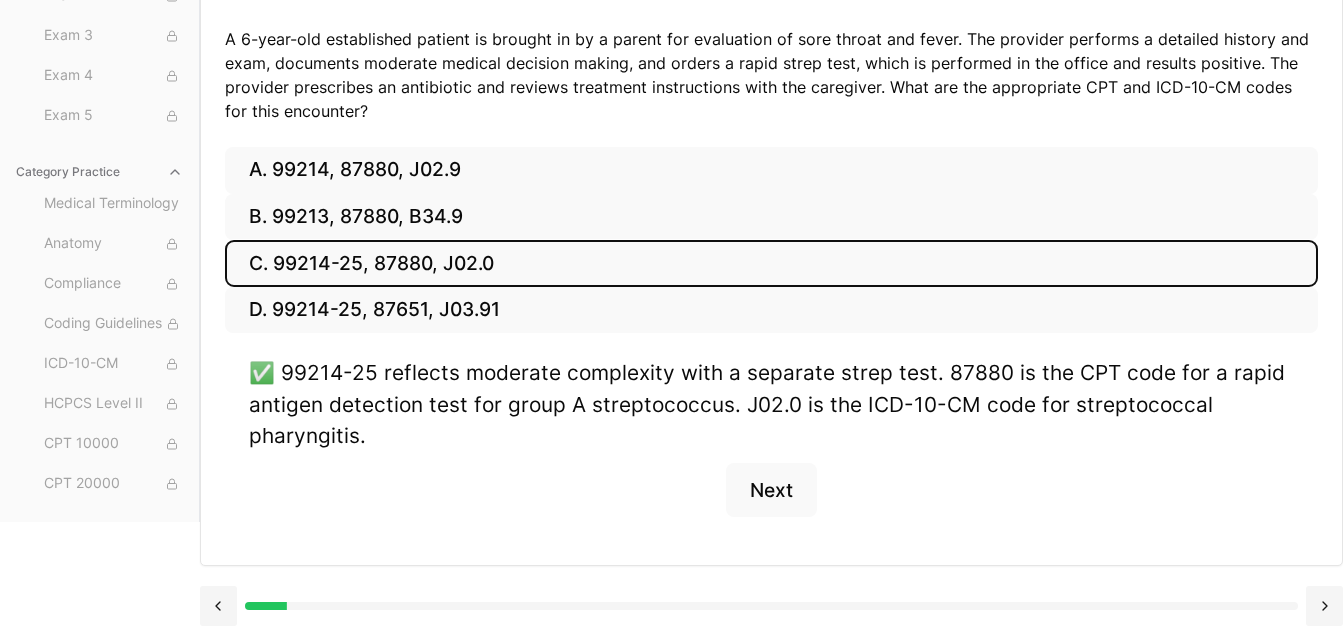 scroll, scrollTop: 388, scrollLeft: 0, axis: vertical 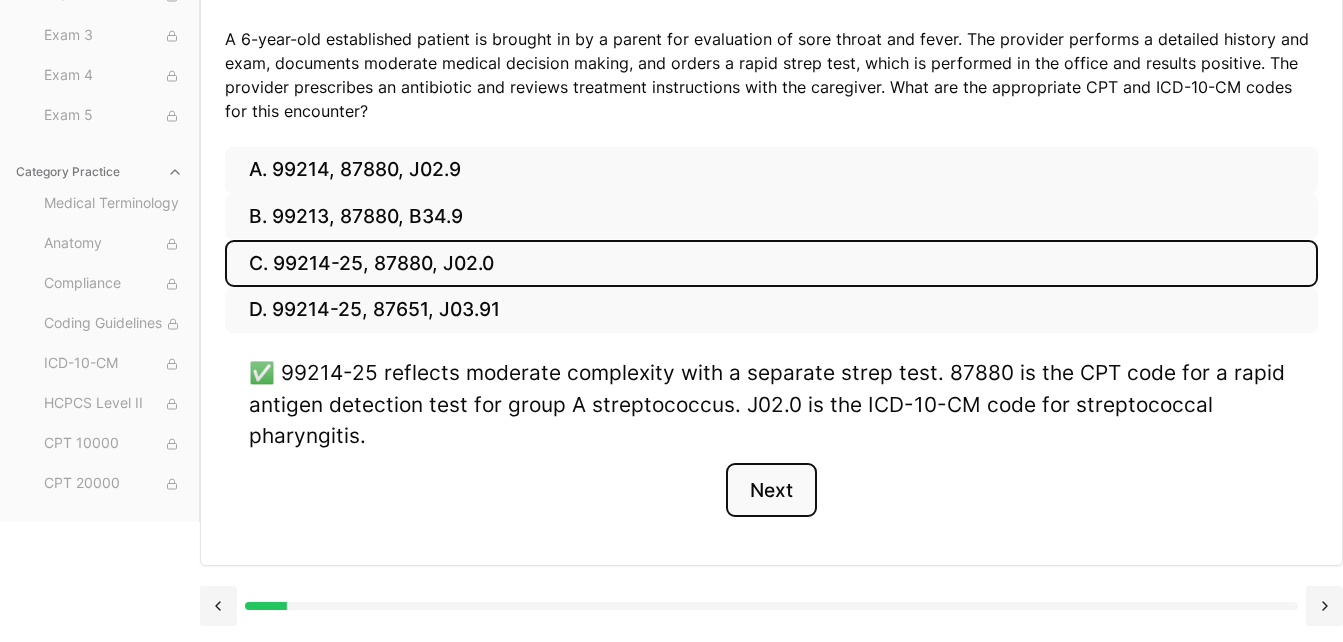 click on "Next" at bounding box center [771, 490] 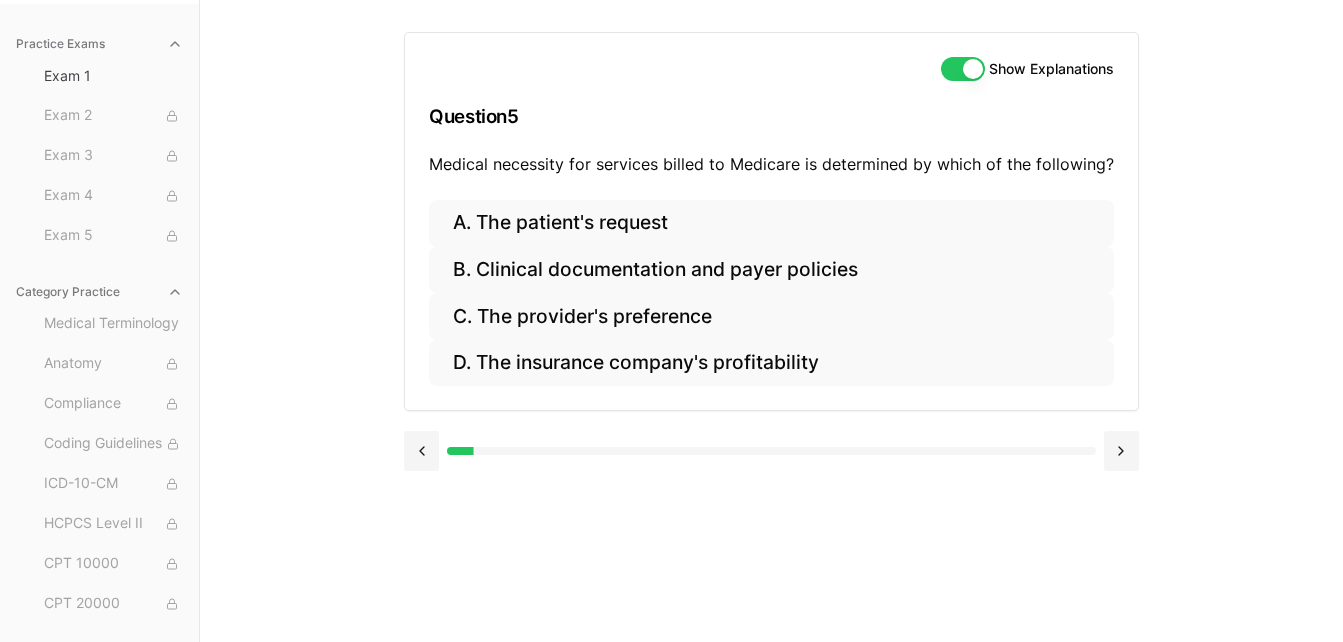 scroll, scrollTop: 184, scrollLeft: 0, axis: vertical 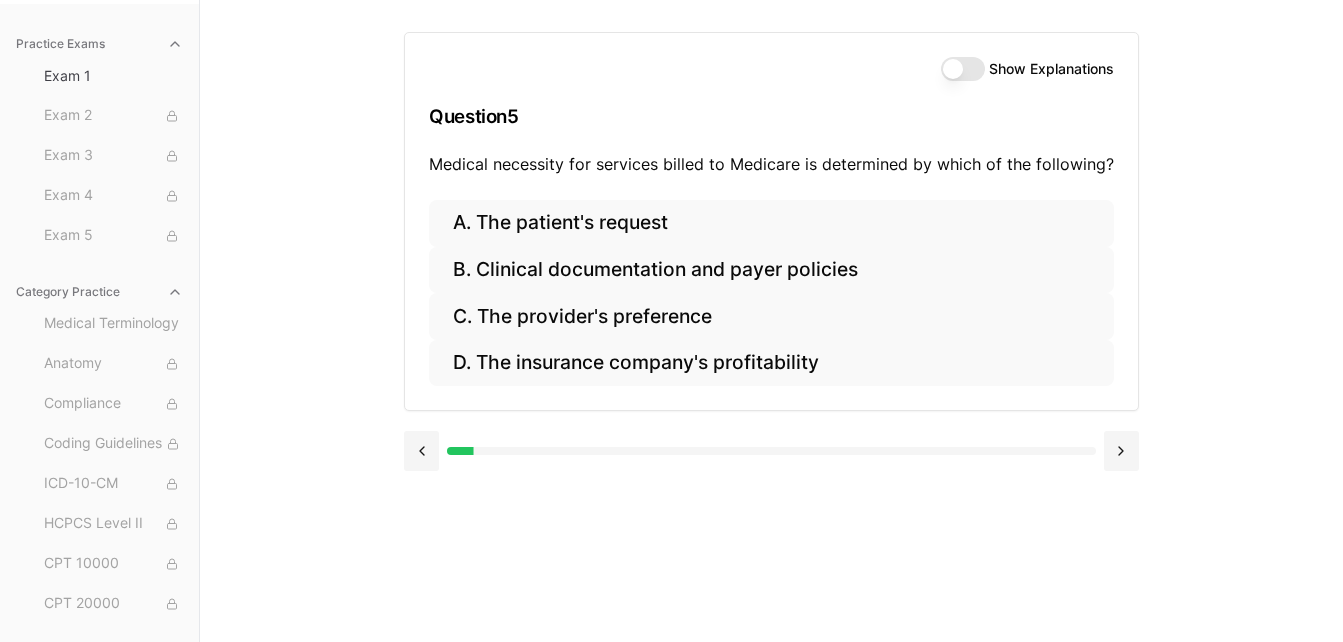 click on "Show Explanations" at bounding box center [963, 69] 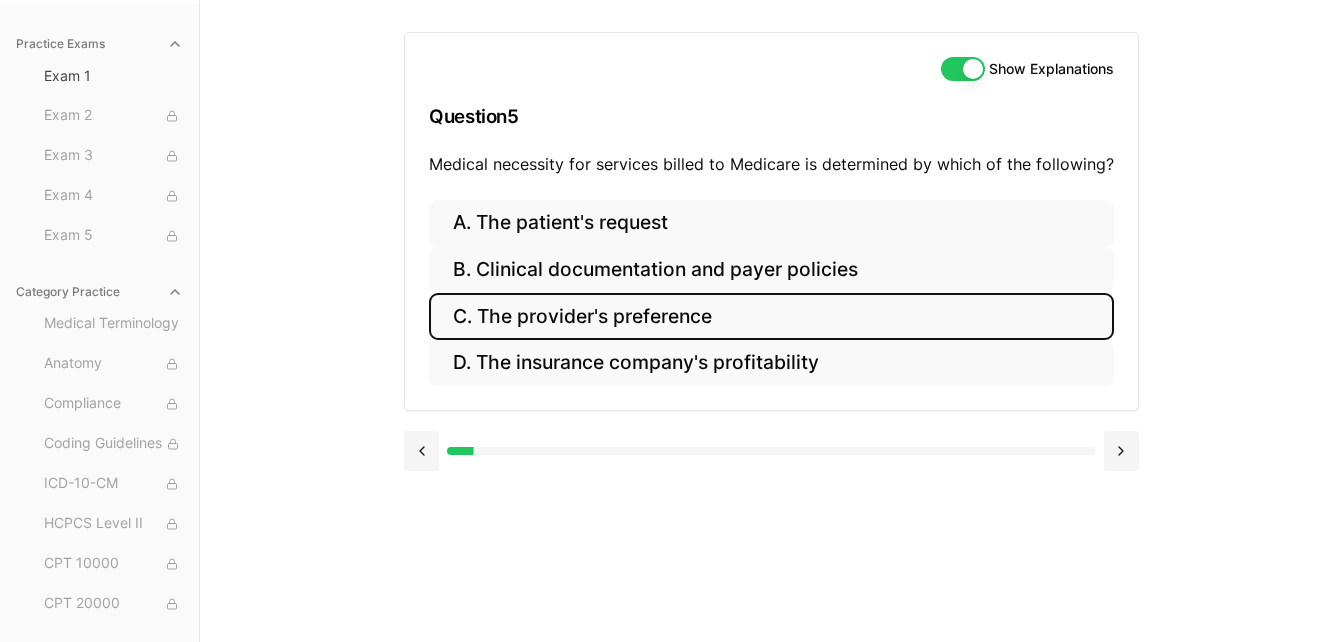 click on "C. The provider's preference" at bounding box center (771, 316) 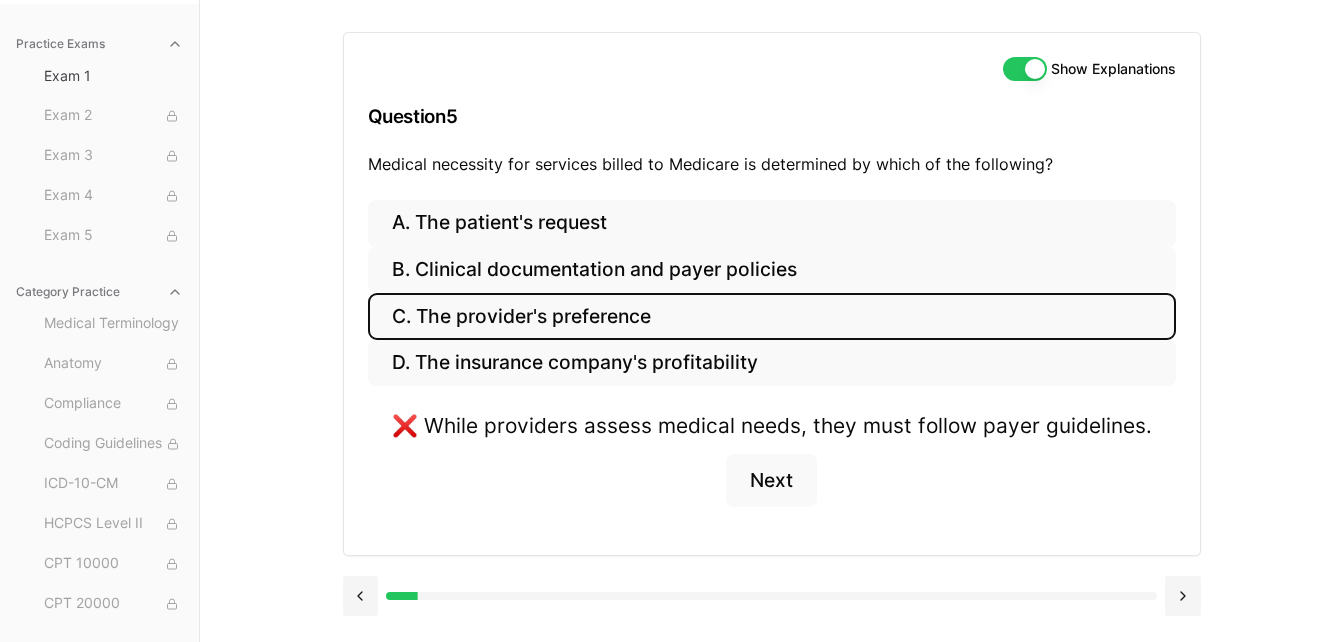 scroll, scrollTop: 230, scrollLeft: 0, axis: vertical 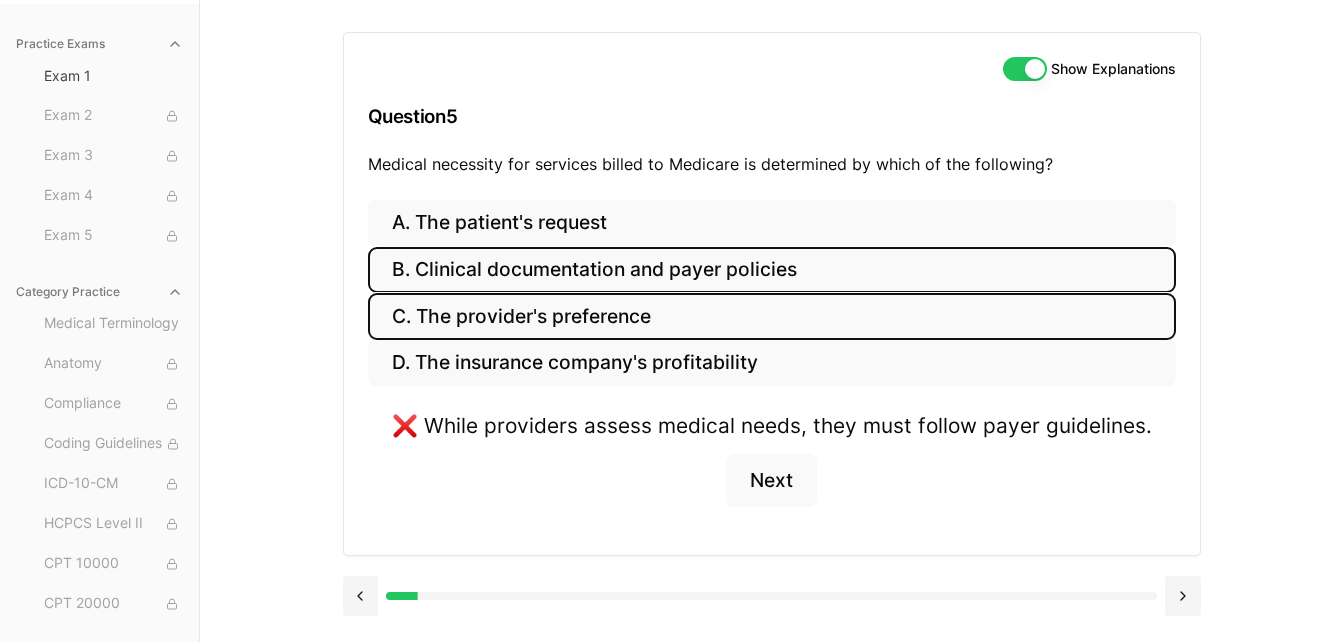 click on "B. Clinical documentation and payer policies" at bounding box center (772, 270) 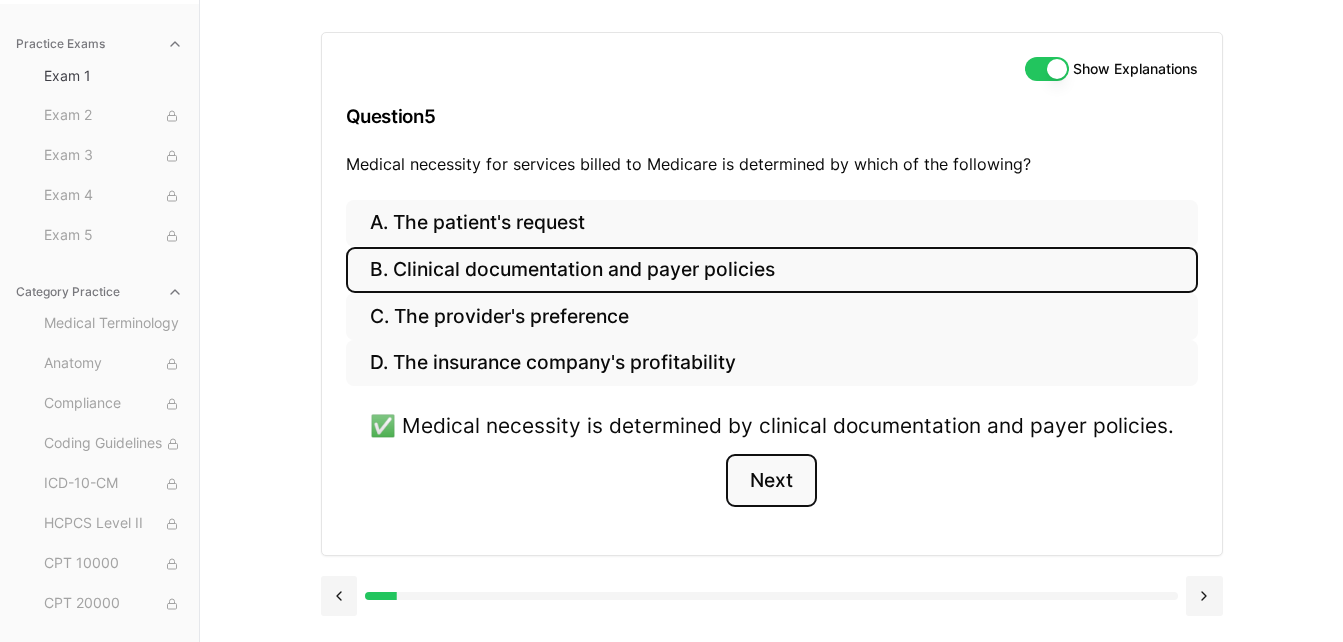 click on "Next" at bounding box center (771, 481) 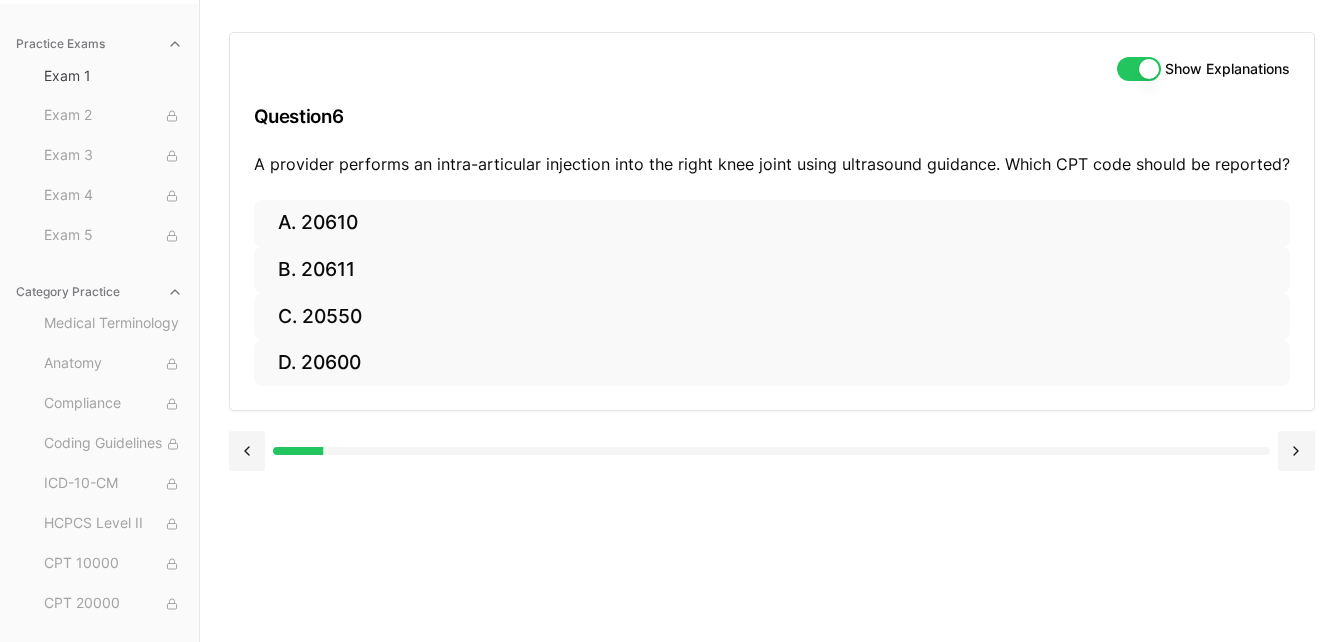 scroll, scrollTop: 184, scrollLeft: 0, axis: vertical 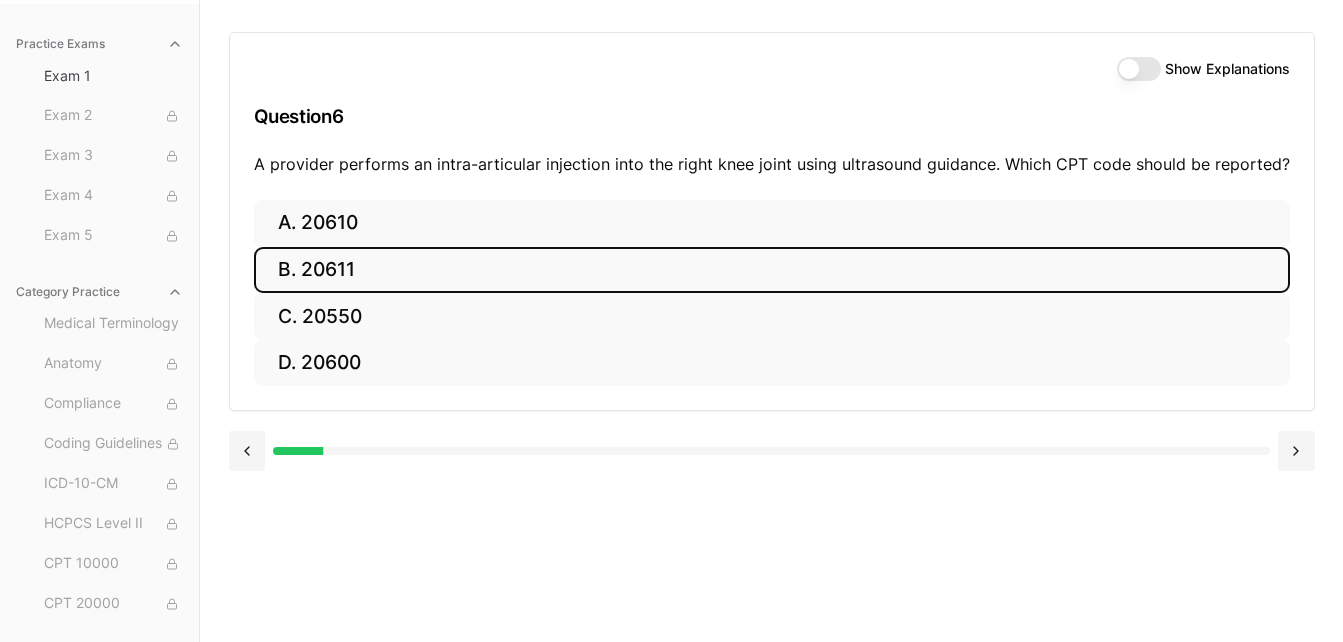 click on "B. 20611" at bounding box center [772, 270] 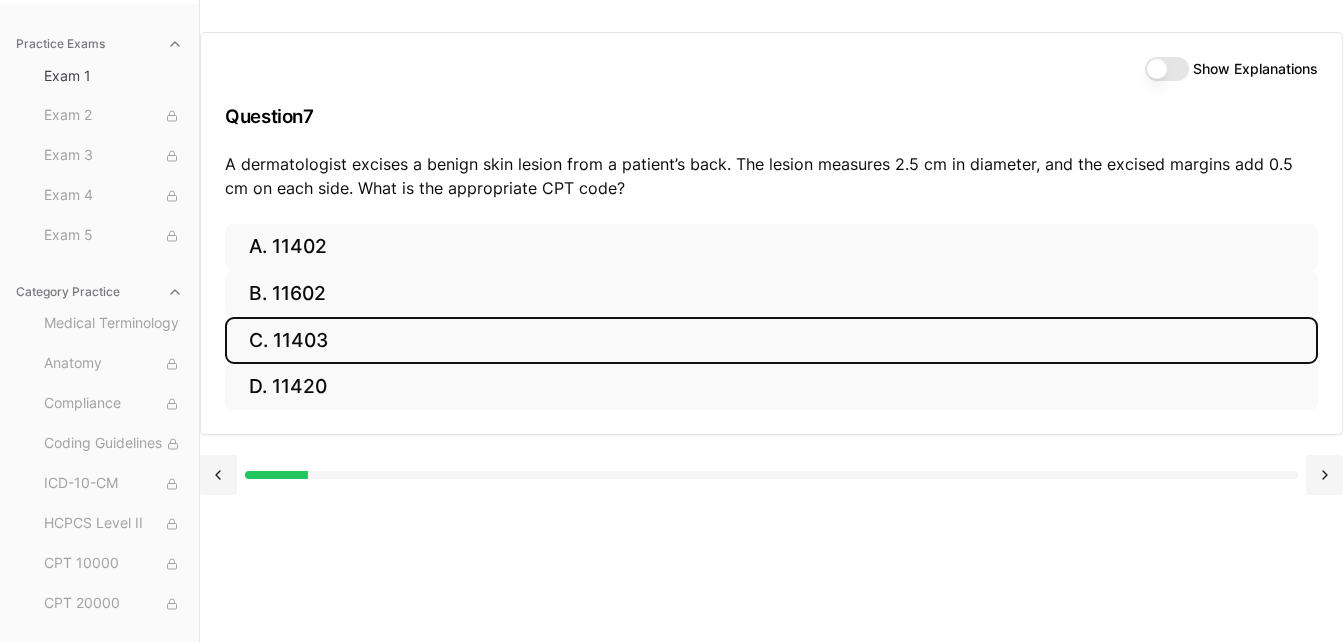 click on "C. 11403" at bounding box center [771, 340] 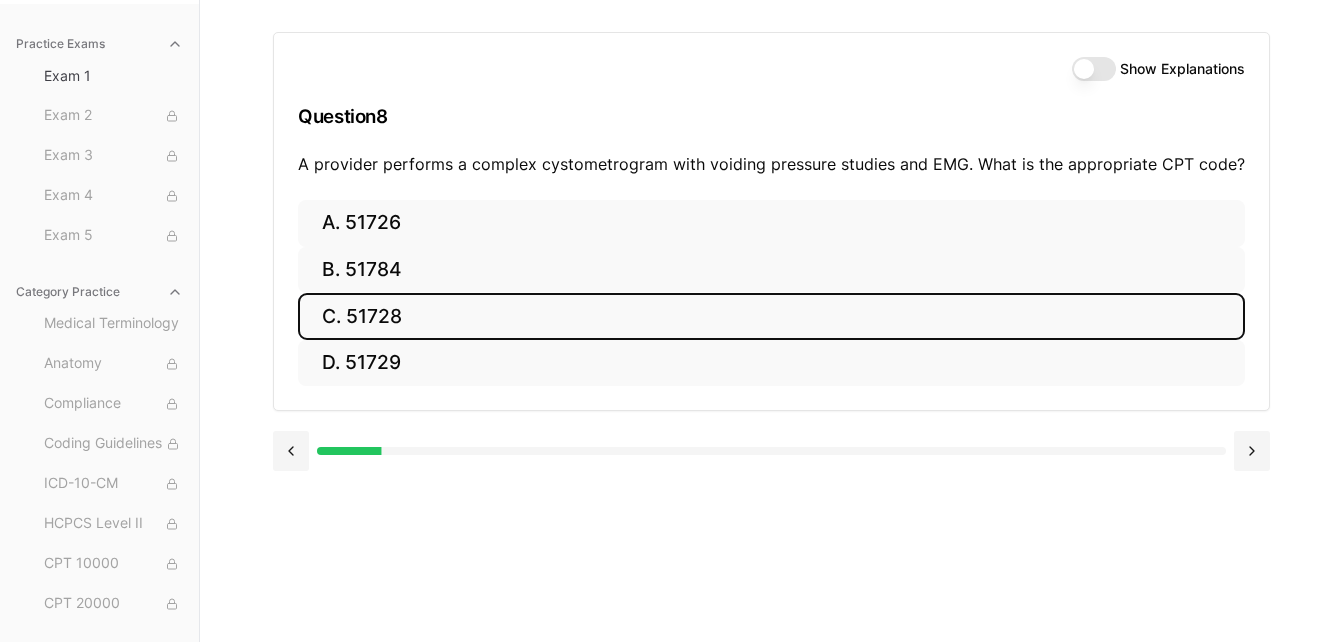 click on "C. 51728" at bounding box center [771, 316] 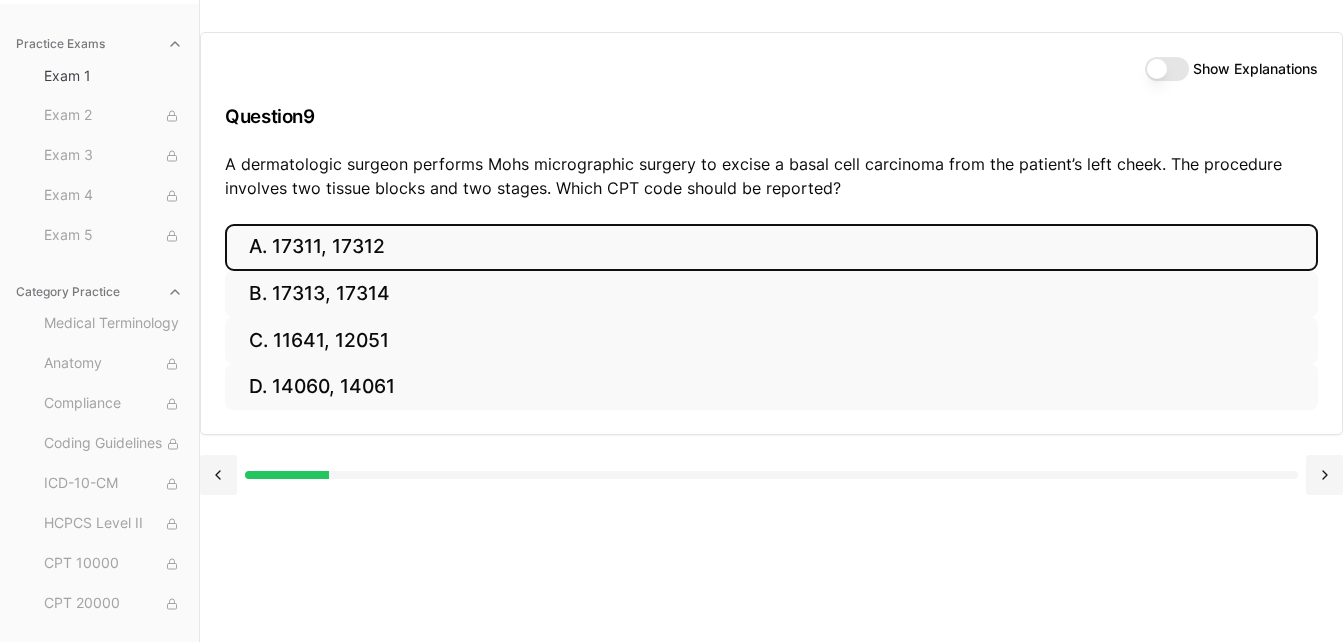 click on "A. 17311, 17312" at bounding box center [771, 247] 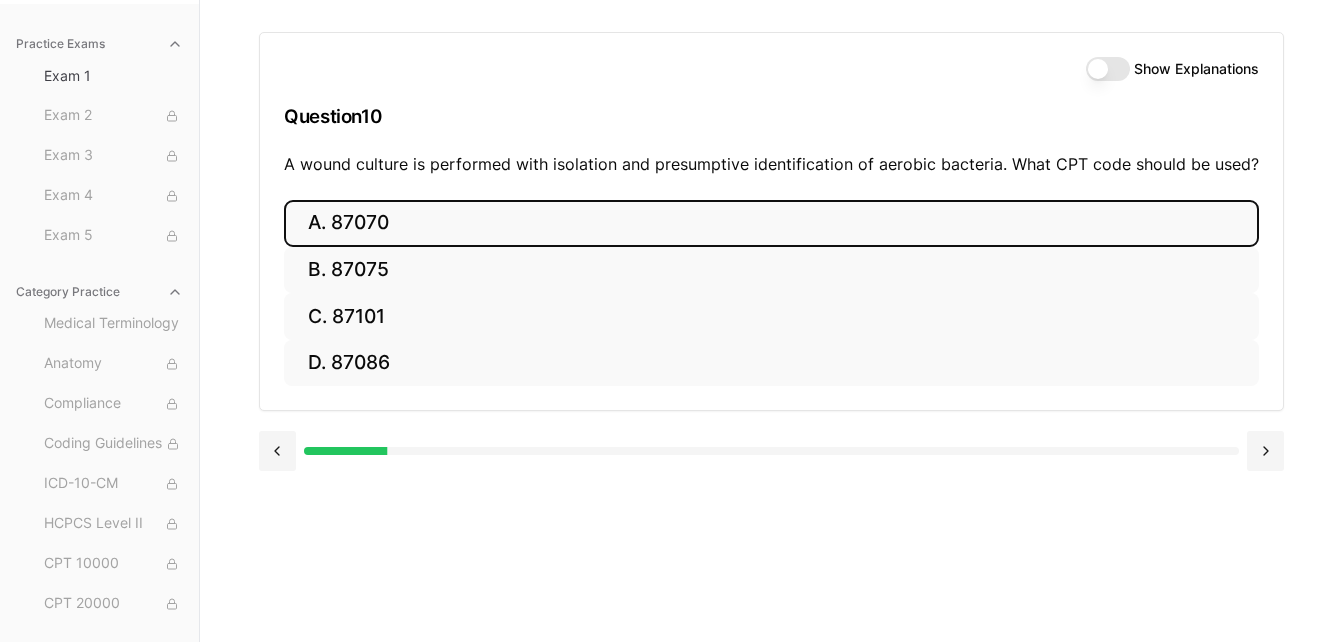 click on "A. 87070" at bounding box center [771, 223] 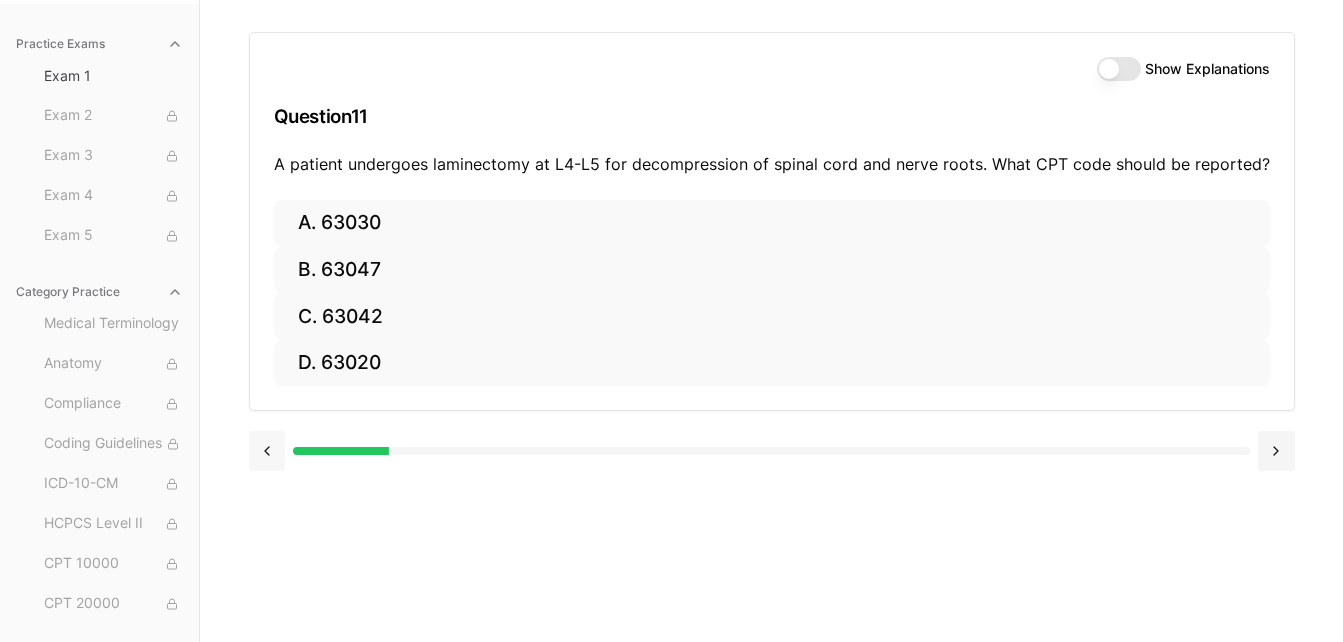 click at bounding box center (267, 451) 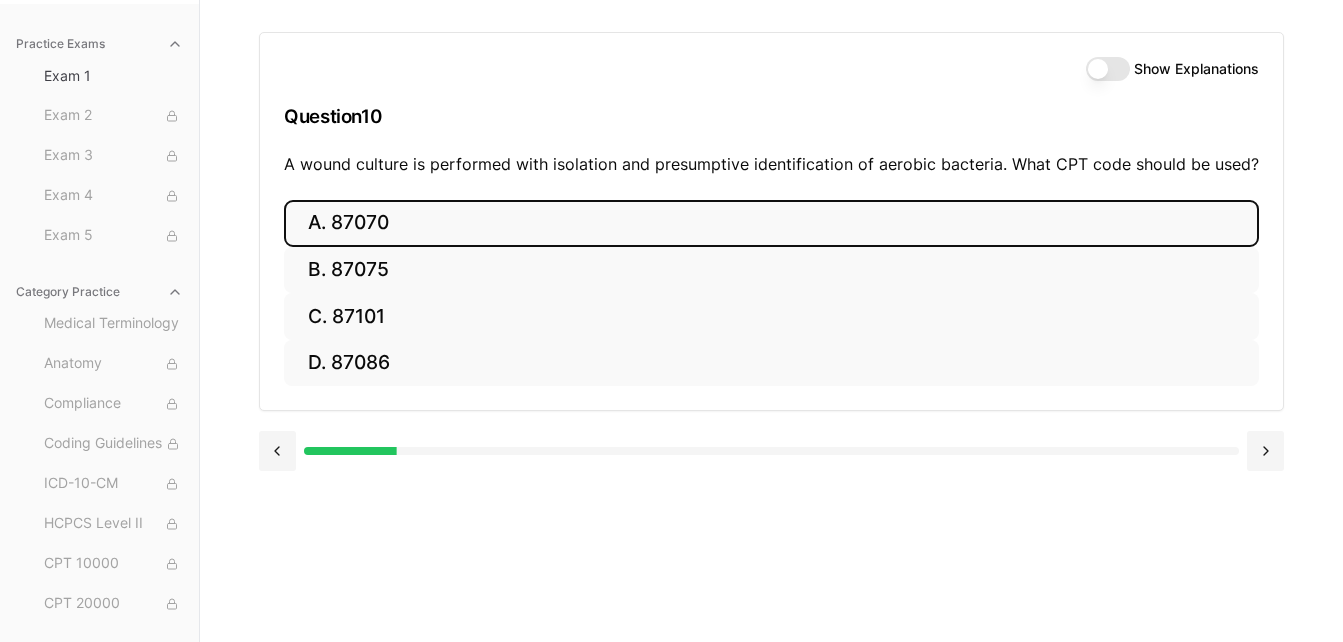 click on "Show Explanations" at bounding box center [1108, 69] 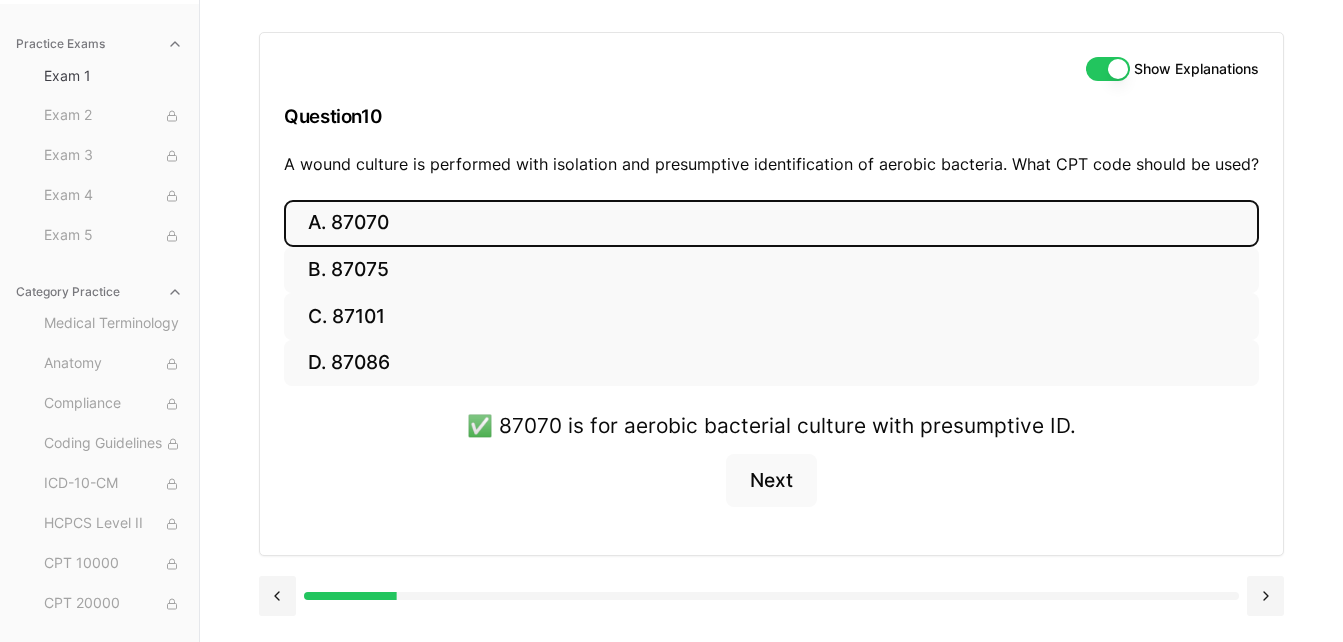 click on "Show Explanations" at bounding box center [1108, 69] 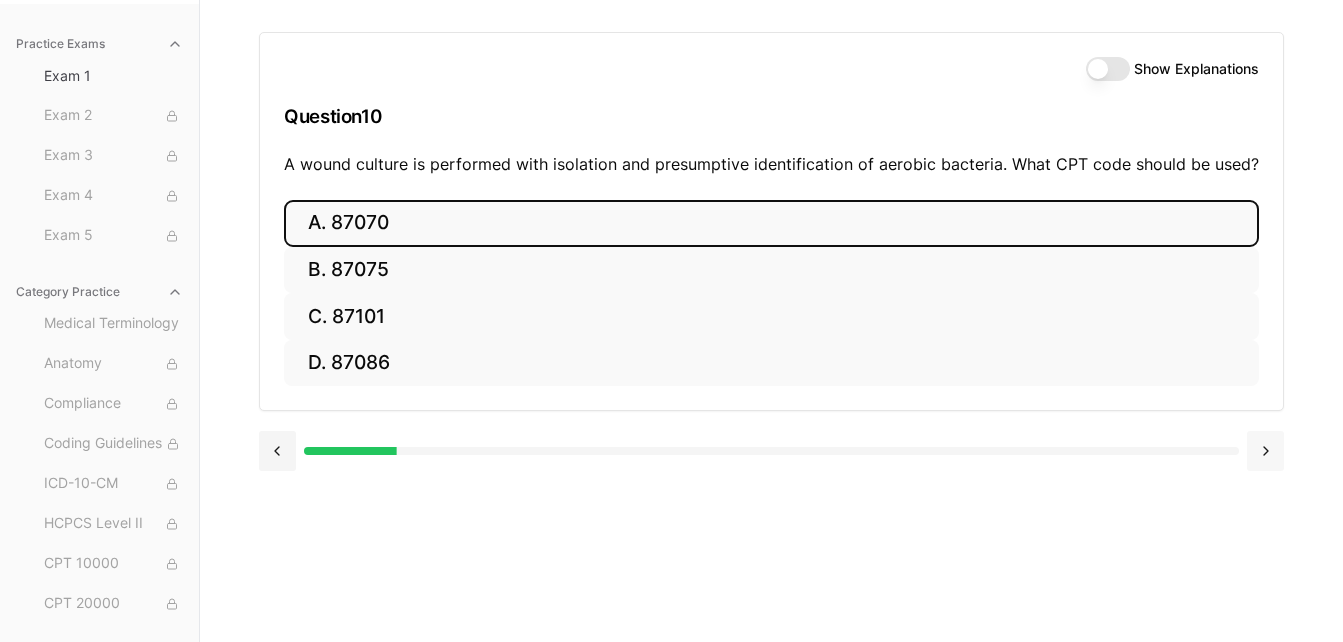 click at bounding box center [1265, 451] 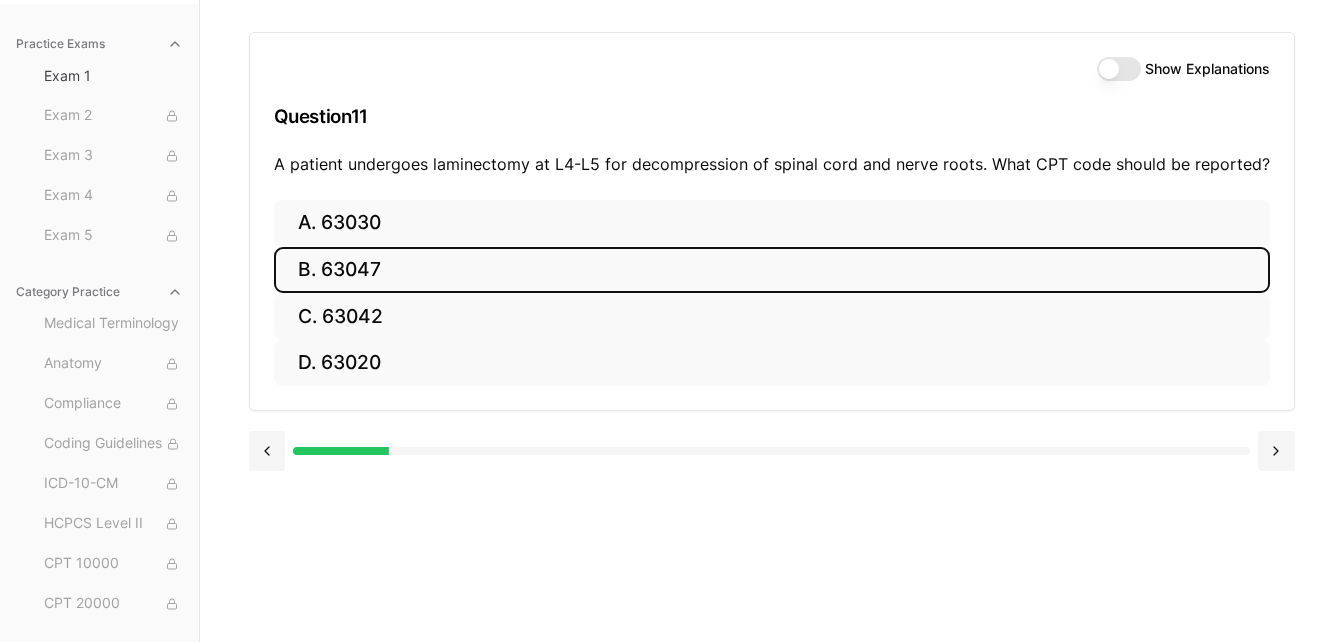 click on "B. 63047" at bounding box center (772, 270) 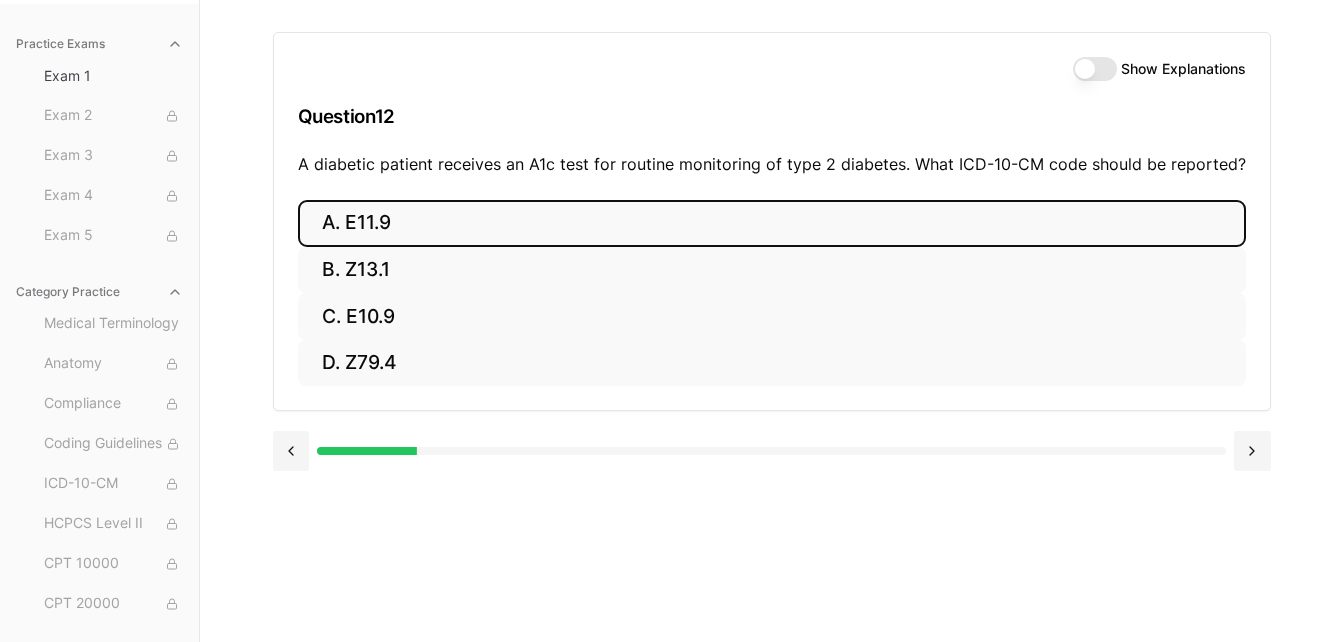 click on "A. E11.9" at bounding box center (772, 223) 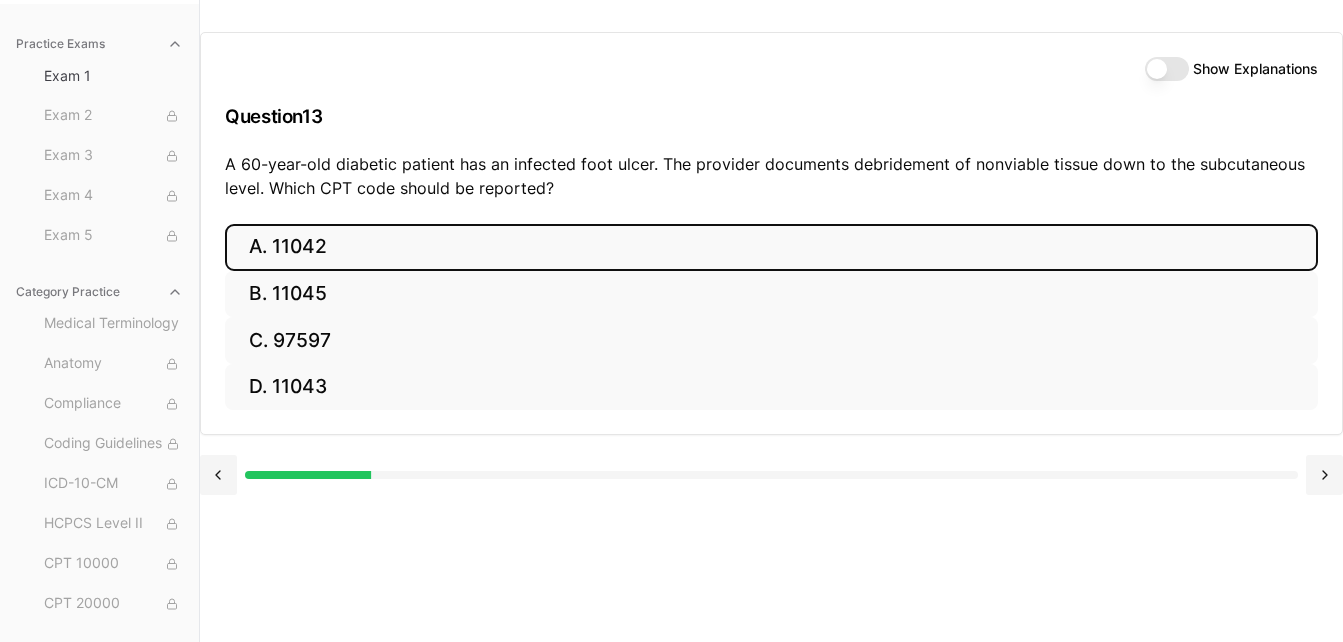 click on "A. 11042" at bounding box center [771, 247] 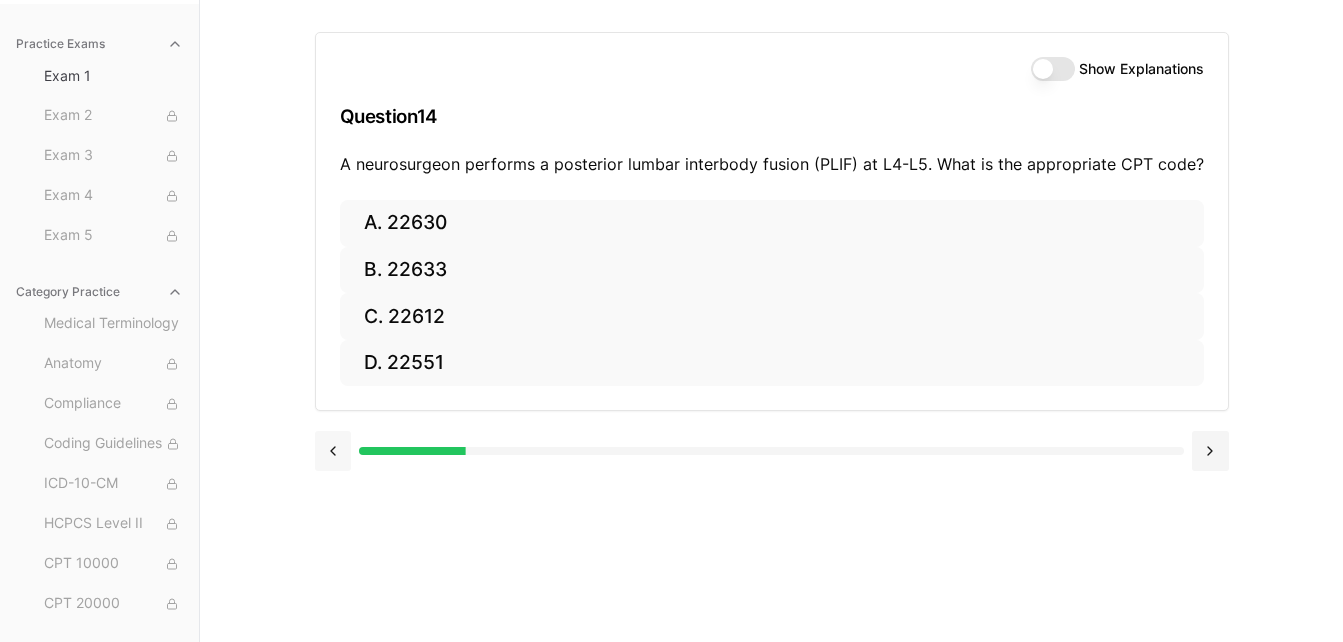 click at bounding box center [333, 451] 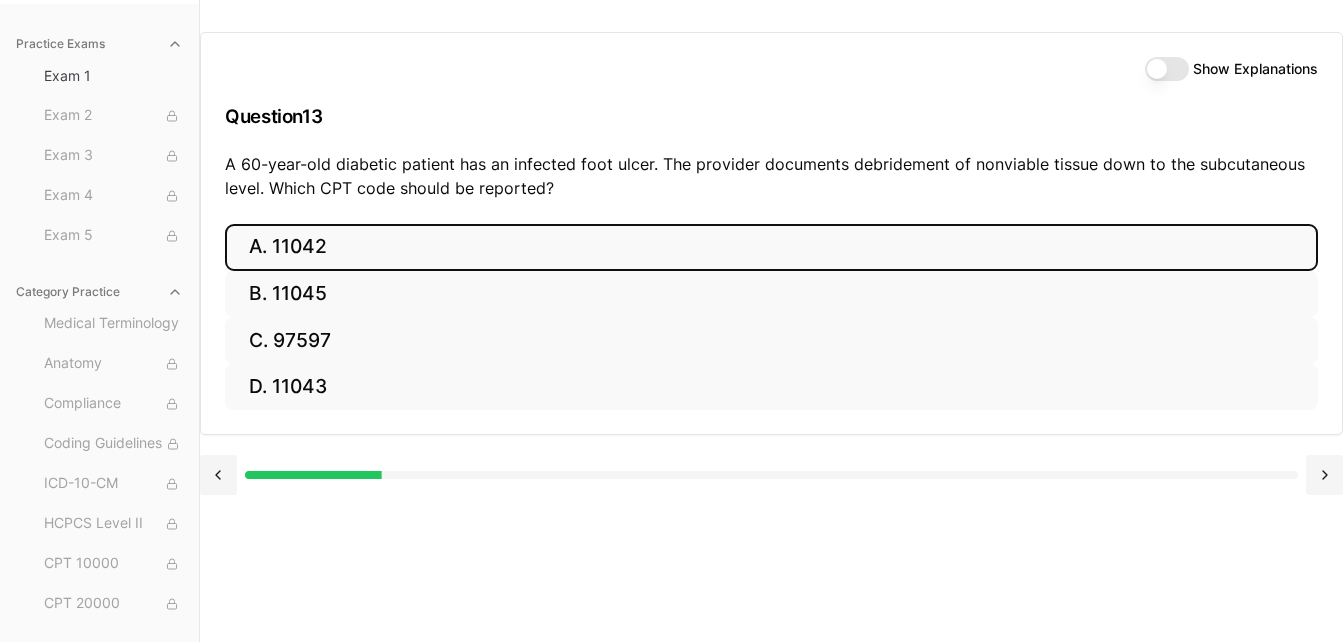 click on "Show Explanations" at bounding box center (1167, 69) 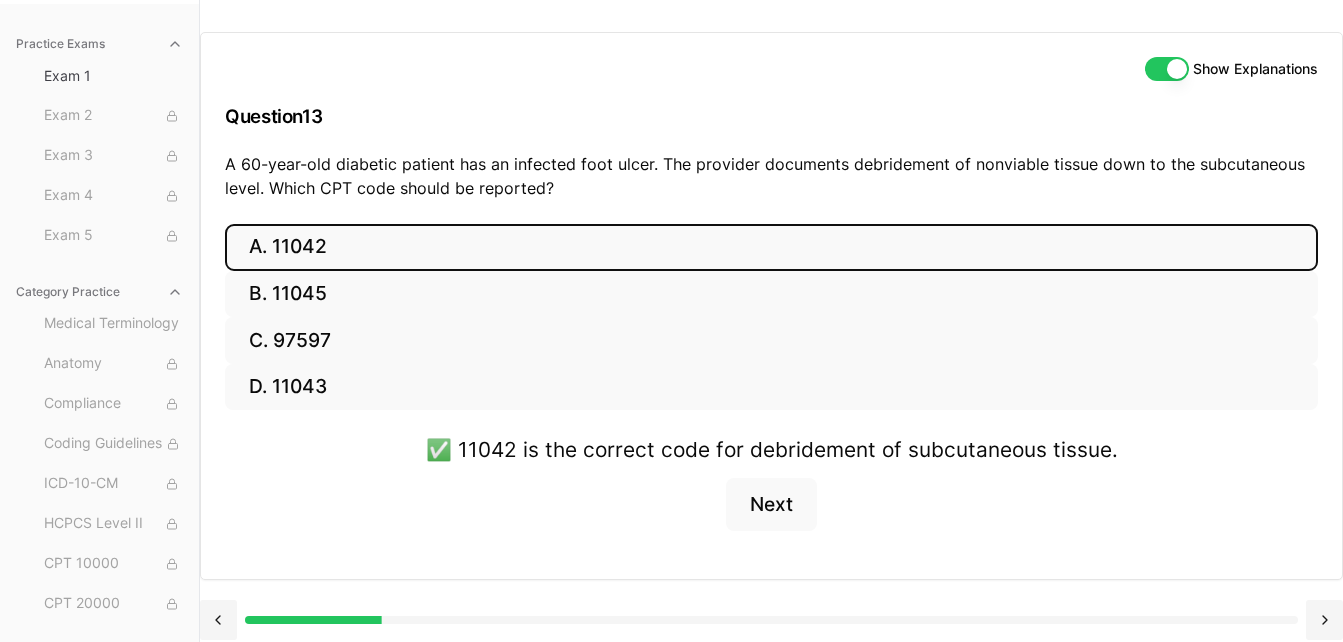 click on "Show Explanations" at bounding box center (1167, 69) 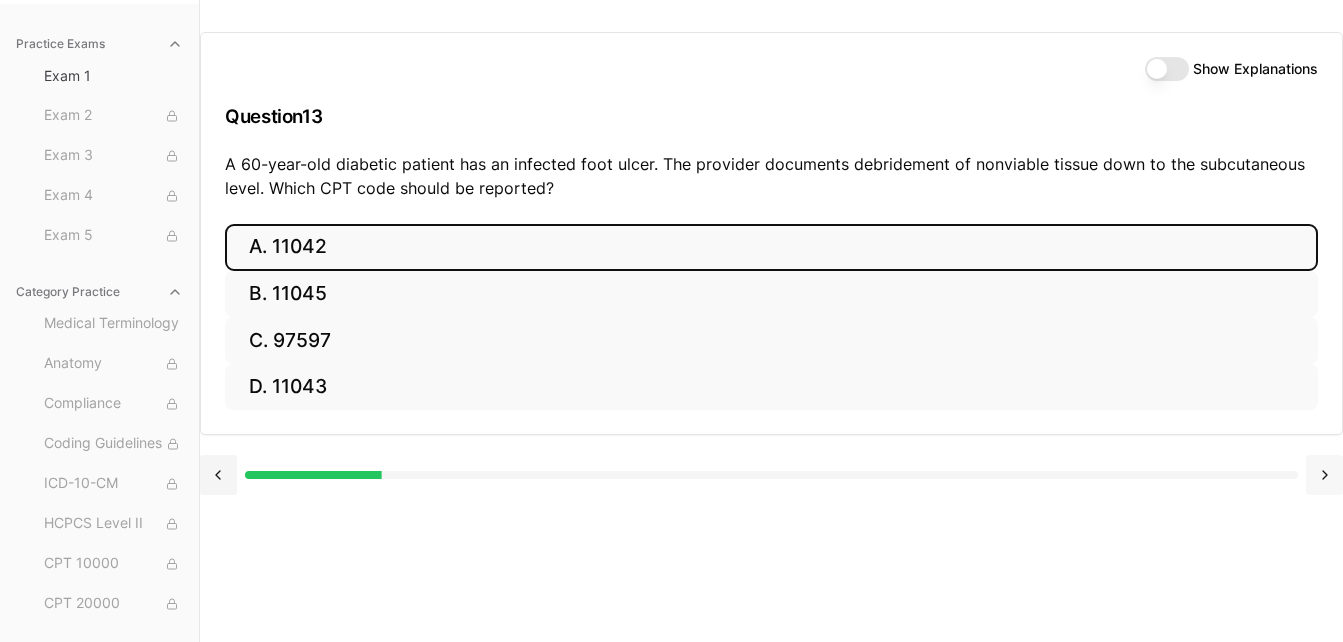 click at bounding box center (1324, 475) 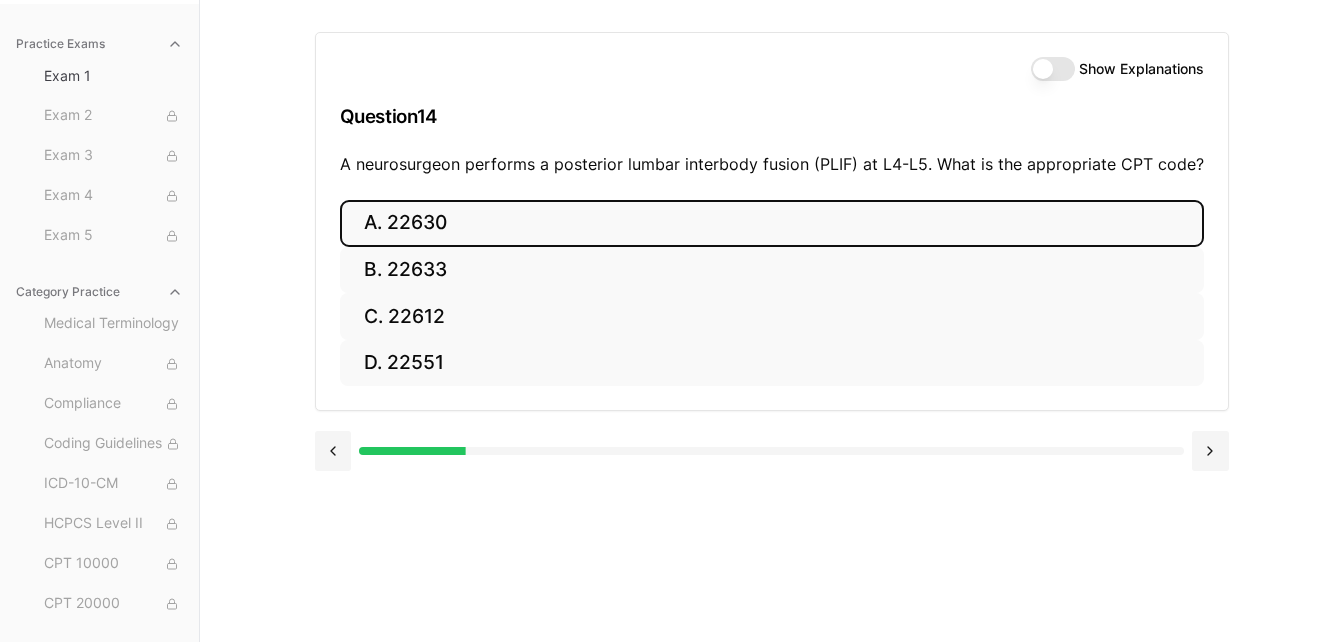click on "A. 22630" at bounding box center (772, 223) 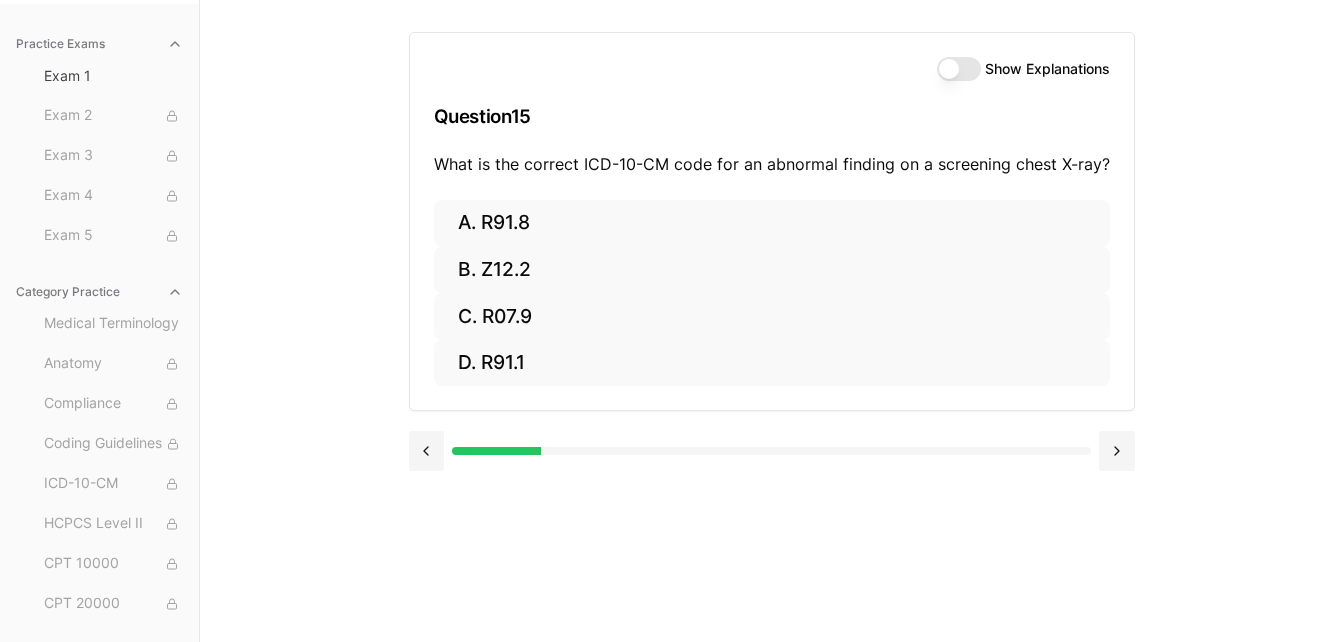 click on "Show Explanations" at bounding box center (959, 69) 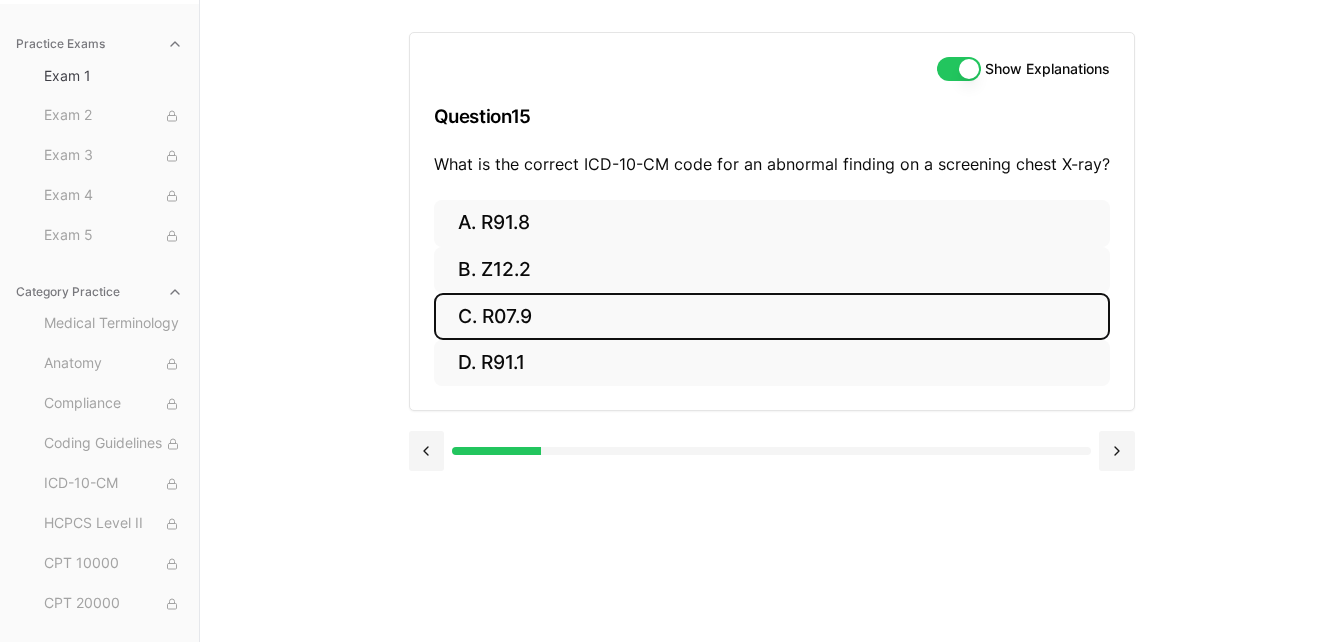 click on "C. R07.9" at bounding box center [772, 316] 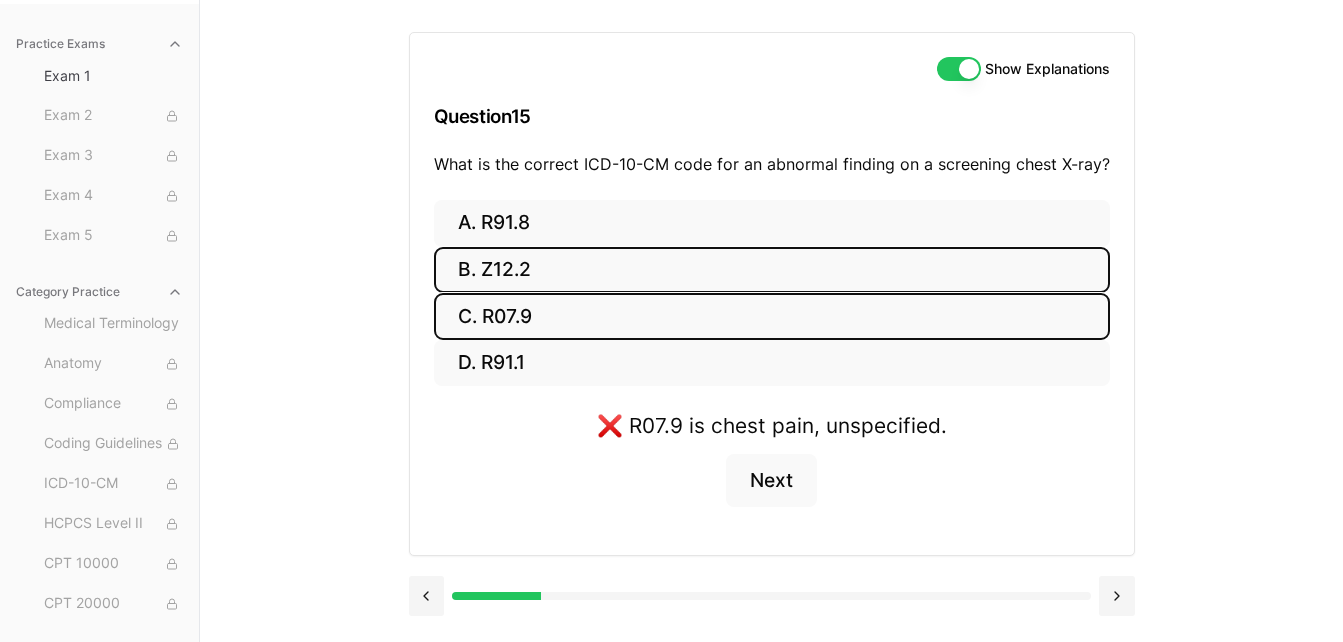 click on "B. Z12.2" at bounding box center (772, 270) 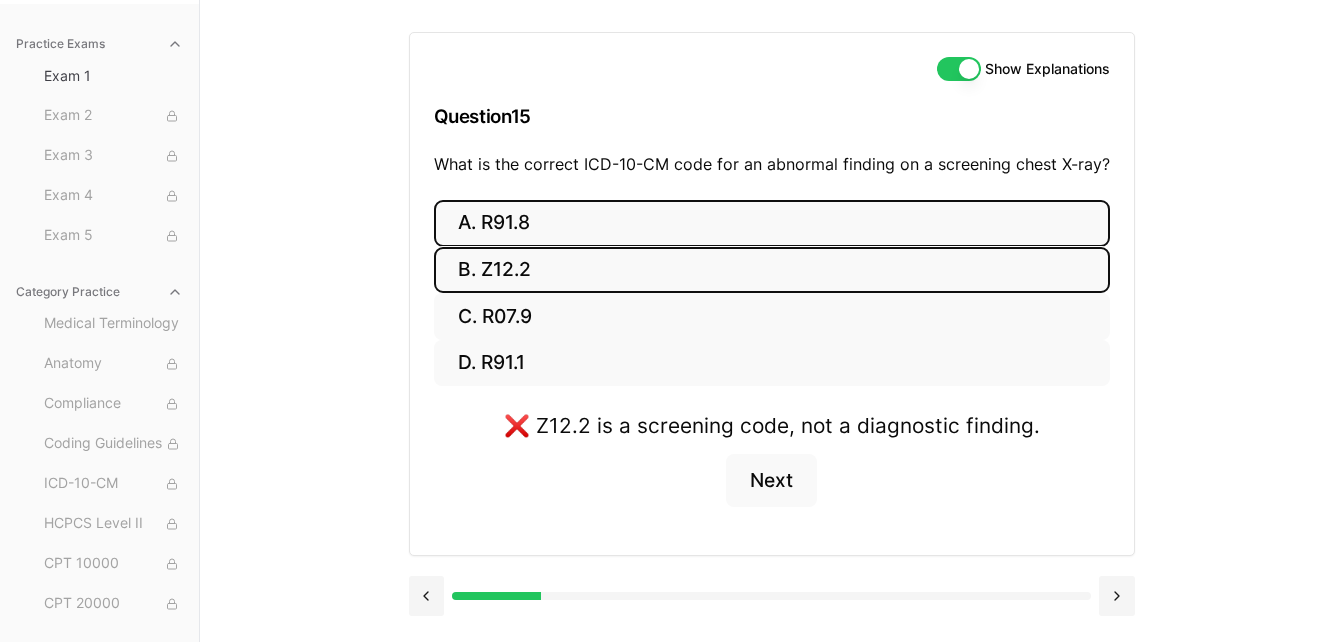click on "A. R91.8" at bounding box center (772, 223) 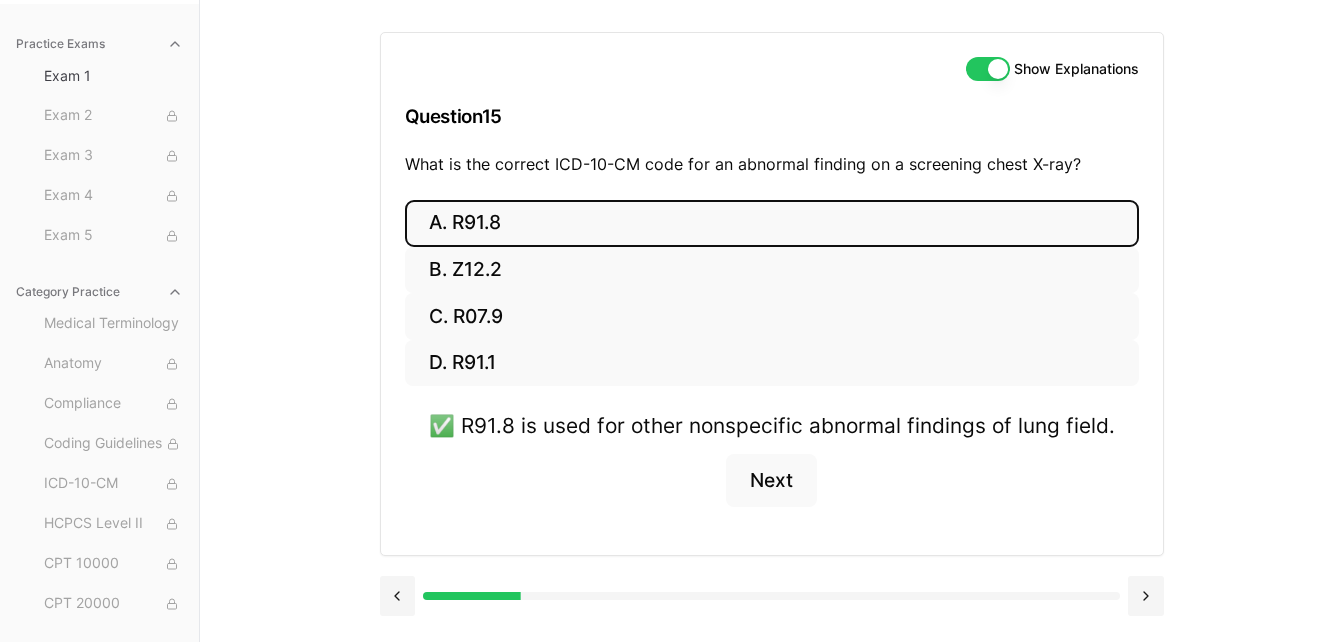 click on "A. R91.8" at bounding box center [772, 223] 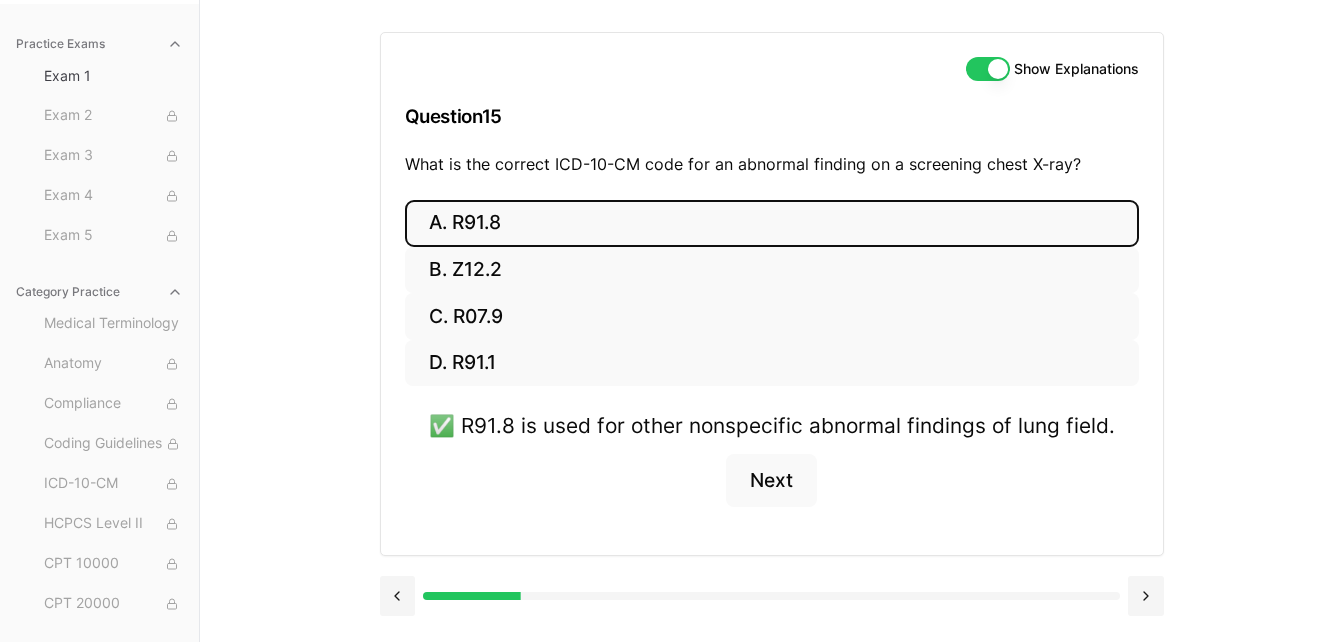 click on "Show Explanations Question  15 What is the correct ICD-10-CM code for an abnormal finding on a screening chest X-ray?" at bounding box center (772, 116) 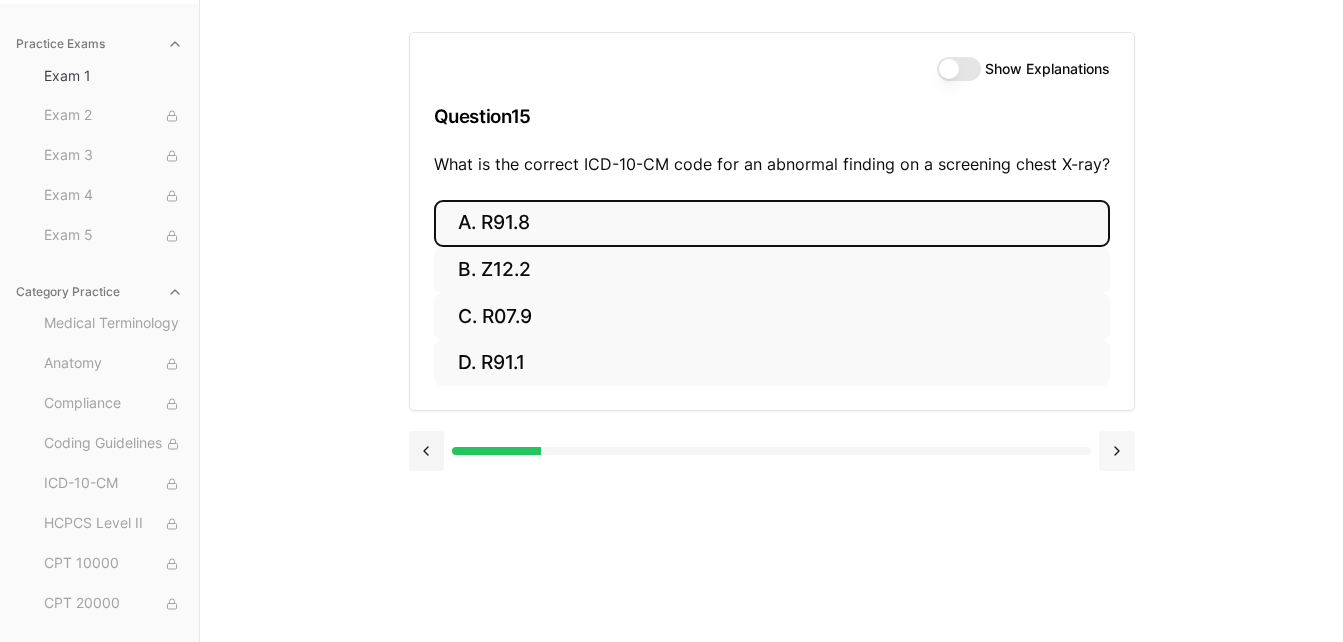 click at bounding box center [1116, 451] 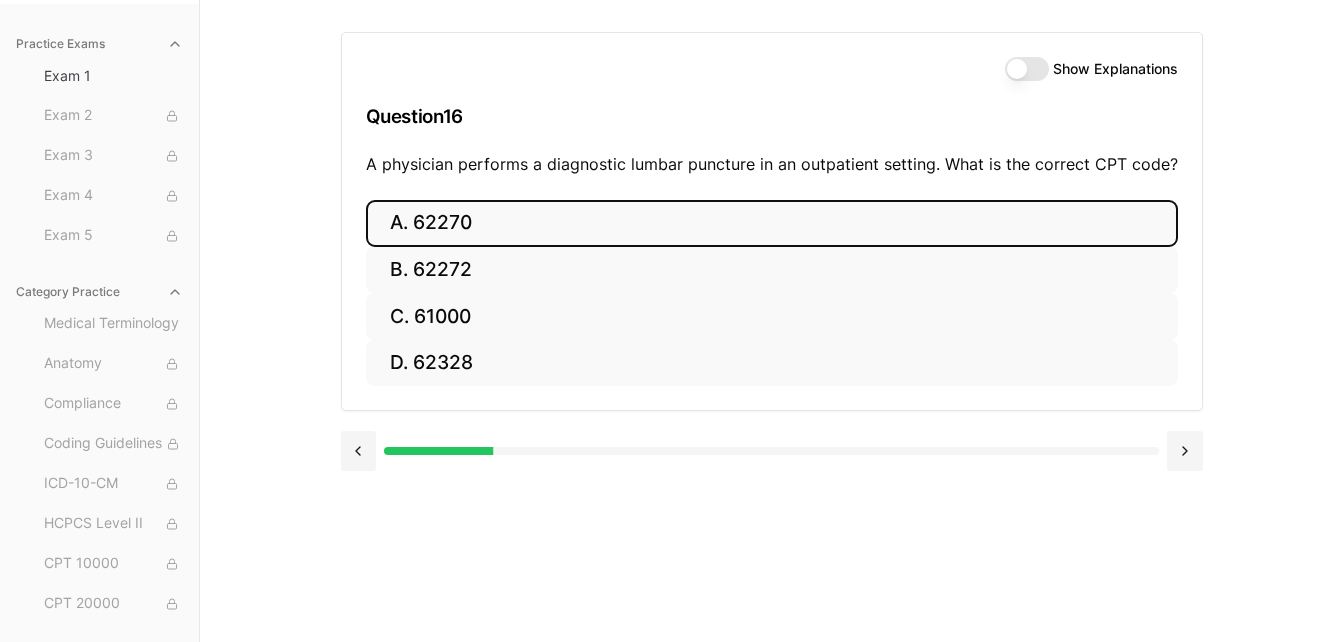 click on "A. 62270" at bounding box center (772, 223) 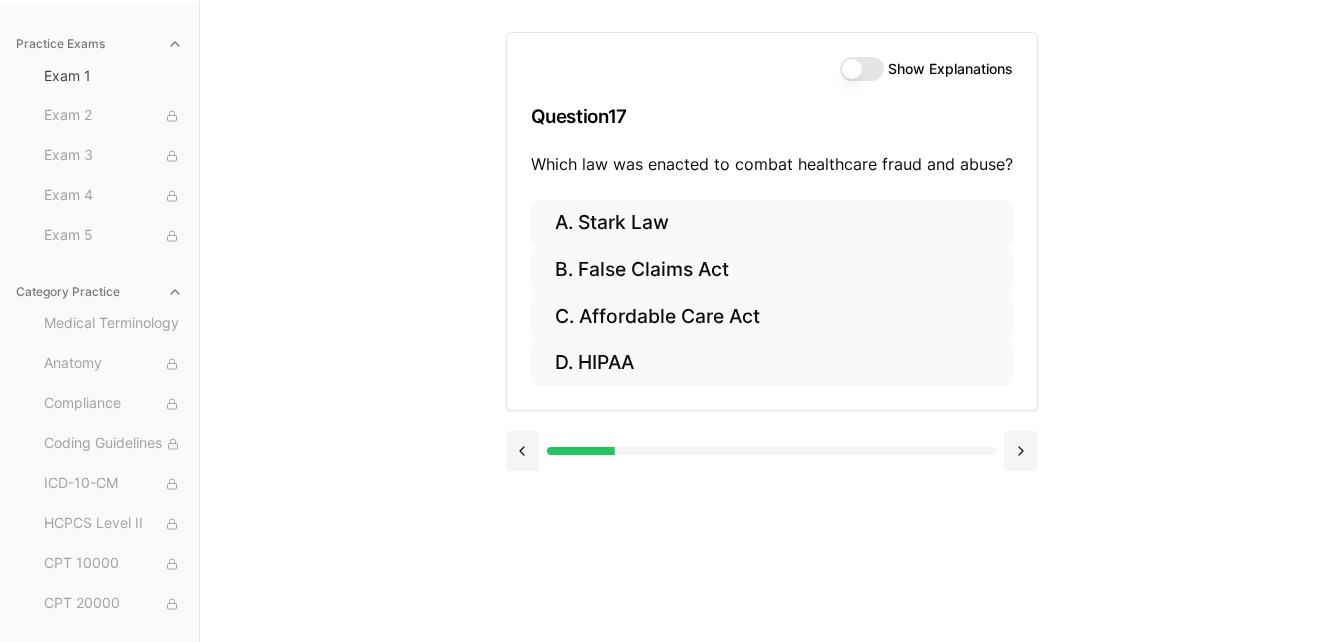 click on "Show Explanations" at bounding box center (862, 69) 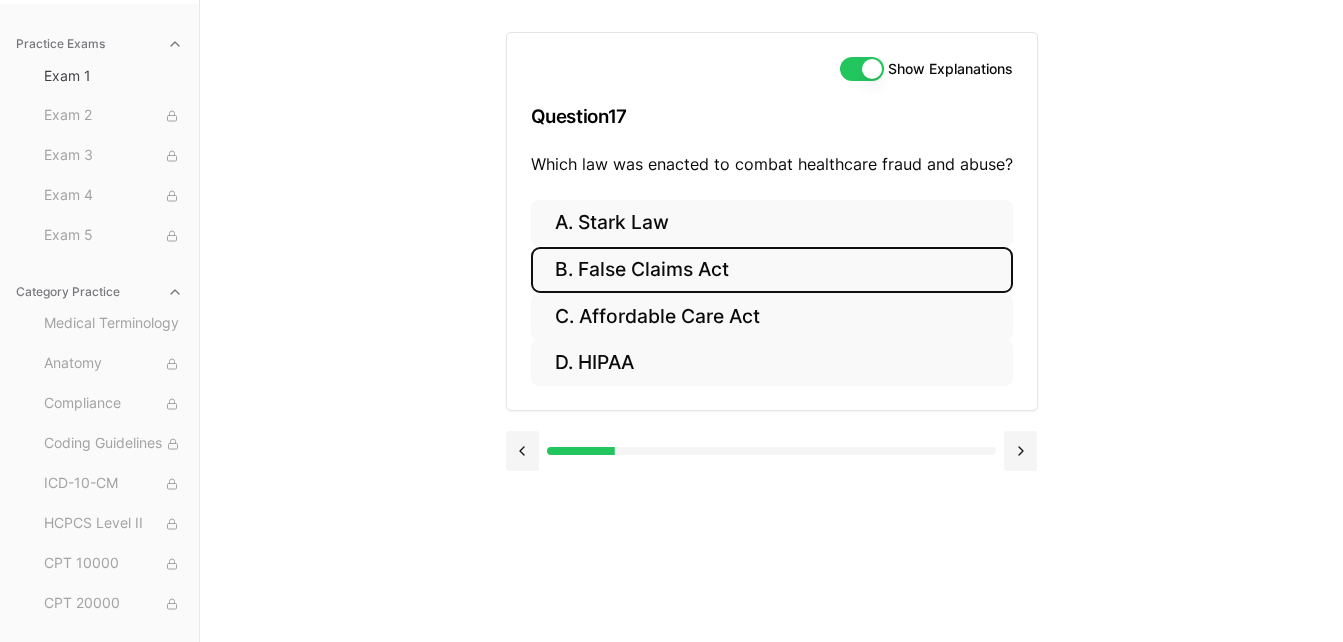 click on "B. False Claims Act" at bounding box center [772, 270] 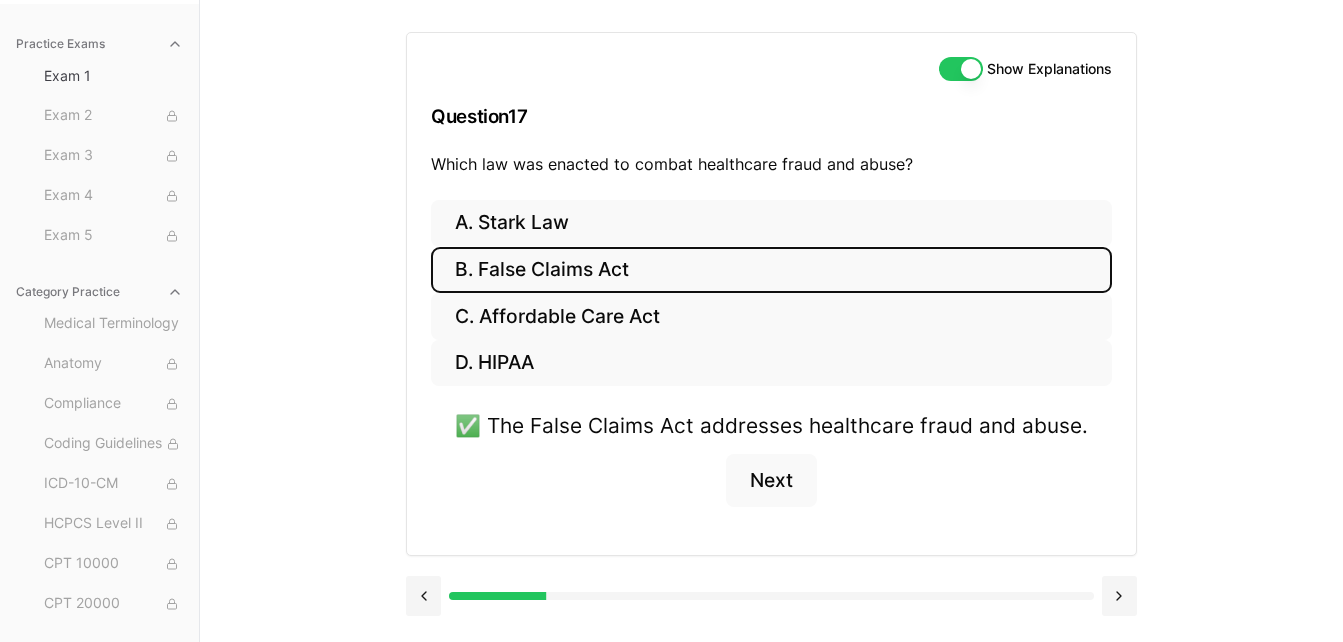 click on "Show Explanations" at bounding box center (961, 69) 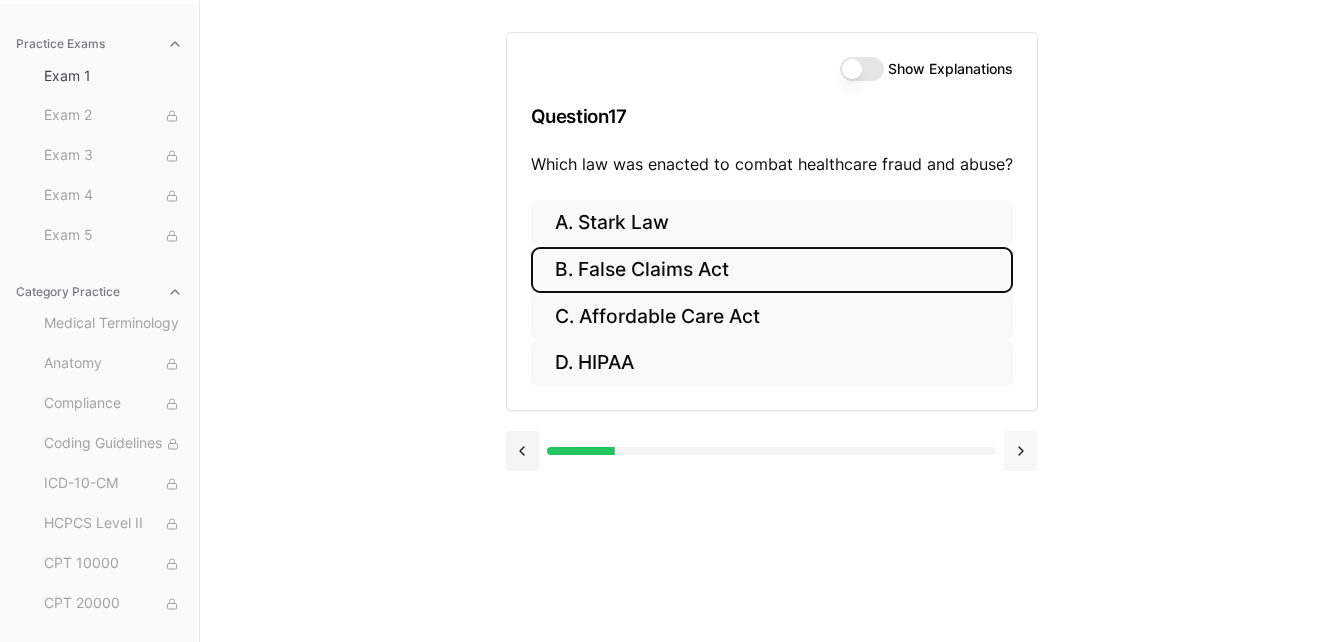 click at bounding box center [1021, 451] 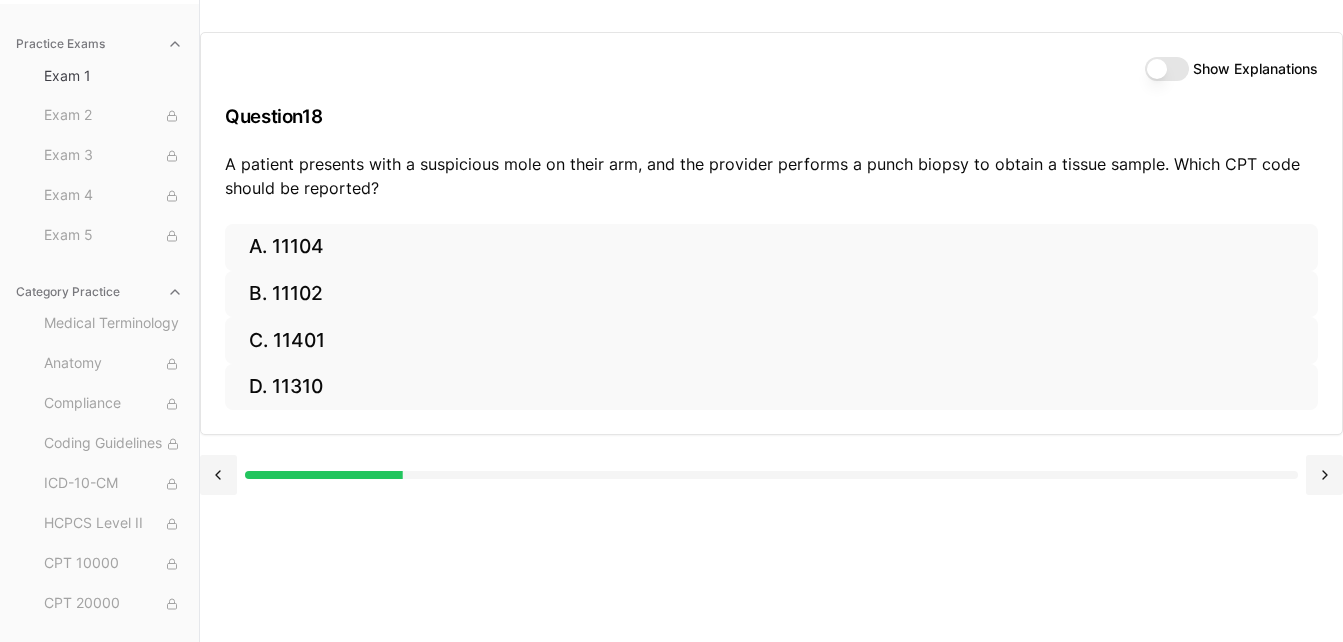 click on "Show Explanations" at bounding box center [1167, 69] 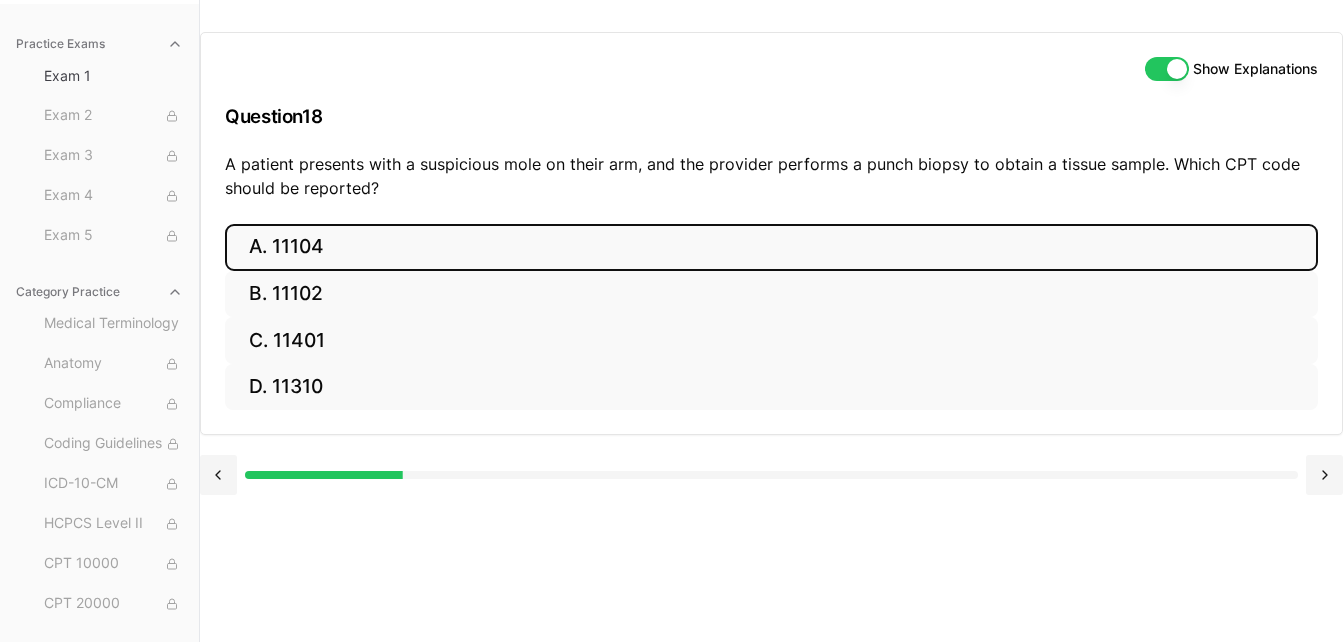 click on "A. 11104" at bounding box center (771, 247) 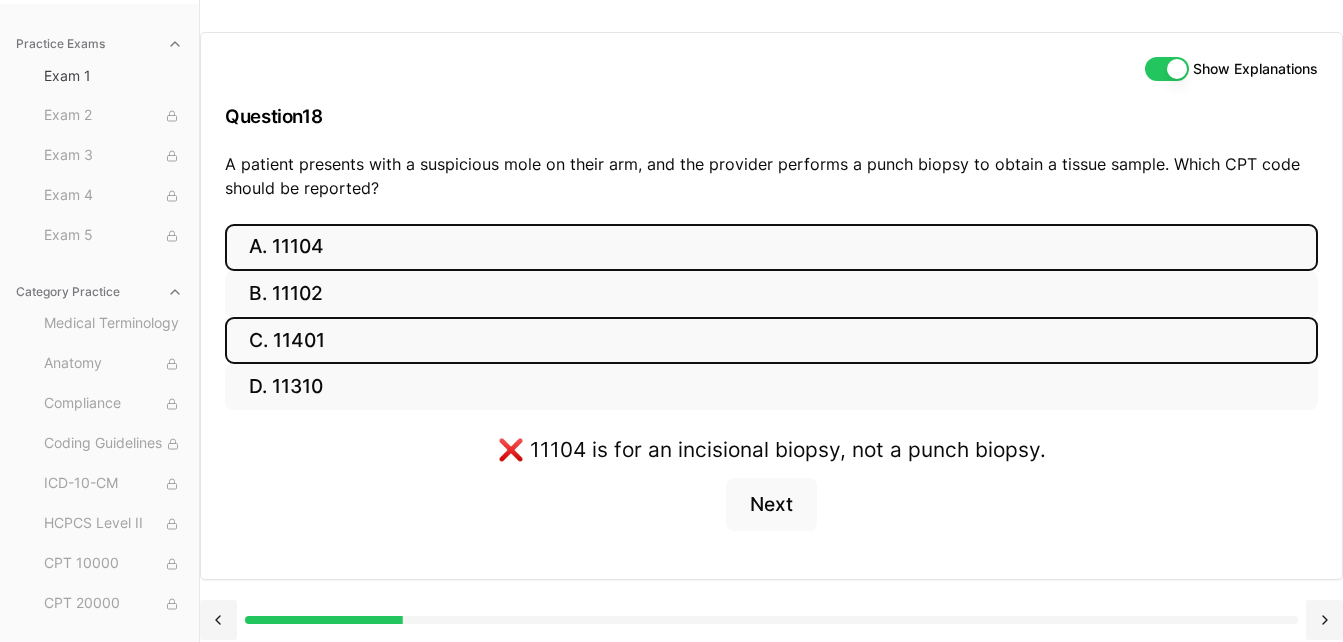 click on "C. 11401" at bounding box center (771, 340) 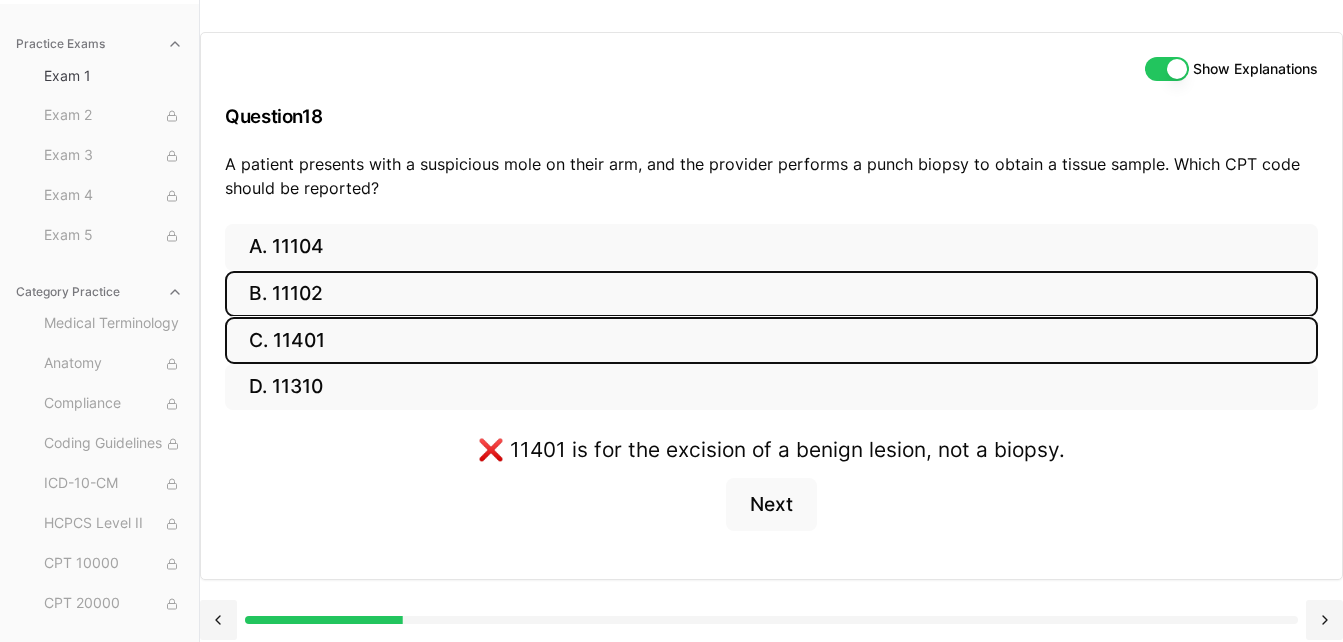 click on "B. 11102" at bounding box center (771, 294) 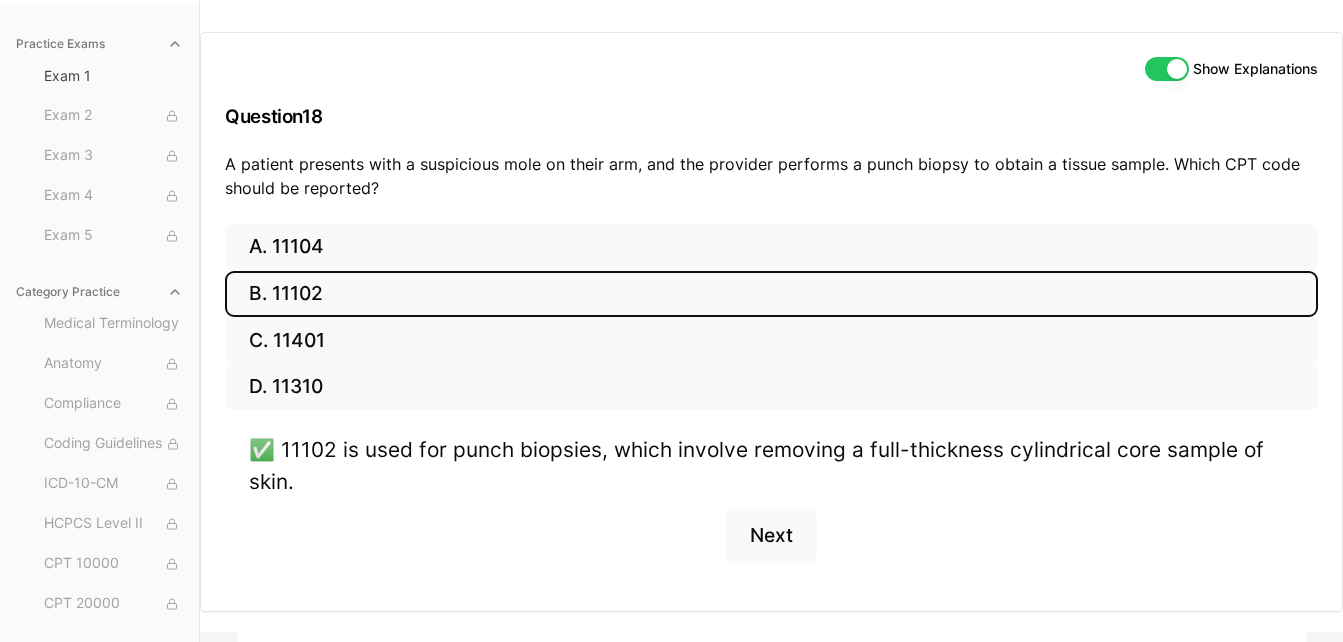 click on "Show Explanations" at bounding box center (1167, 69) 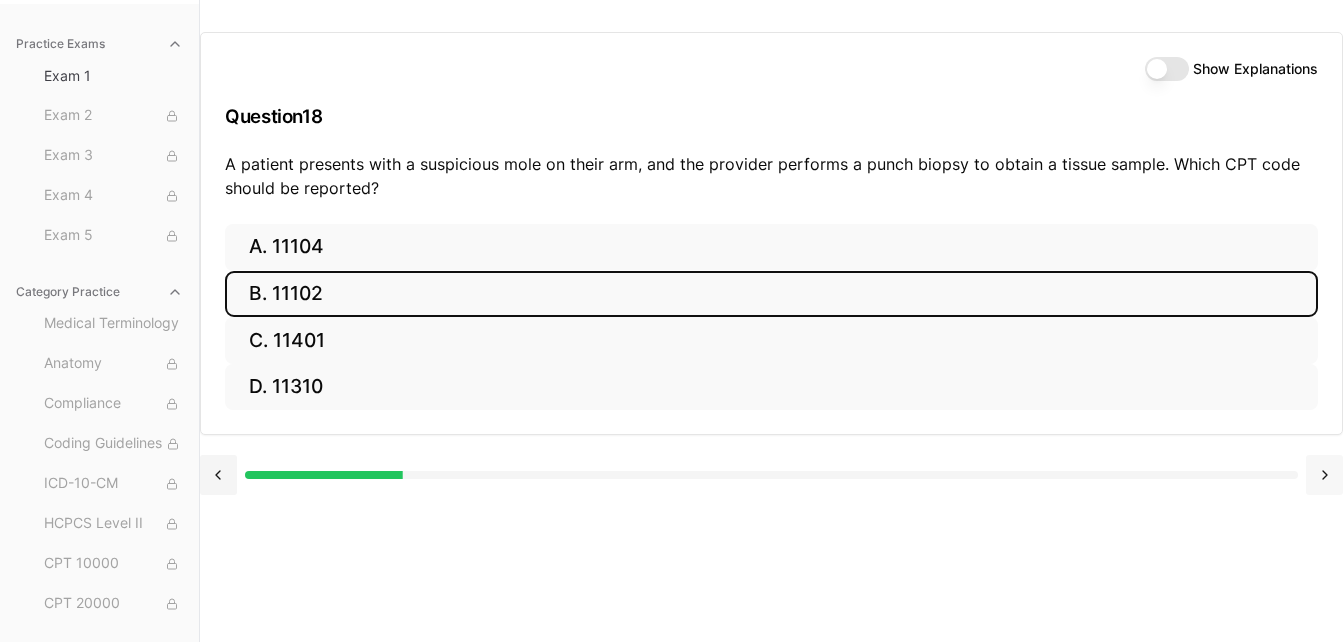 click at bounding box center [1324, 475] 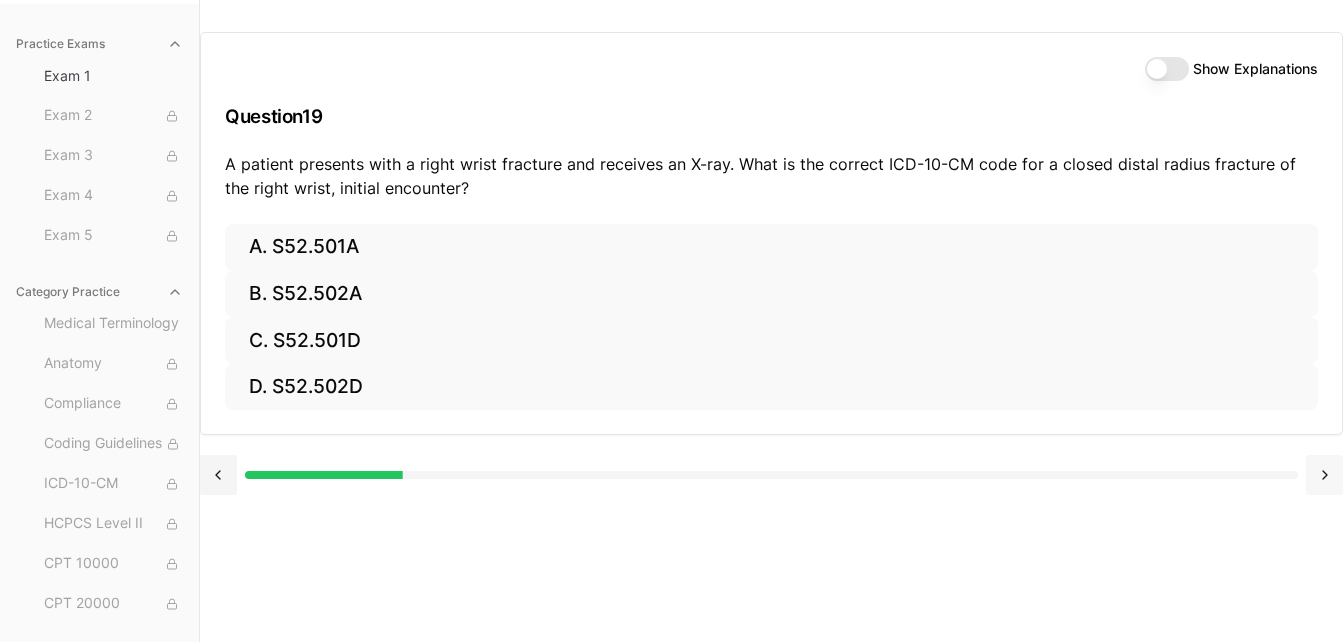click at bounding box center (1324, 475) 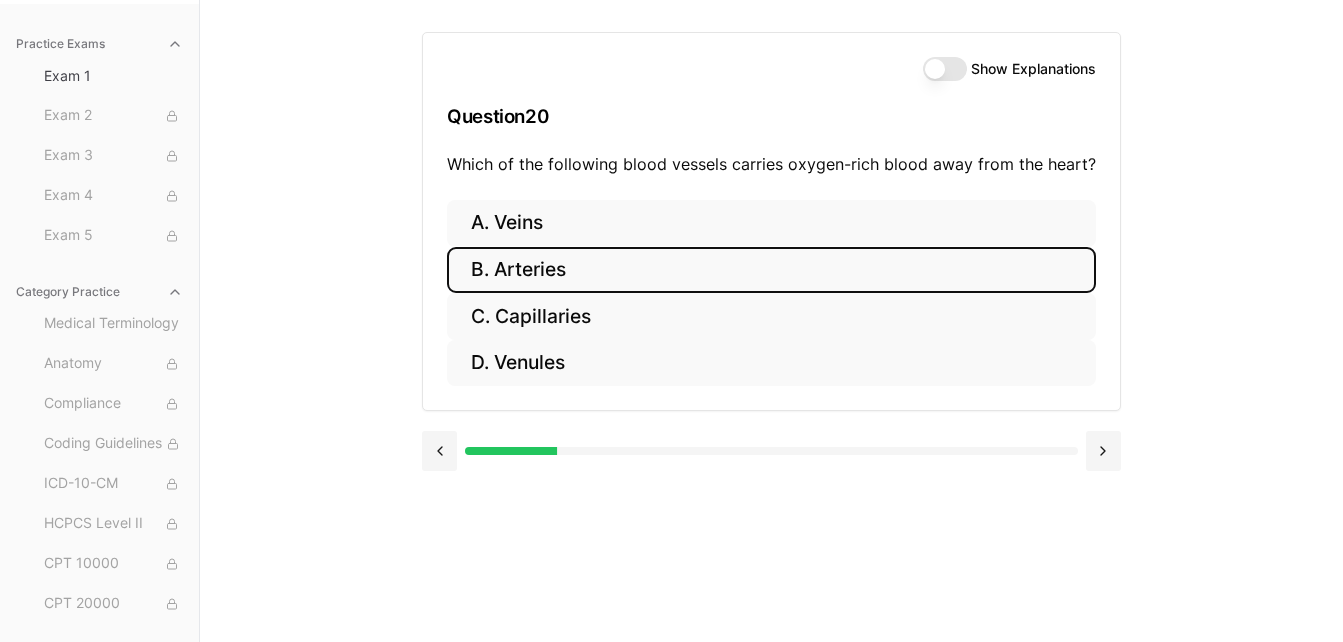 click on "B. Arteries" at bounding box center [771, 270] 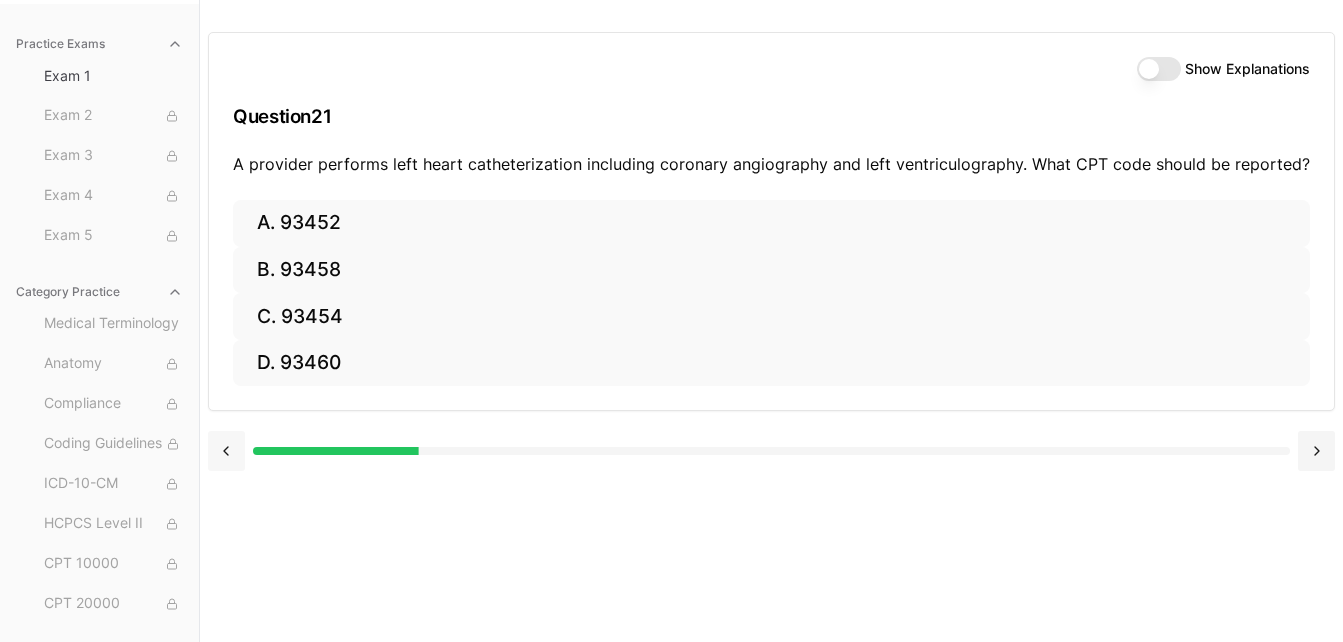 click at bounding box center (226, 451) 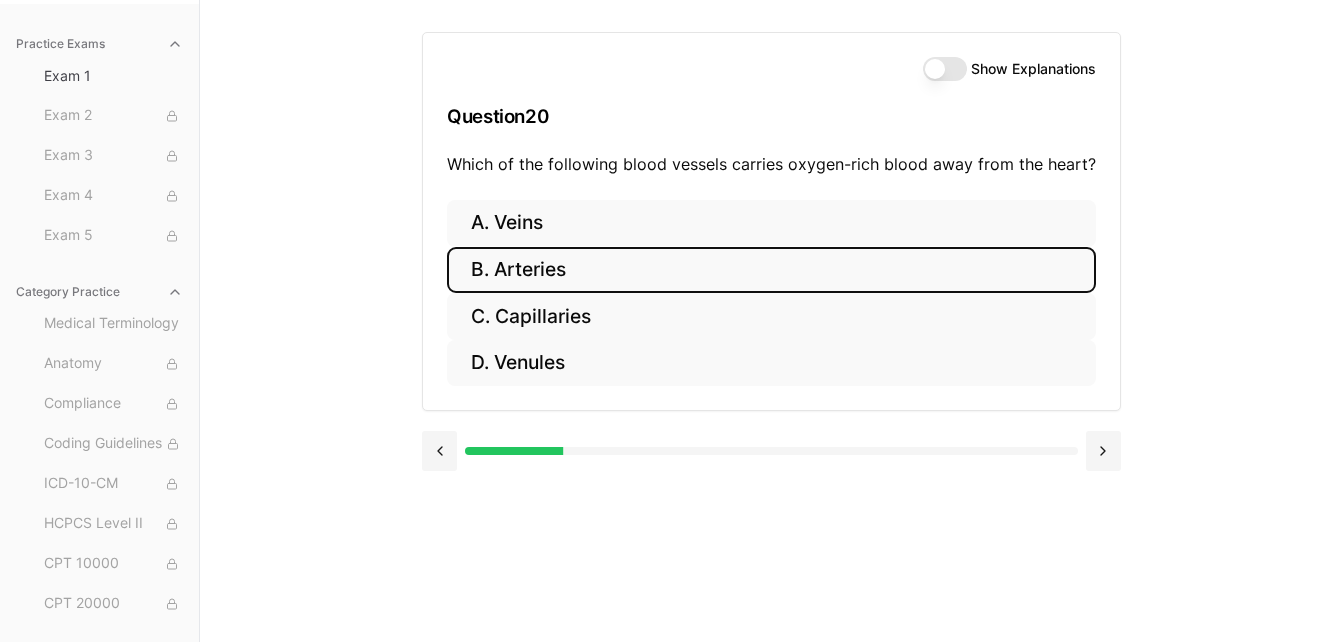 click on "Show Explanations" at bounding box center [945, 69] 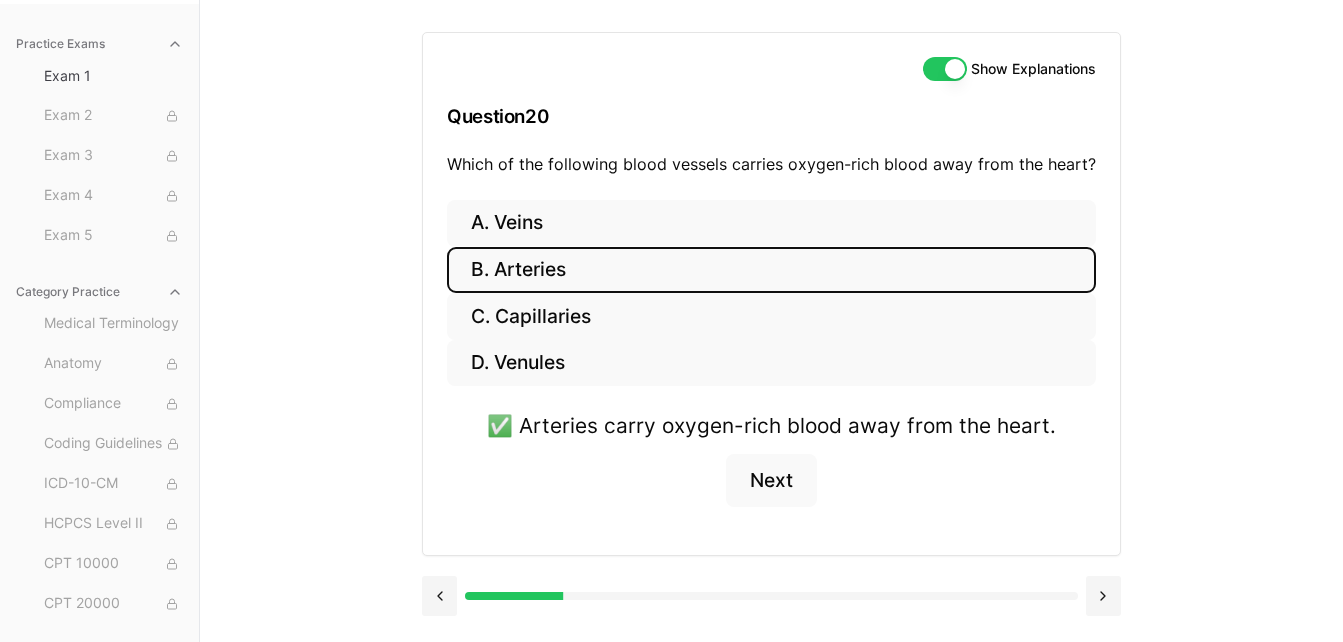 click on "Show Explanations" at bounding box center (945, 69) 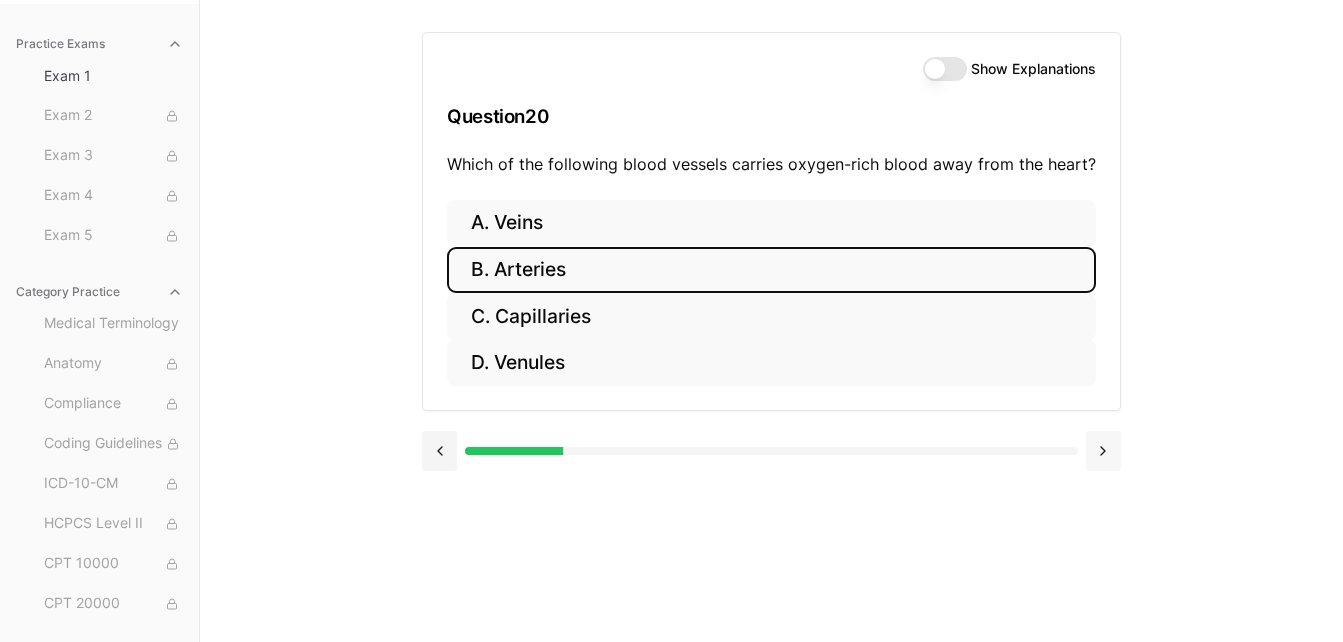 click at bounding box center [1103, 451] 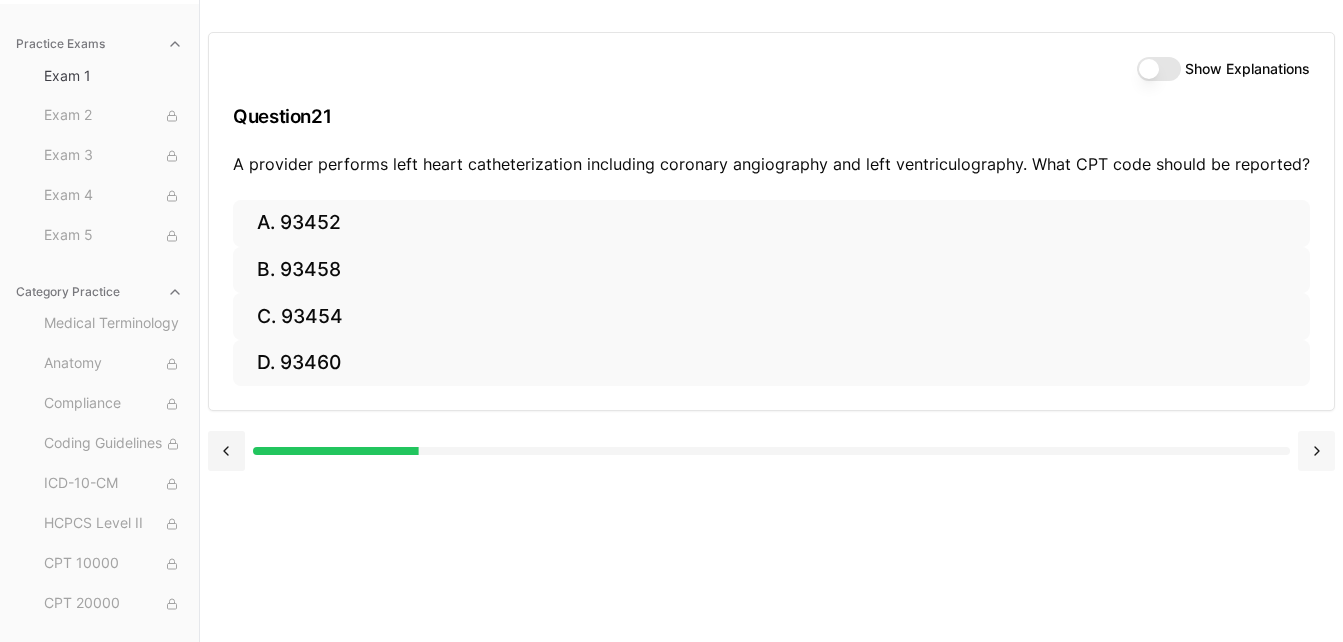 click at bounding box center [1316, 451] 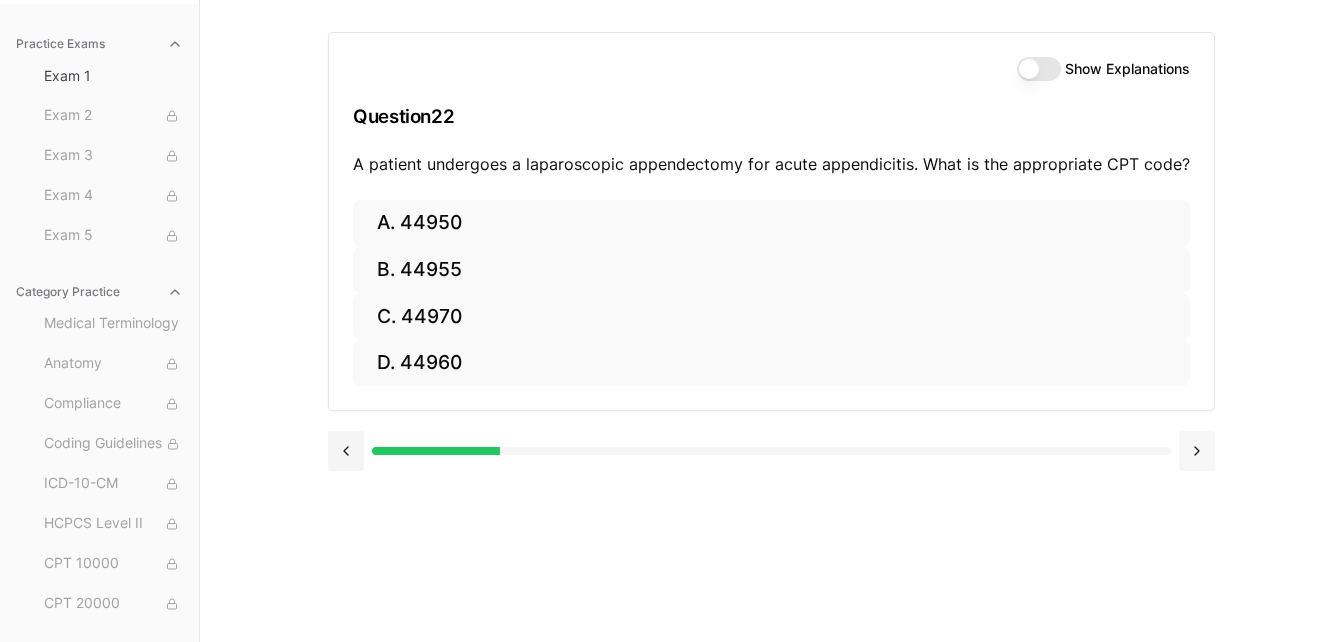 click at bounding box center (1197, 451) 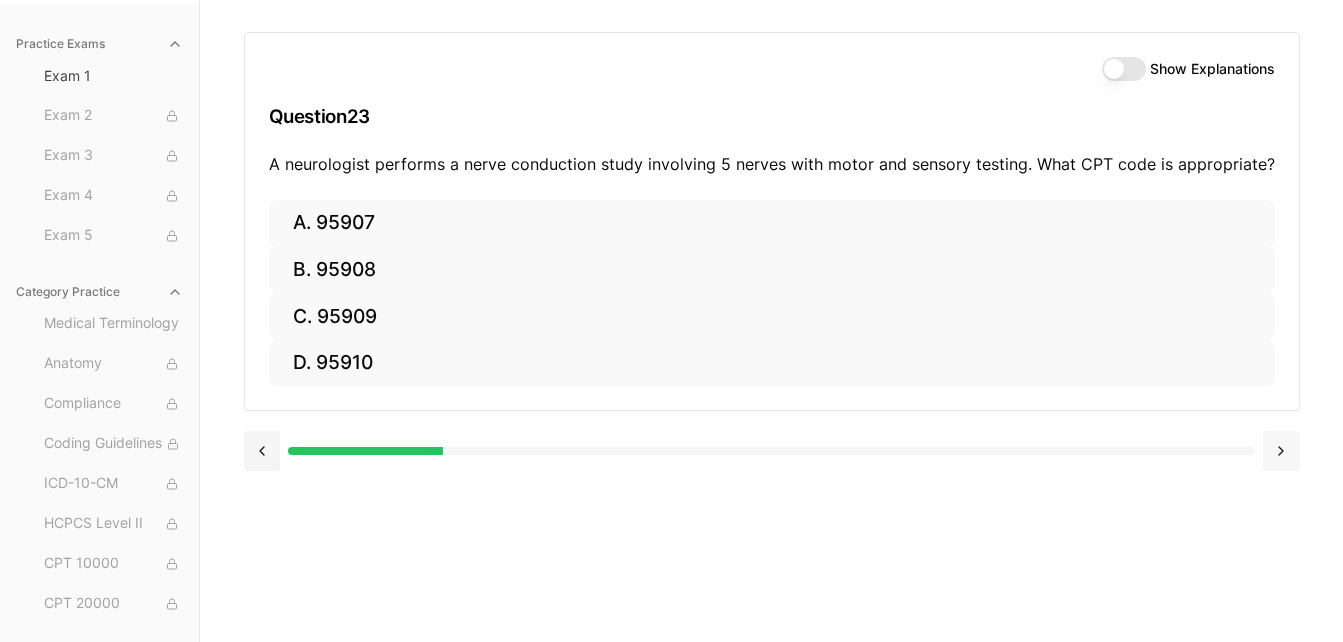 click at bounding box center [1281, 451] 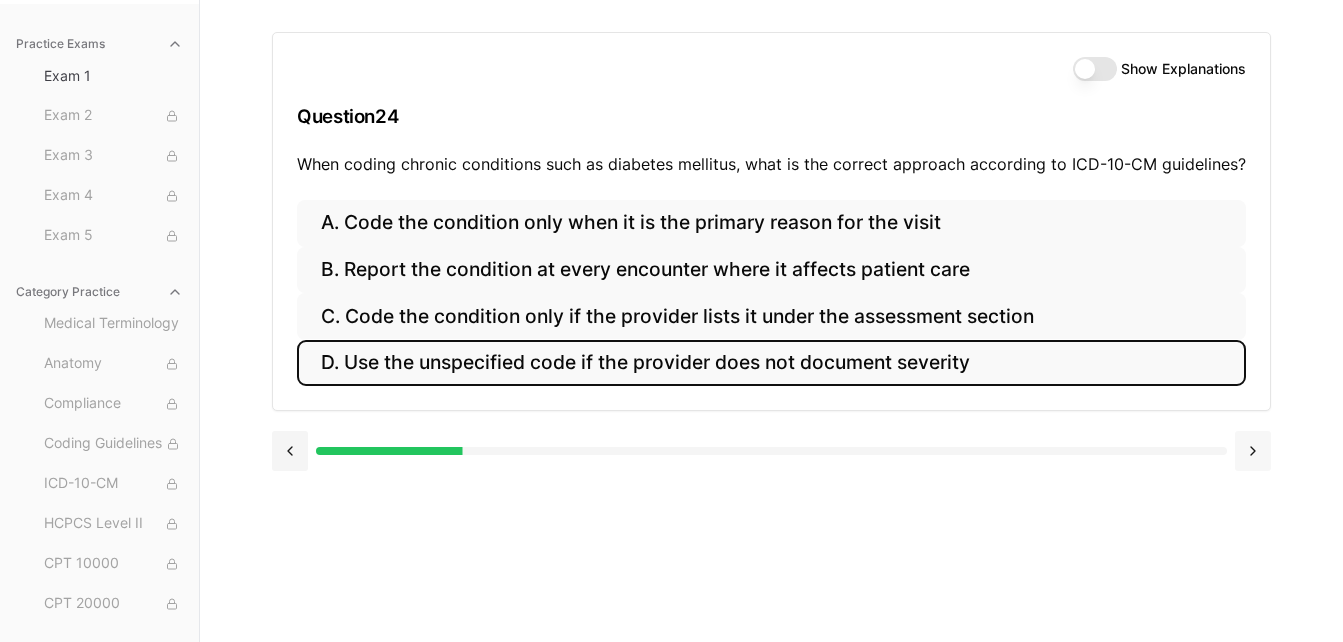 click on "D. Use the unspecified code if the provider does not document severity" at bounding box center [771, 363] 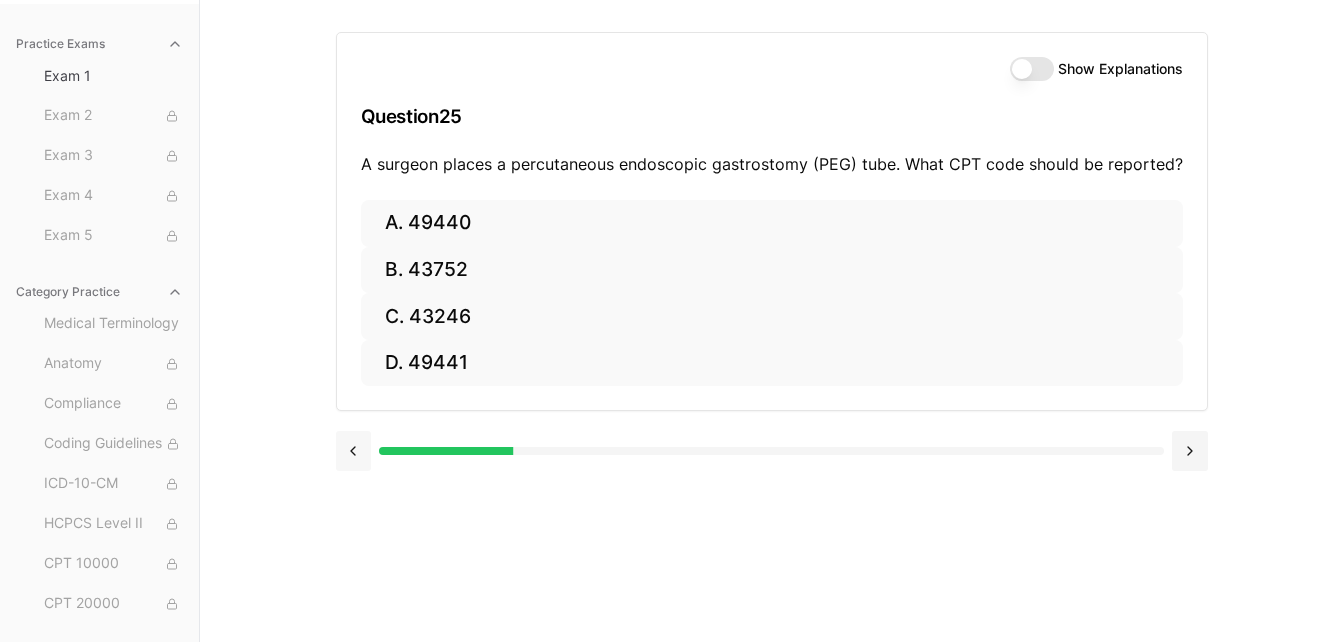 click at bounding box center (354, 451) 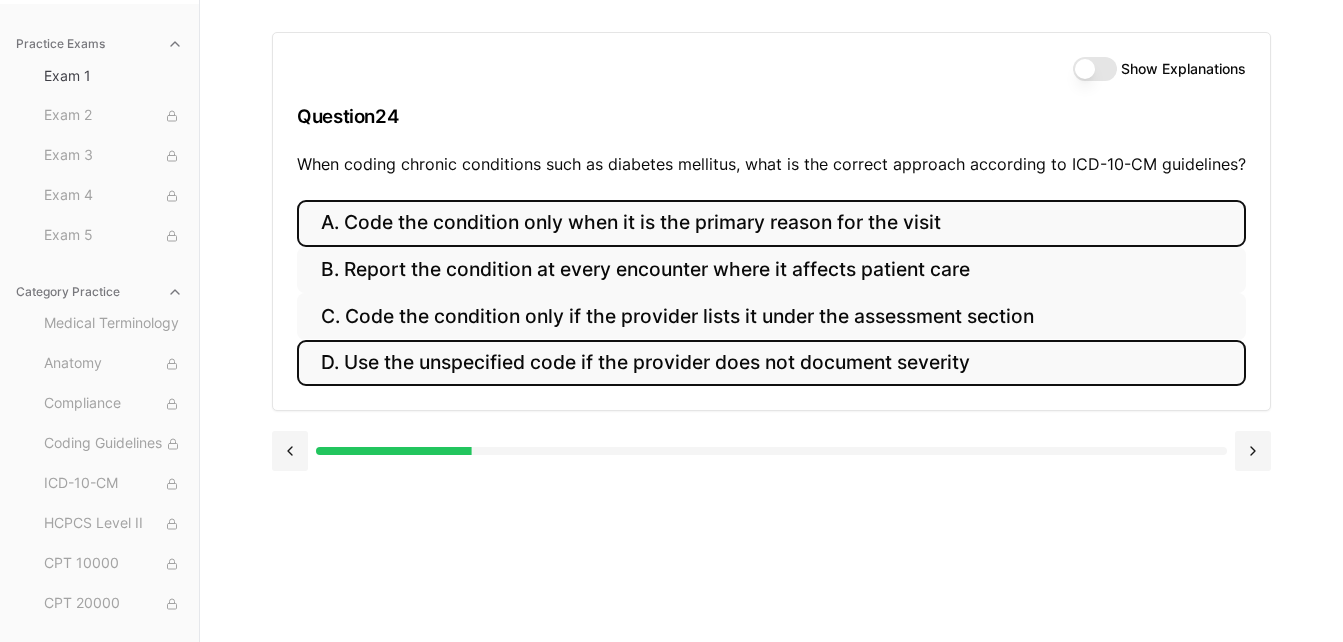 click on "A. Code the condition only when it is the primary reason for the visit" at bounding box center (771, 223) 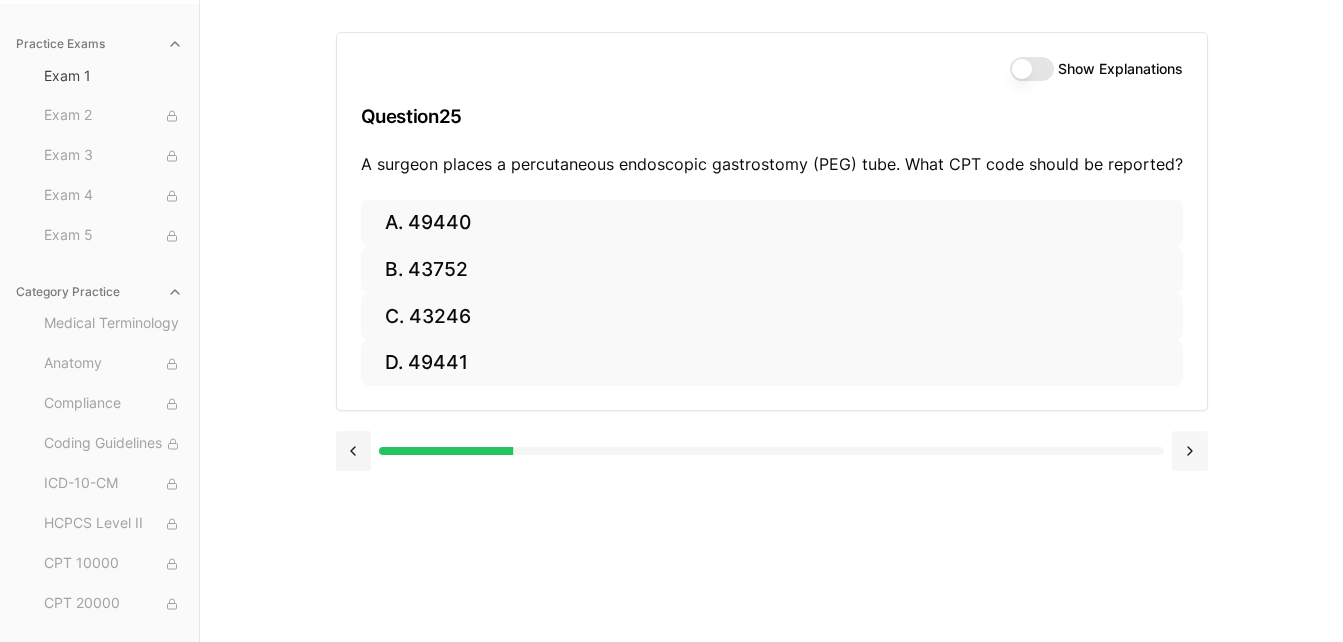 click at bounding box center (1190, 451) 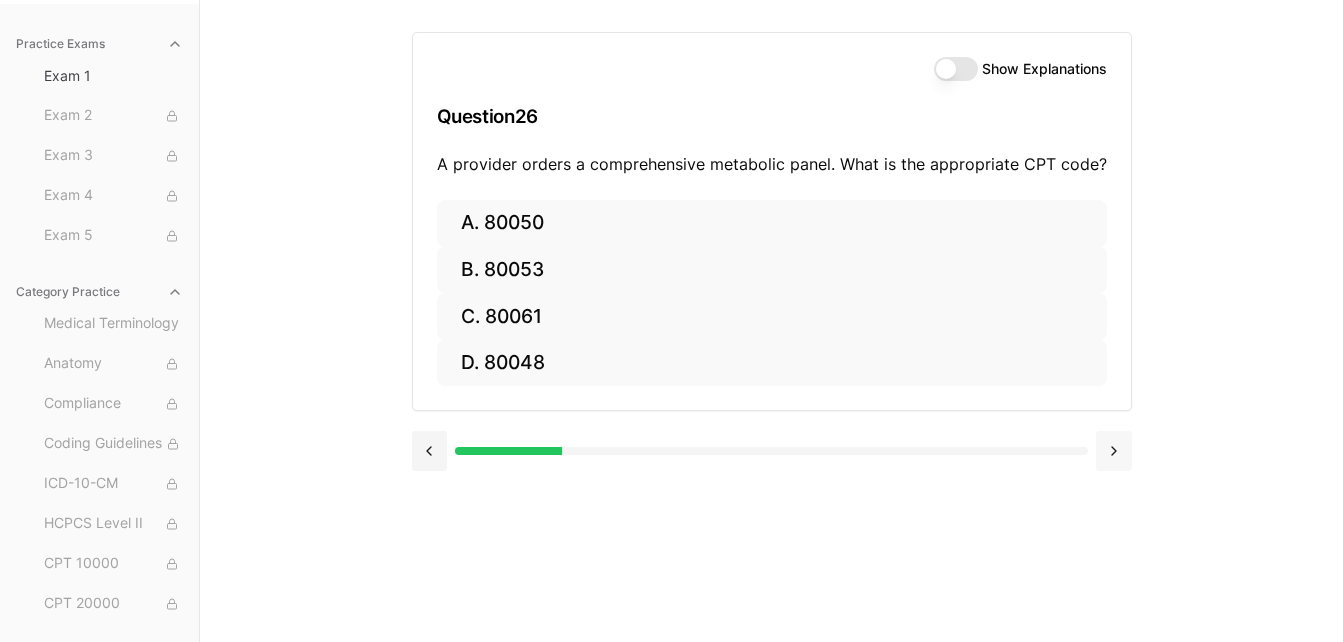click at bounding box center (1113, 451) 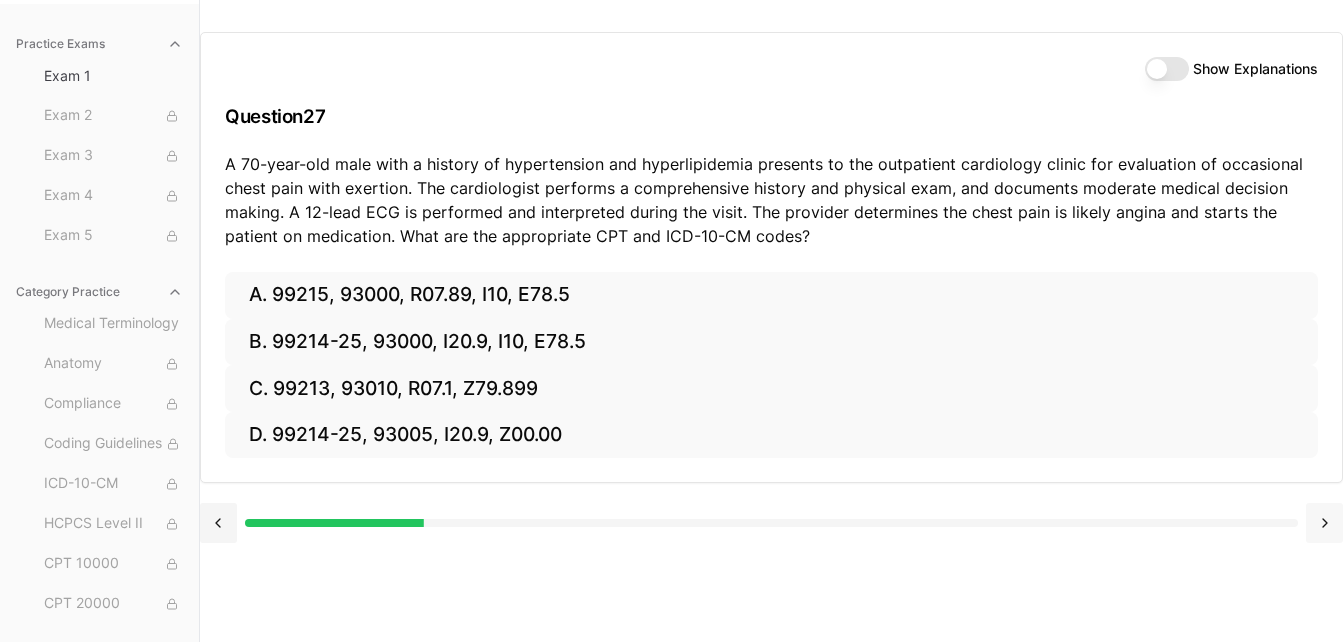 click on "A. 99215, 93000, R07.89, I10, E78.5 B. 99214-25, 93000, I20.9, I10, E78.5 C. 99213, 93010, R07.1, Z79.899 D. 99214-25, 93005, I20.9, Z00.00" at bounding box center (771, 365) 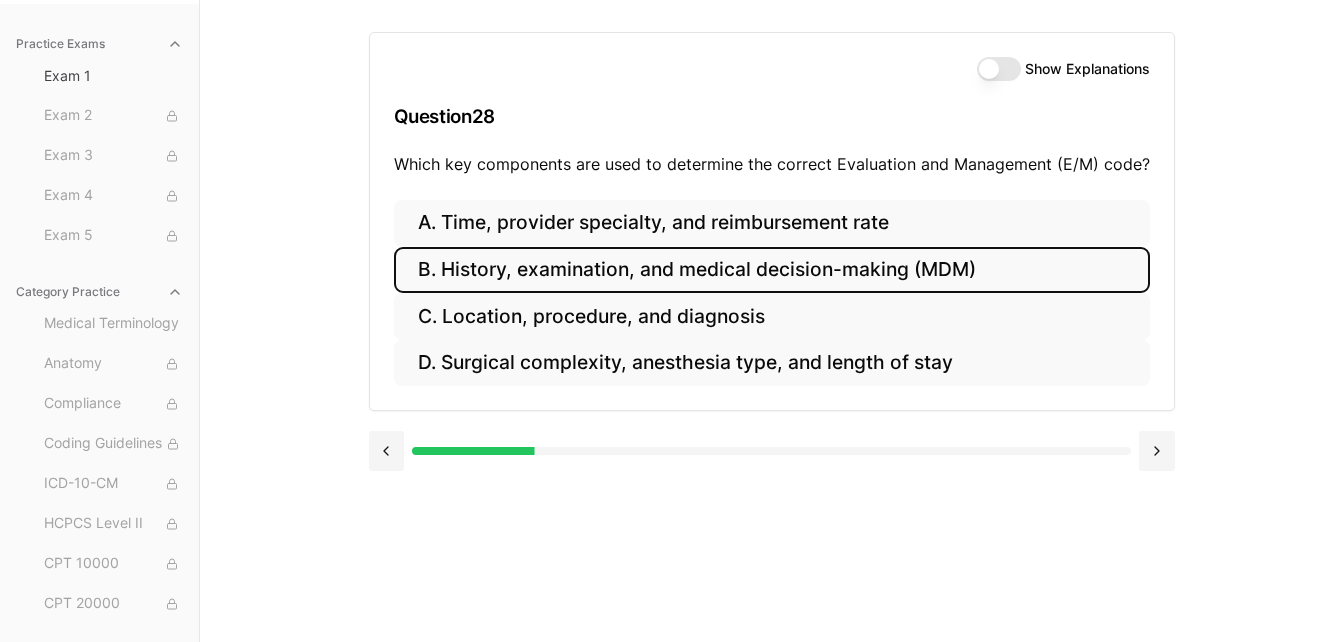 click on "B. History, examination, and medical decision-making (MDM)" at bounding box center (772, 270) 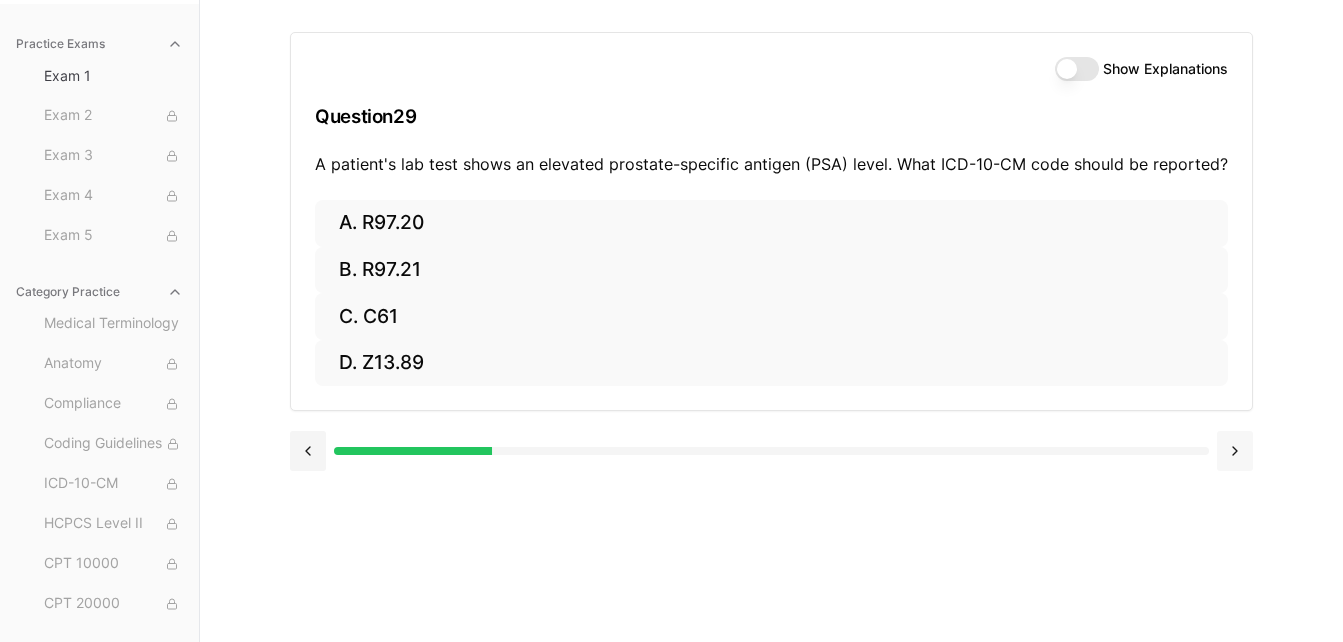 click at bounding box center [1235, 451] 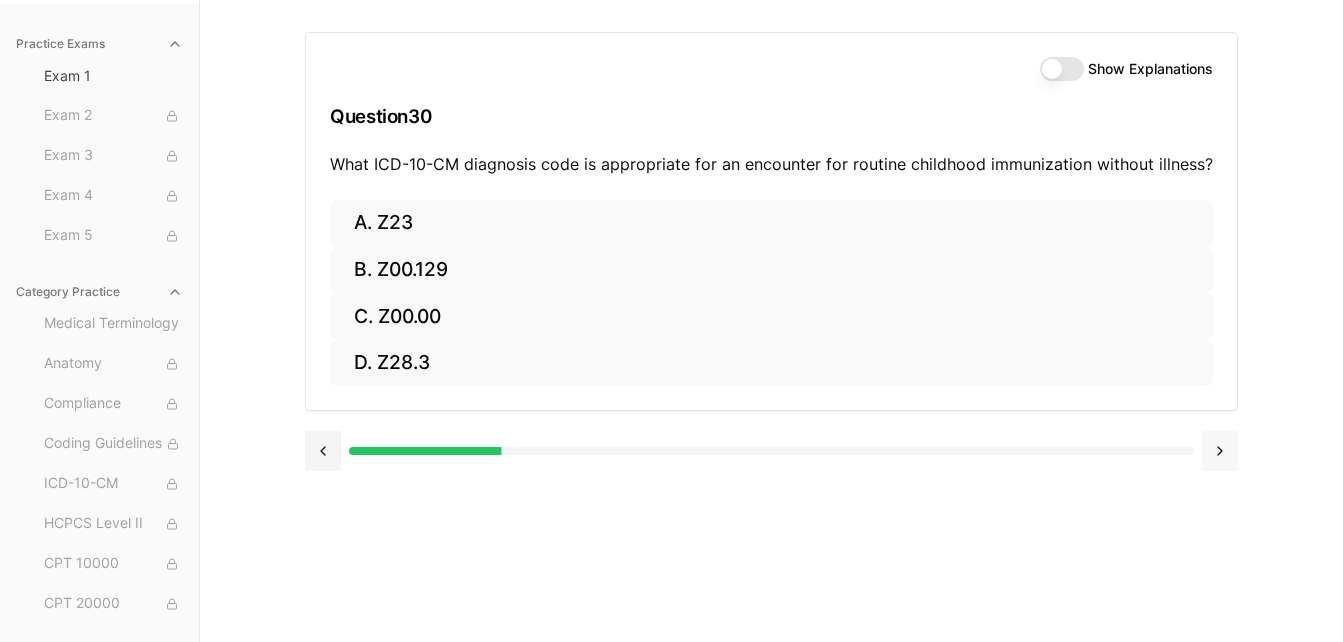 click at bounding box center (1220, 451) 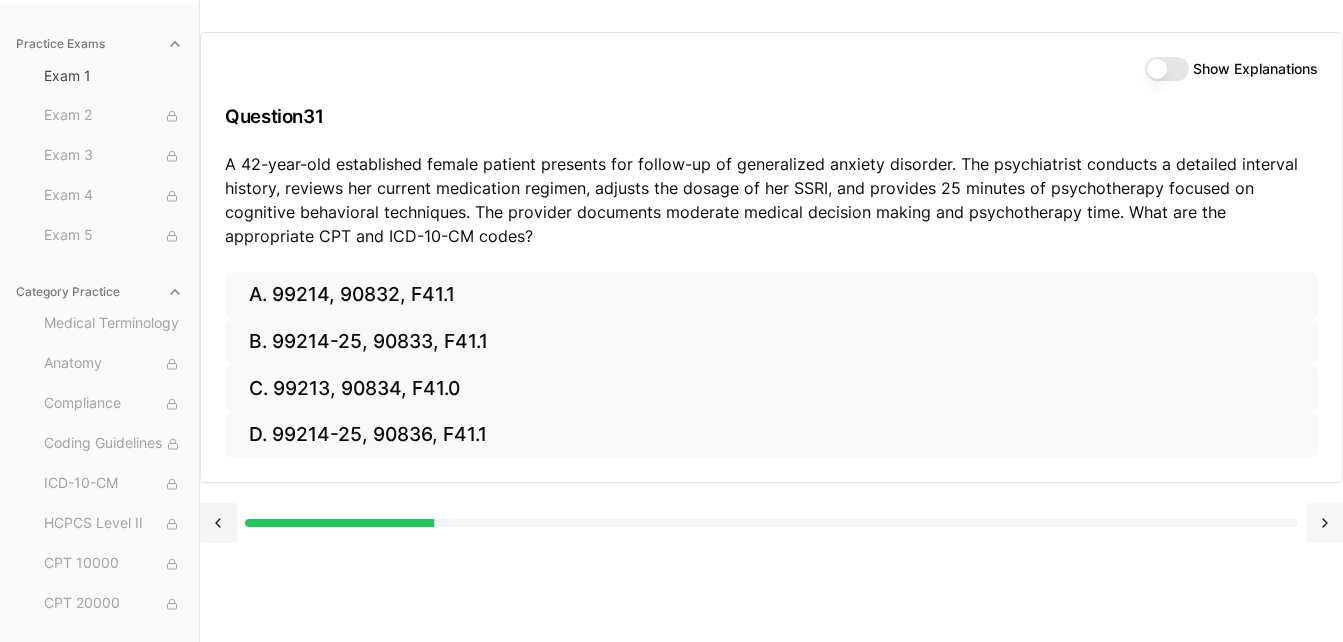click on "A. 99214, 90832, F41.1 B. 99214-25, 90833, F41.1 C. 99213, 90834, F41.0 D. 99214-25, 90836, F41.1" at bounding box center [771, 377] 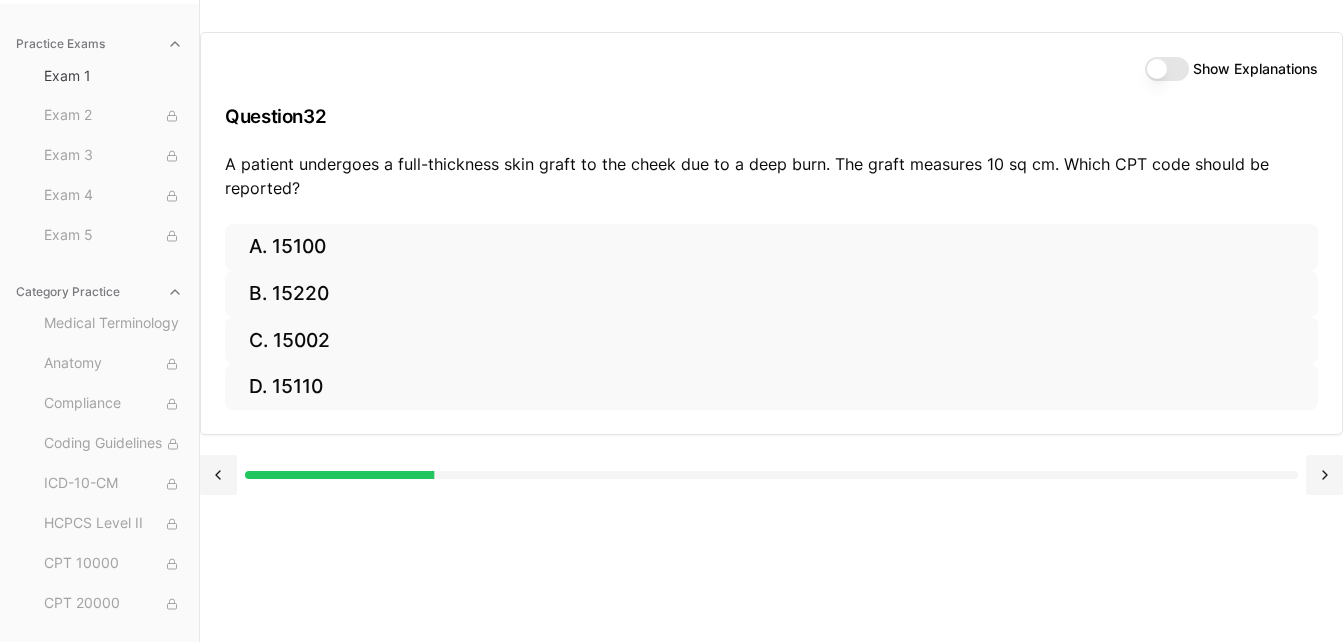 click on "Show Explanations Question  32 A patient undergoes a full-thickness skin graft to the cheek due to a deep burn. The graft measures 10 sq cm. Which CPT code should be reported? A. 15100 B. 15220 C. 15002 D. 15110" at bounding box center [771, 321] 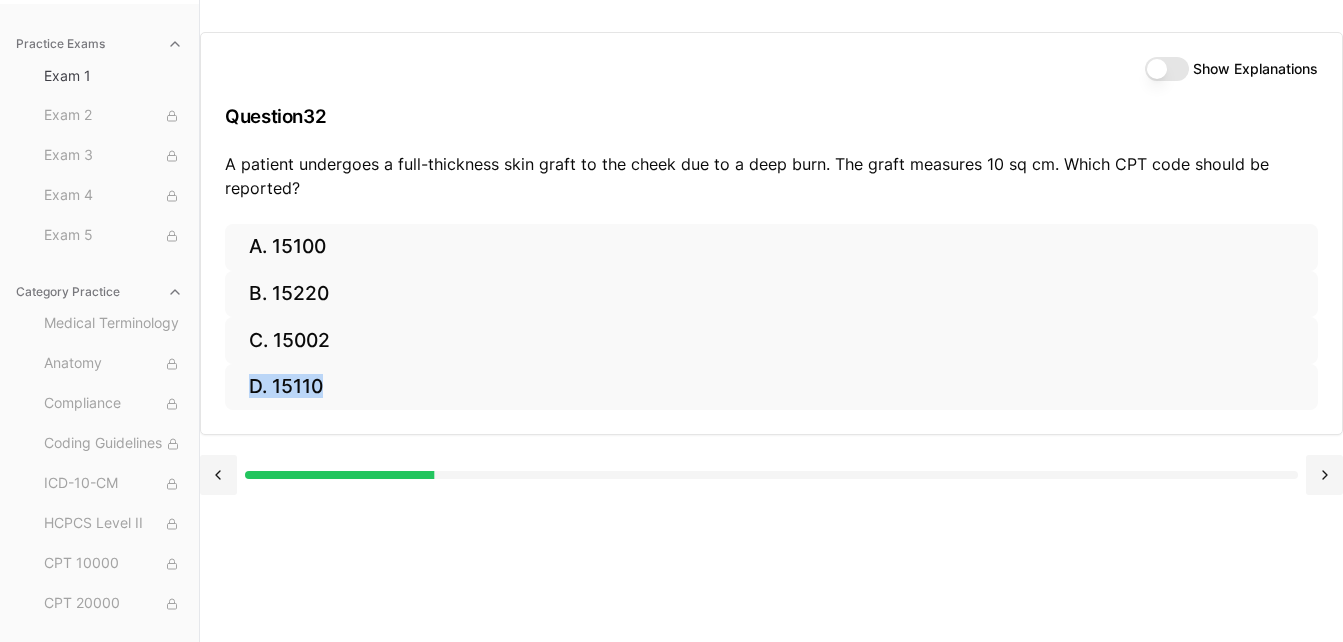 click on "Show Explanations Question  32 A patient undergoes a full-thickness skin graft to the cheek due to a deep burn. The graft measures 10 sq cm. Which CPT code should be reported? A. 15100 B. 15220 C. 15002 D. 15110" at bounding box center (771, 321) 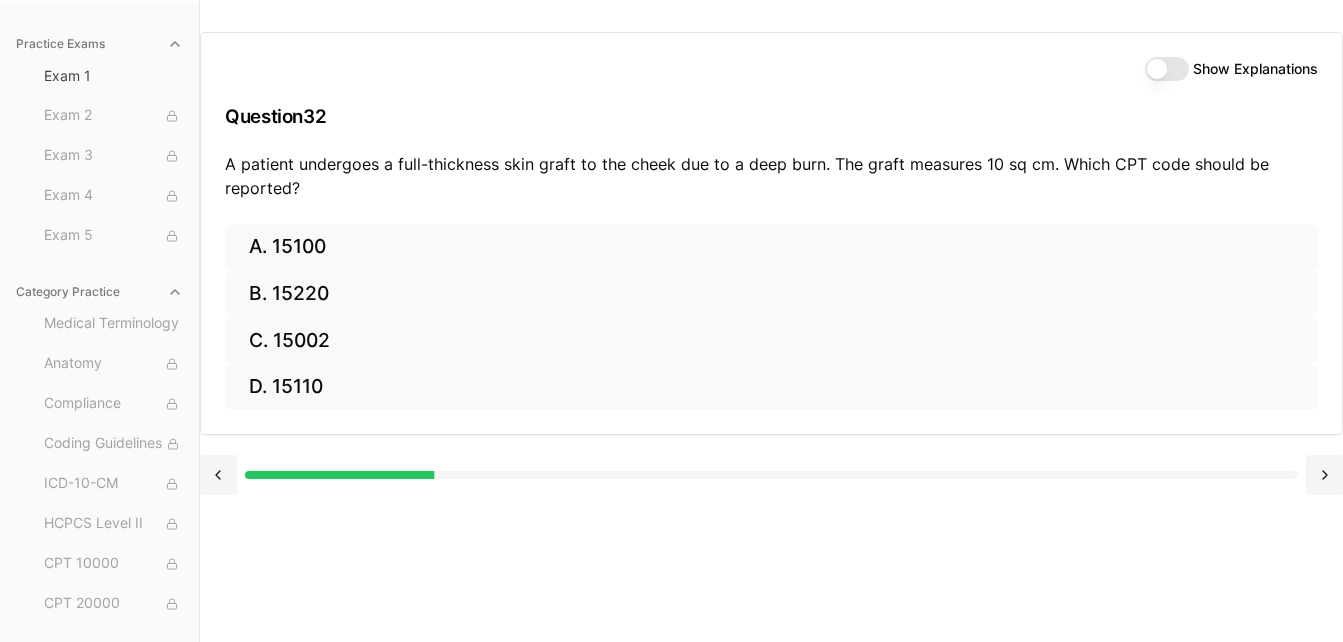 drag, startPoint x: 1045, startPoint y: 572, endPoint x: 1025, endPoint y: 548, distance: 31.241 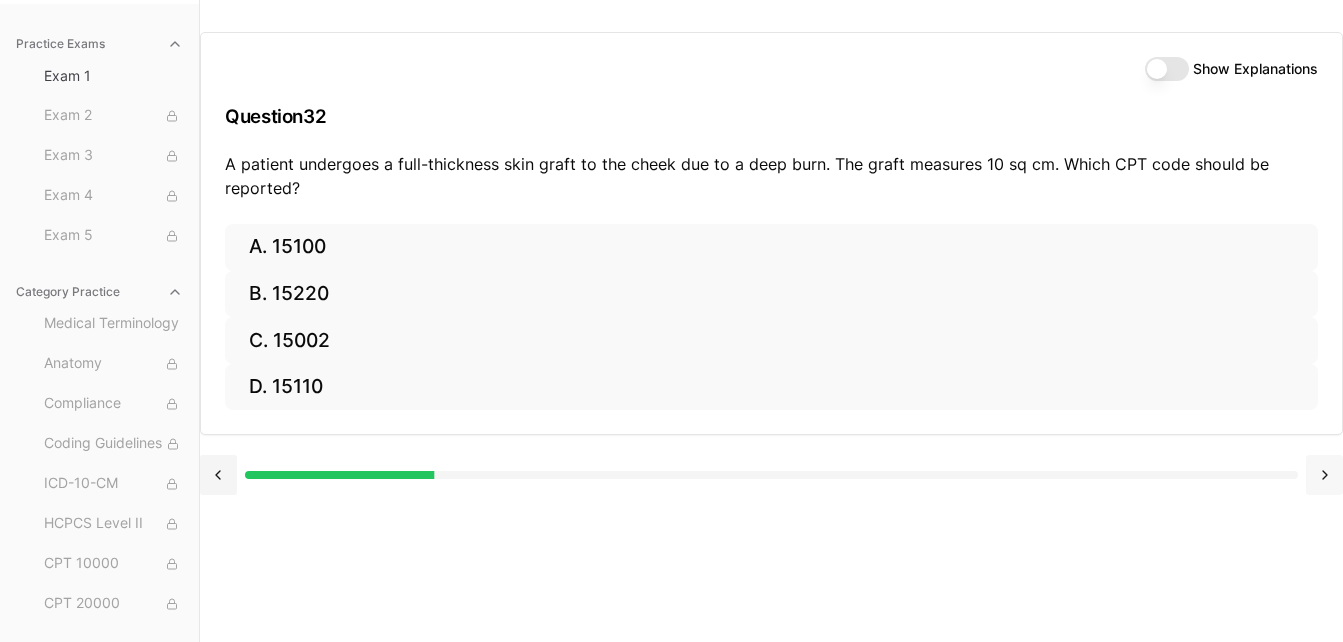 click at bounding box center (1324, 475) 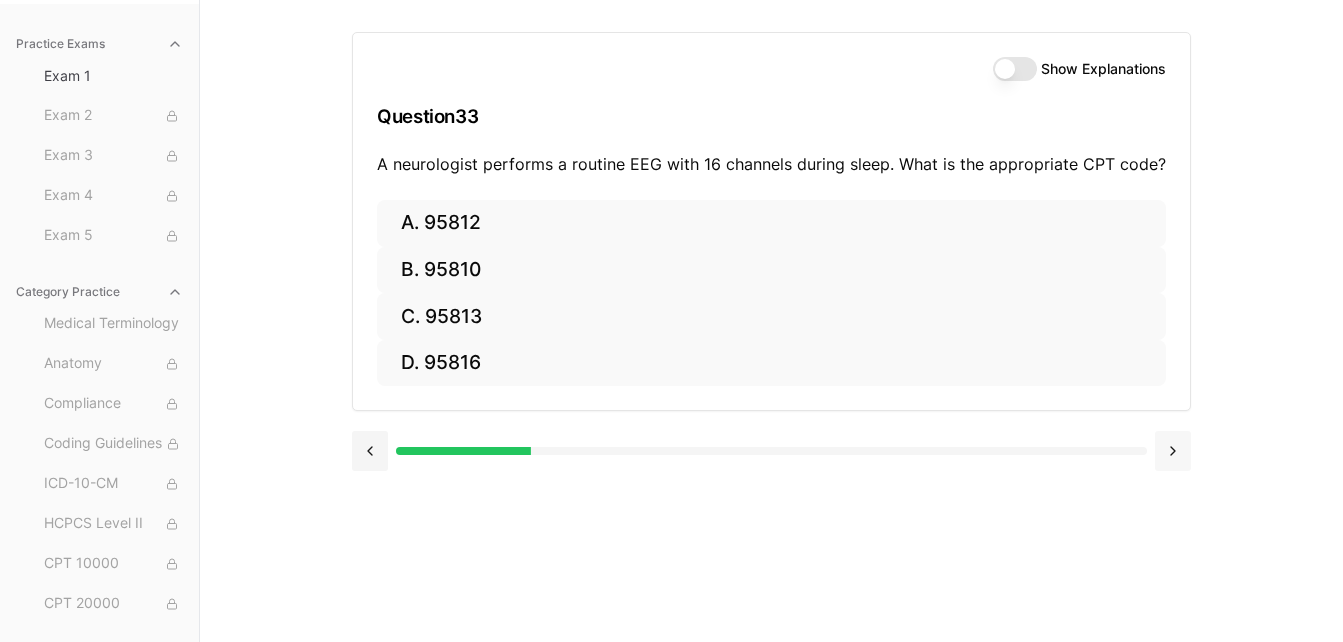 click at bounding box center [1173, 451] 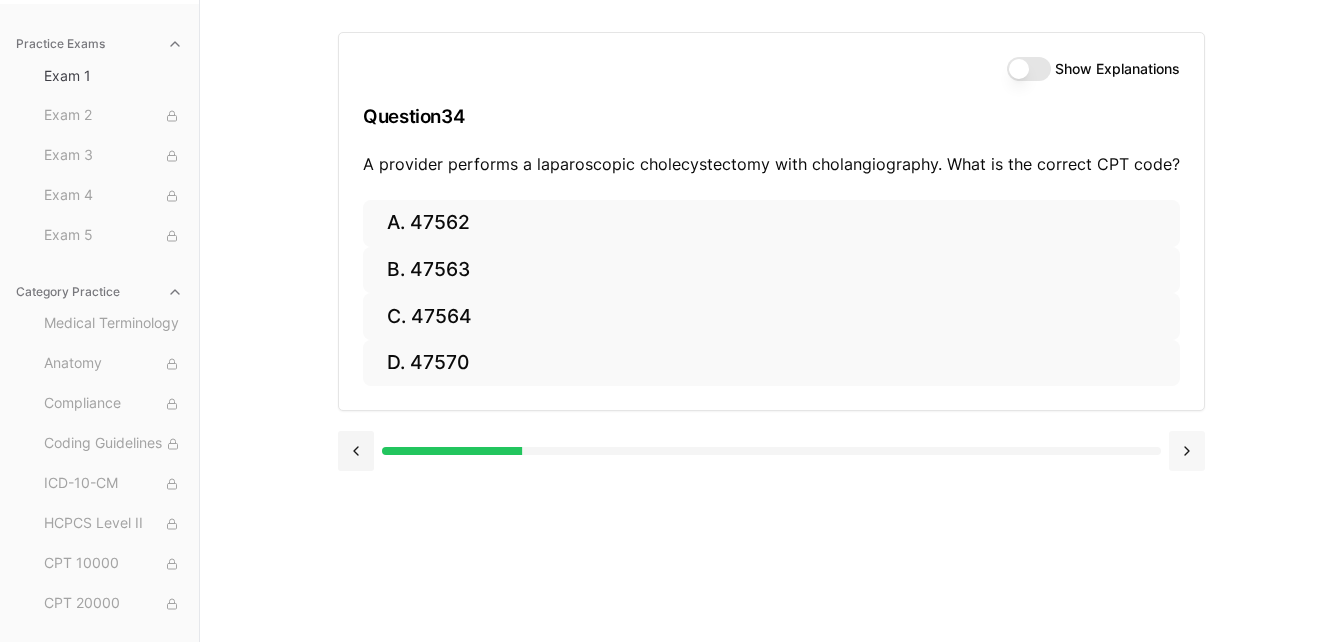 click at bounding box center [1187, 451] 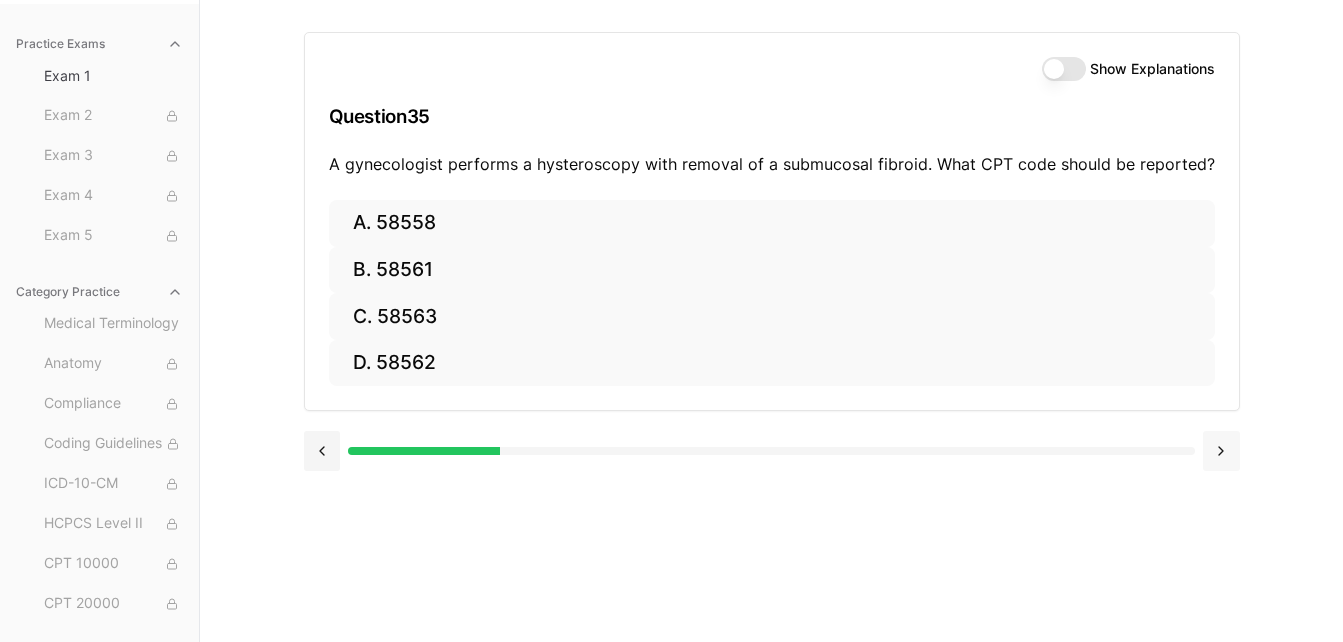 click at bounding box center [1221, 451] 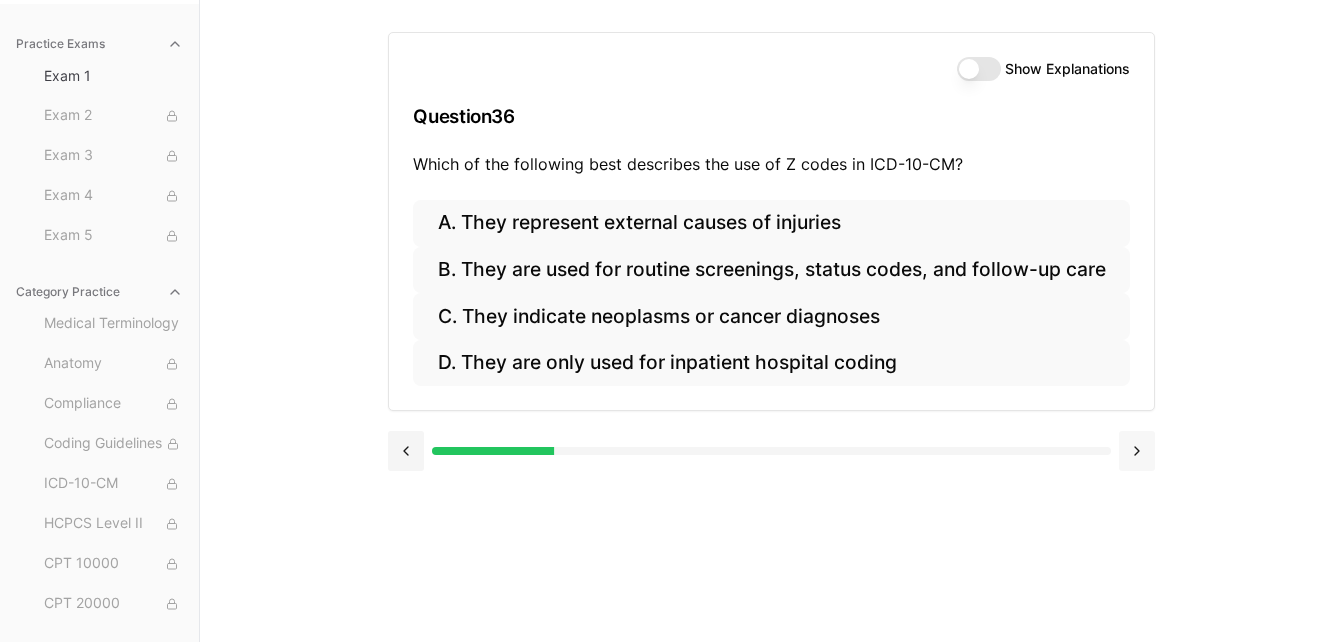 click at bounding box center (1136, 451) 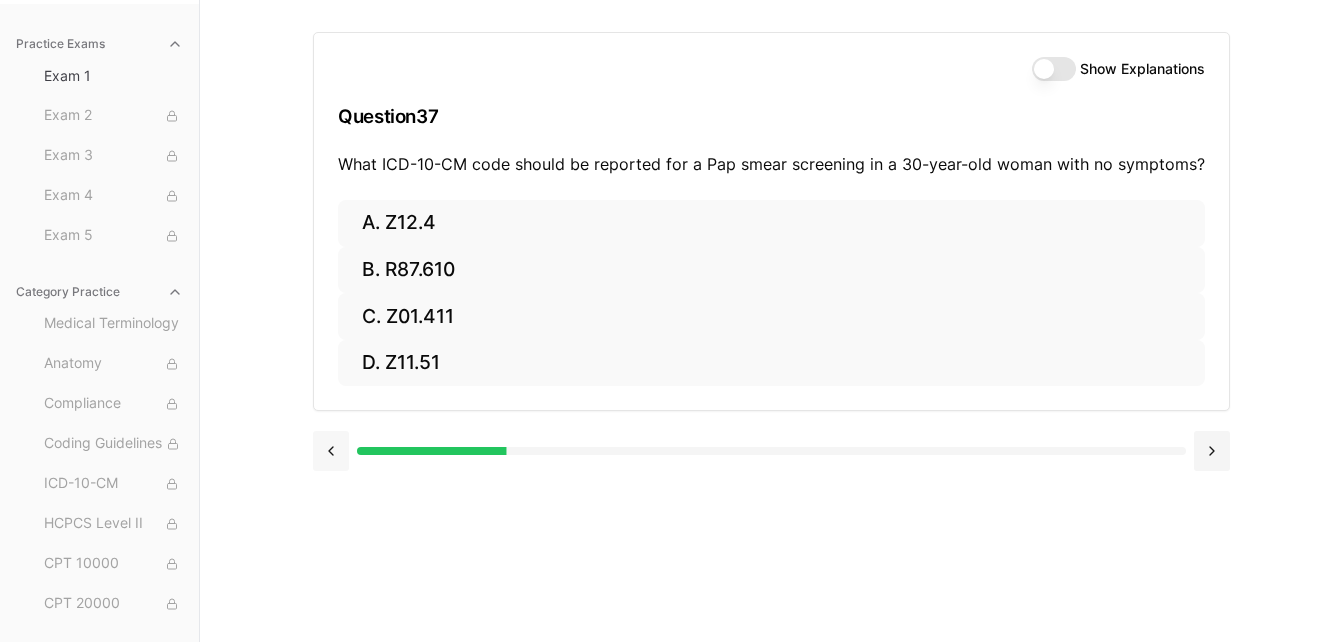 click at bounding box center [331, 451] 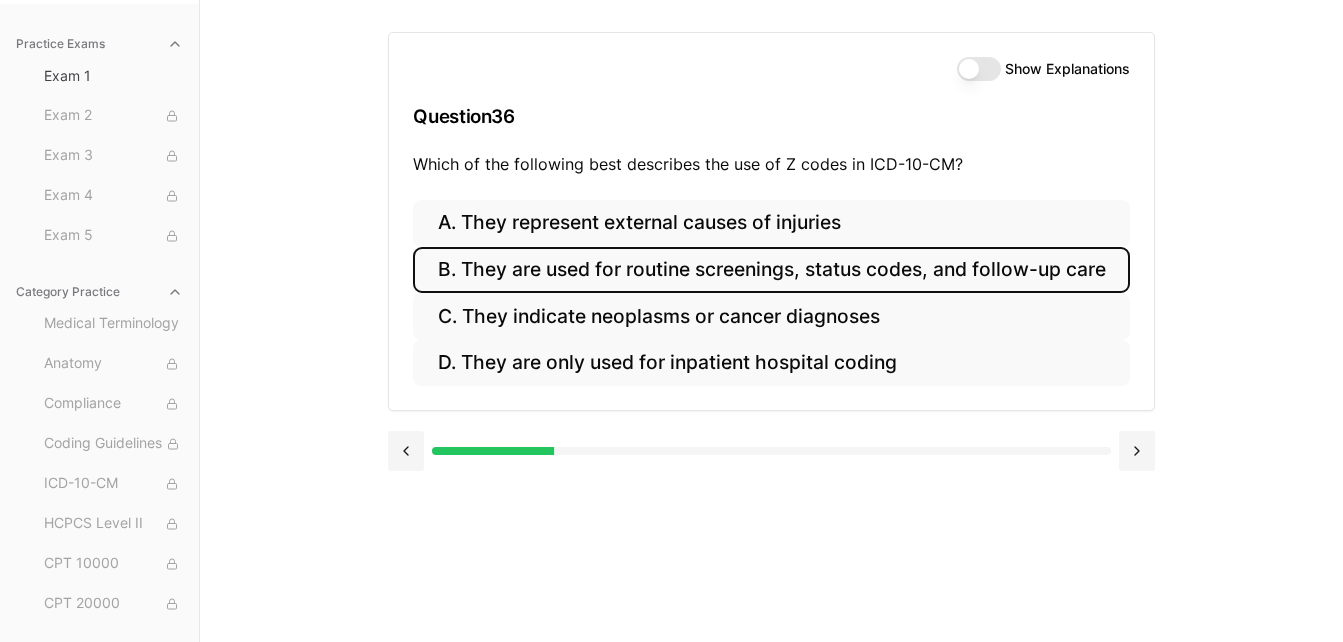 click on "B. They are used for routine screenings, status codes, and follow-up care" at bounding box center [771, 270] 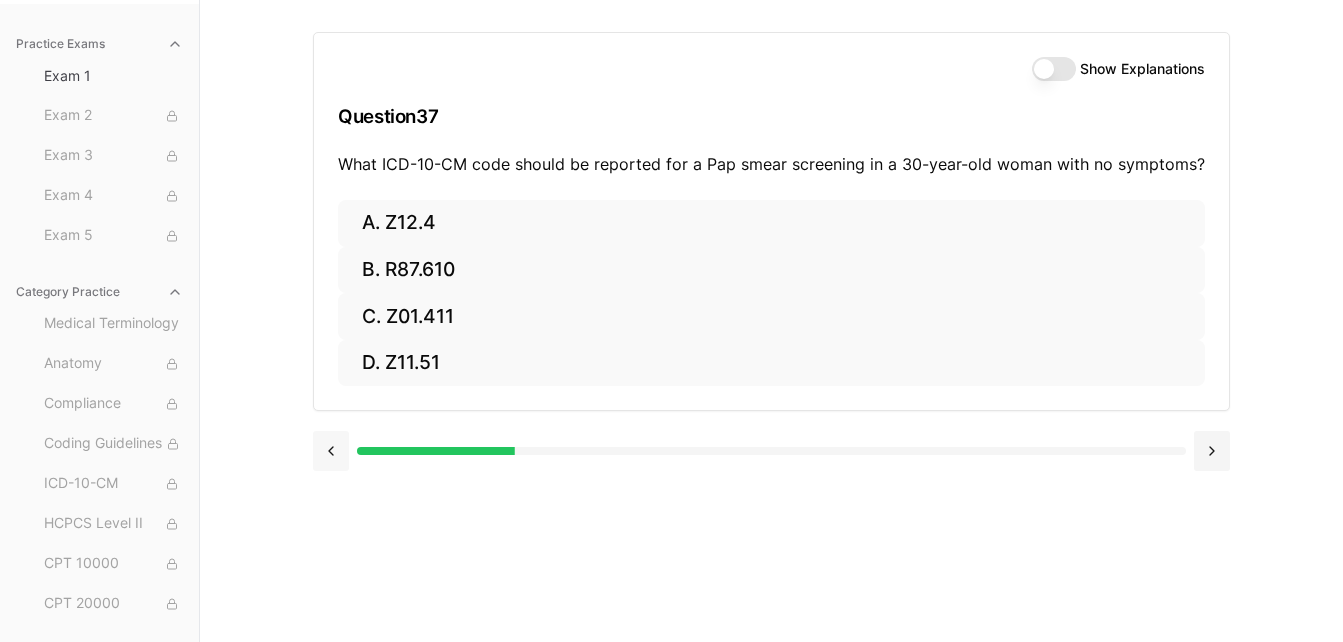 click at bounding box center (331, 451) 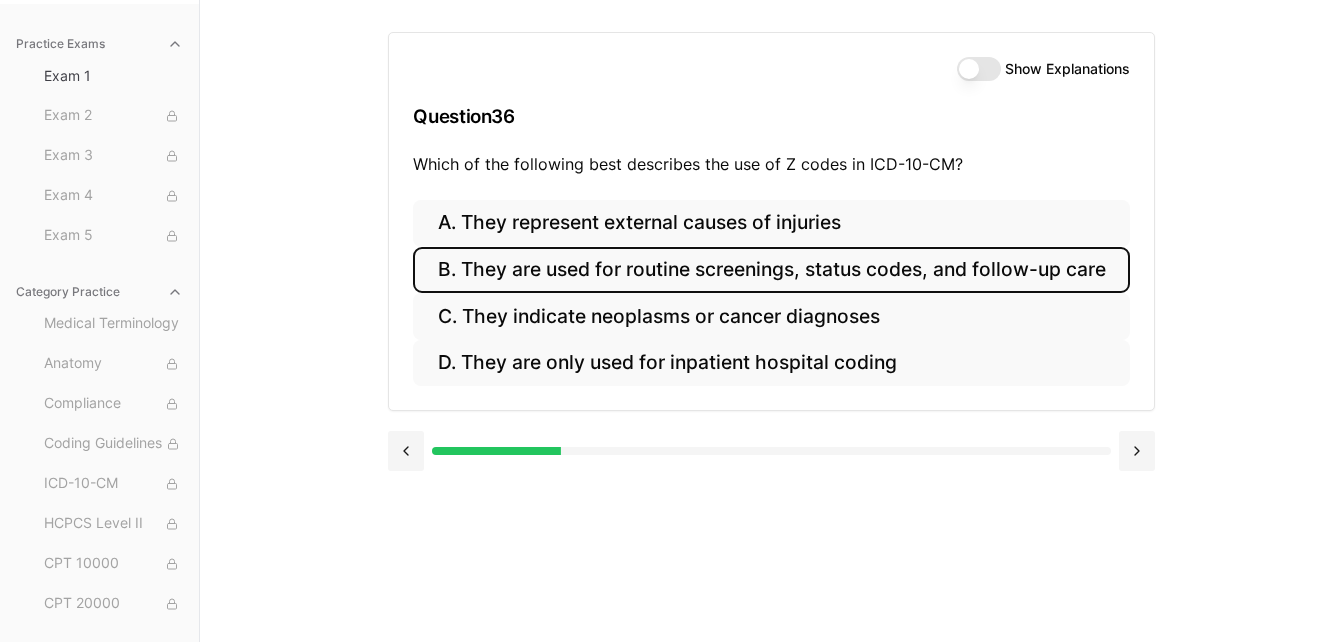 click on "Show Explanations" at bounding box center (979, 69) 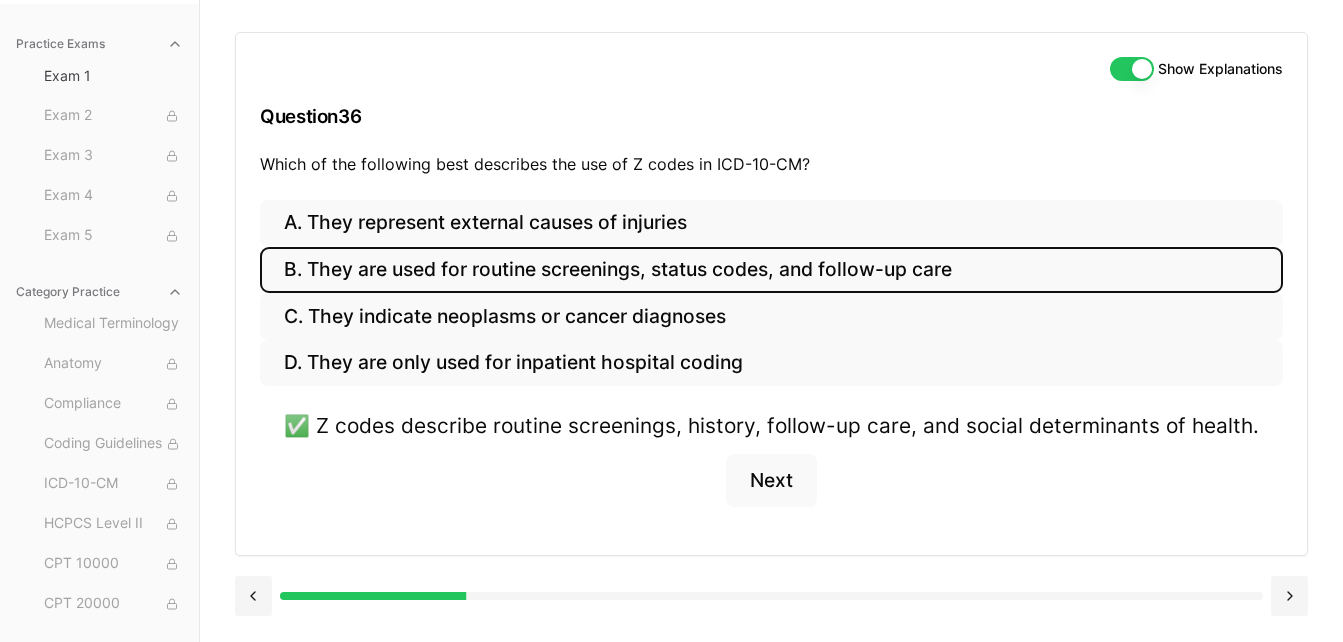 click on "Show Explanations" at bounding box center (1132, 69) 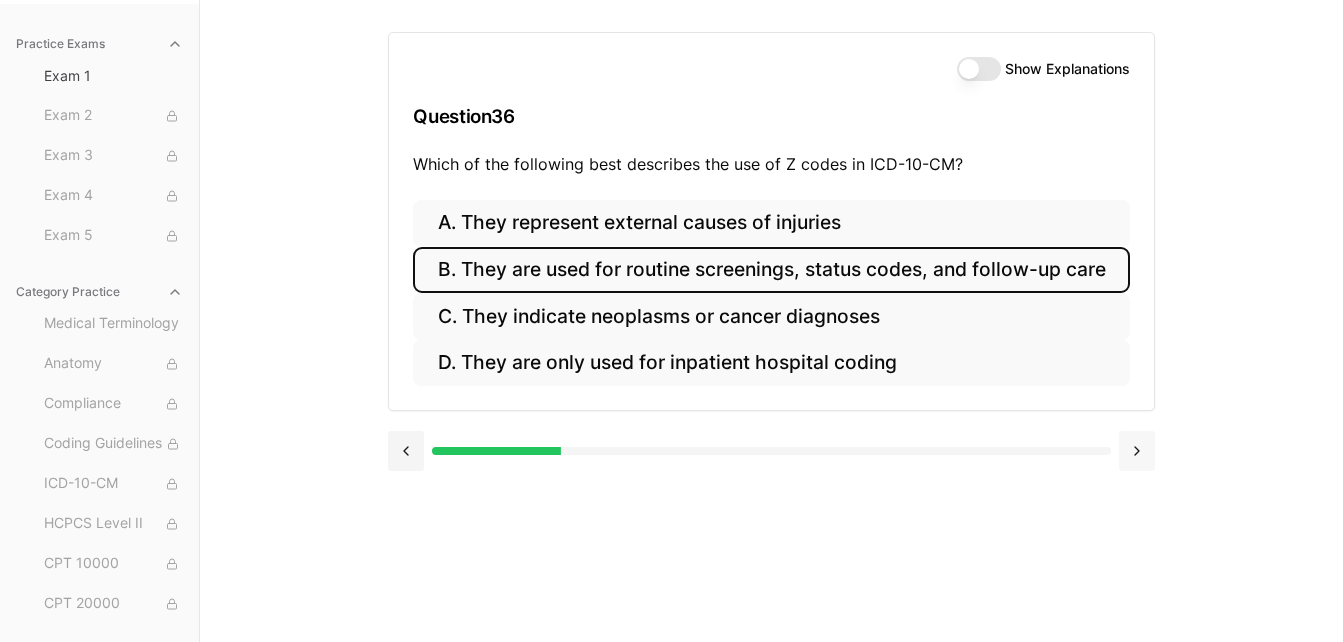 click at bounding box center [1136, 451] 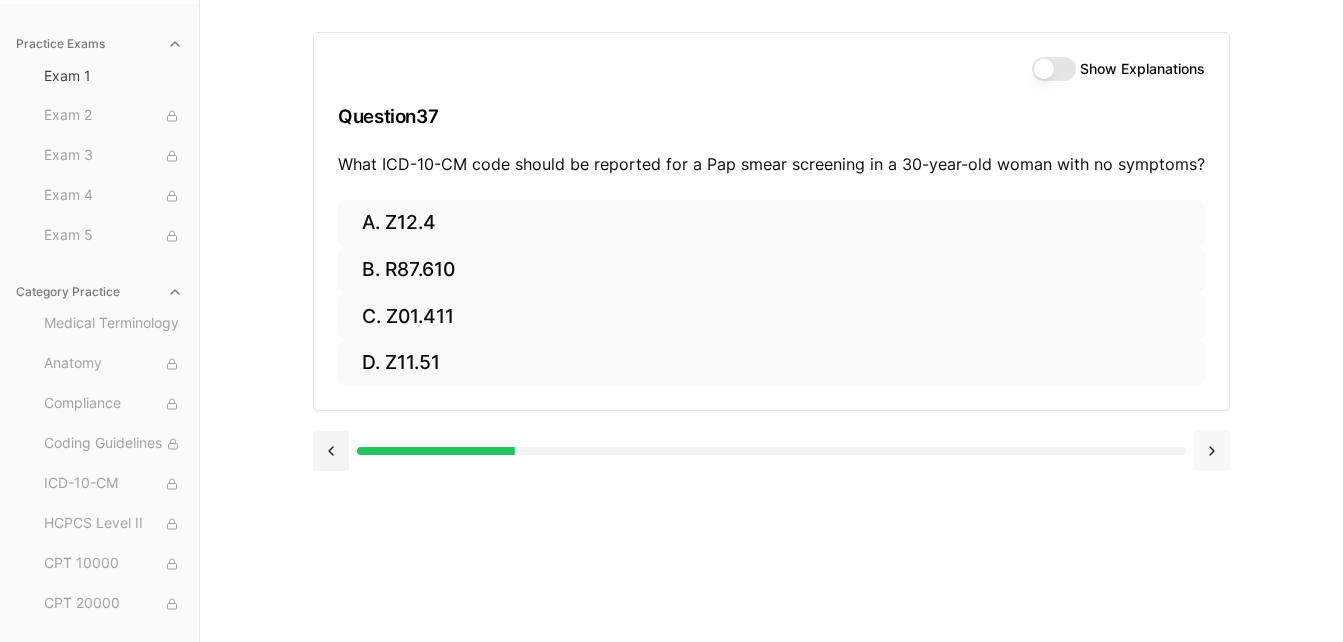 click at bounding box center [1212, 451] 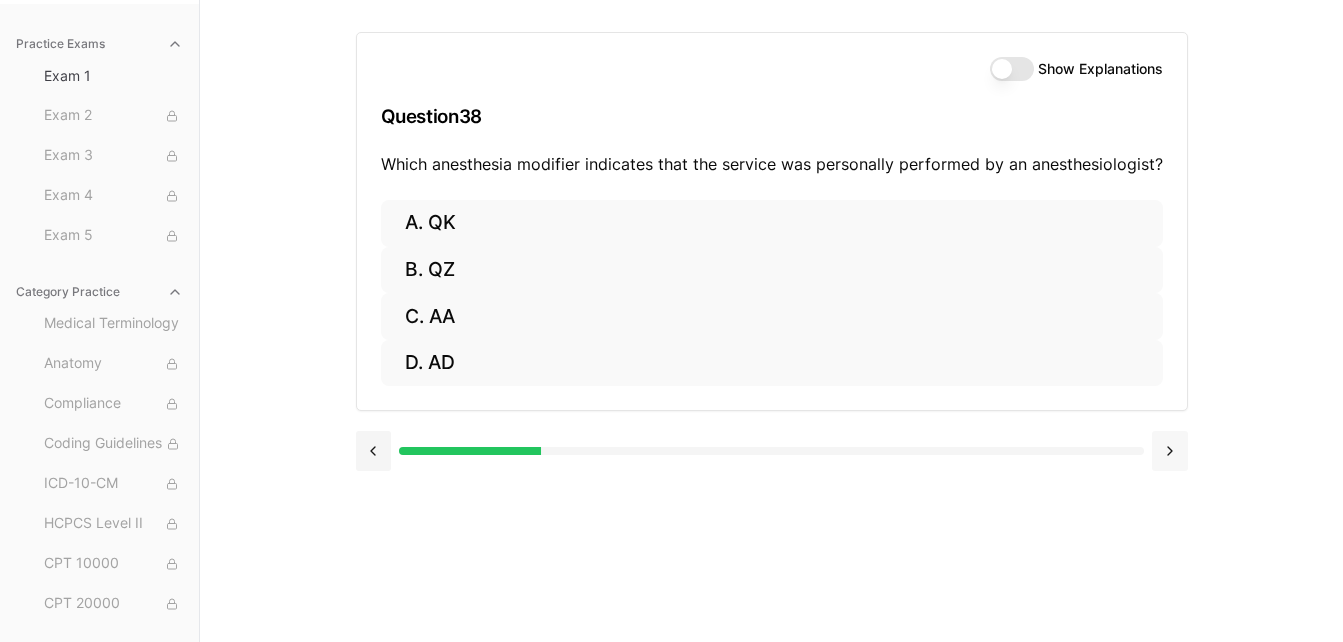 click at bounding box center (1170, 451) 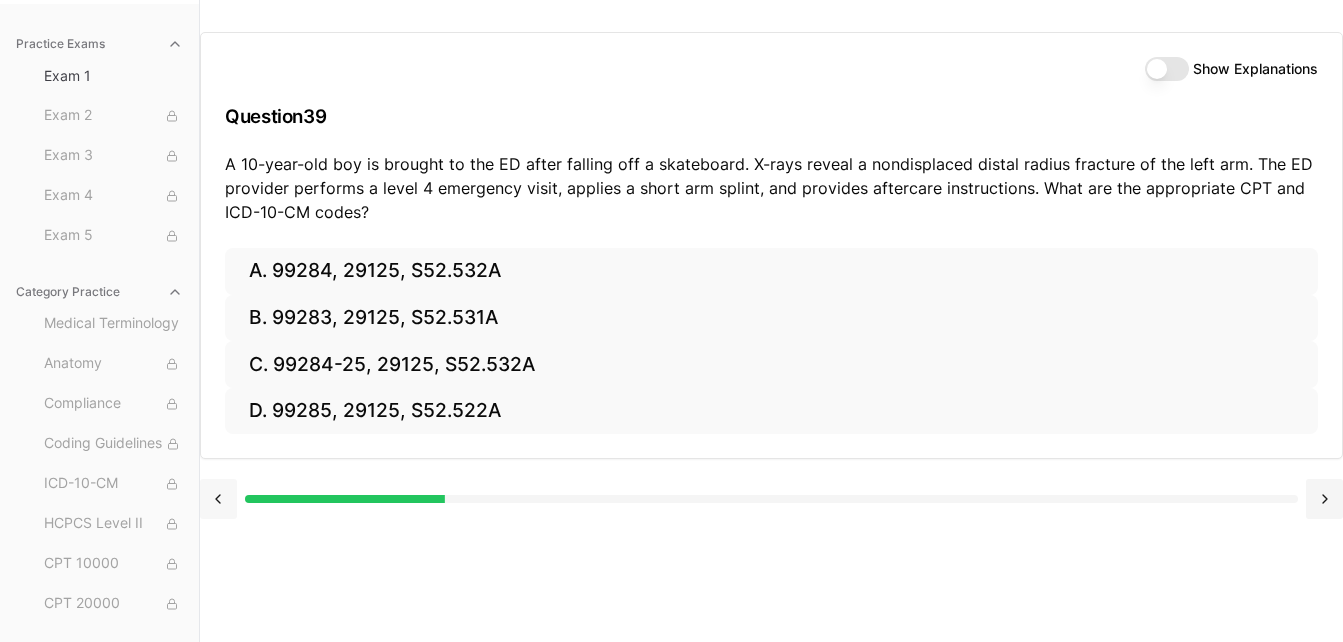 click at bounding box center (218, 499) 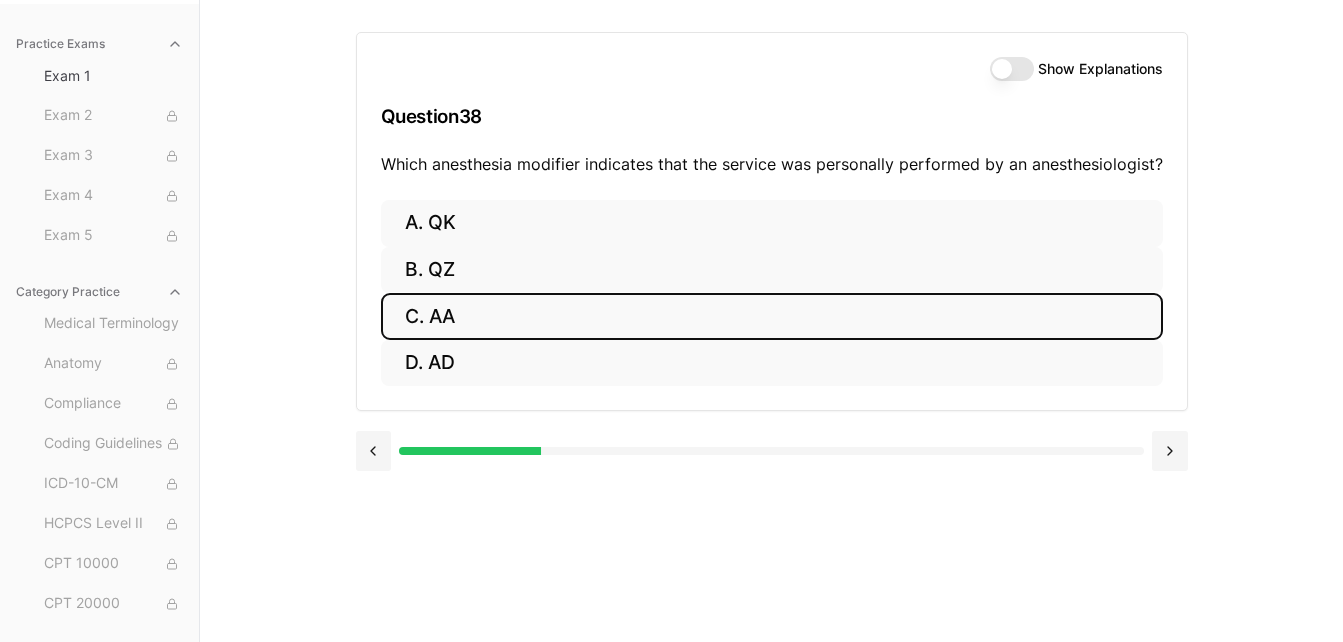 click on "C. AA" at bounding box center [772, 316] 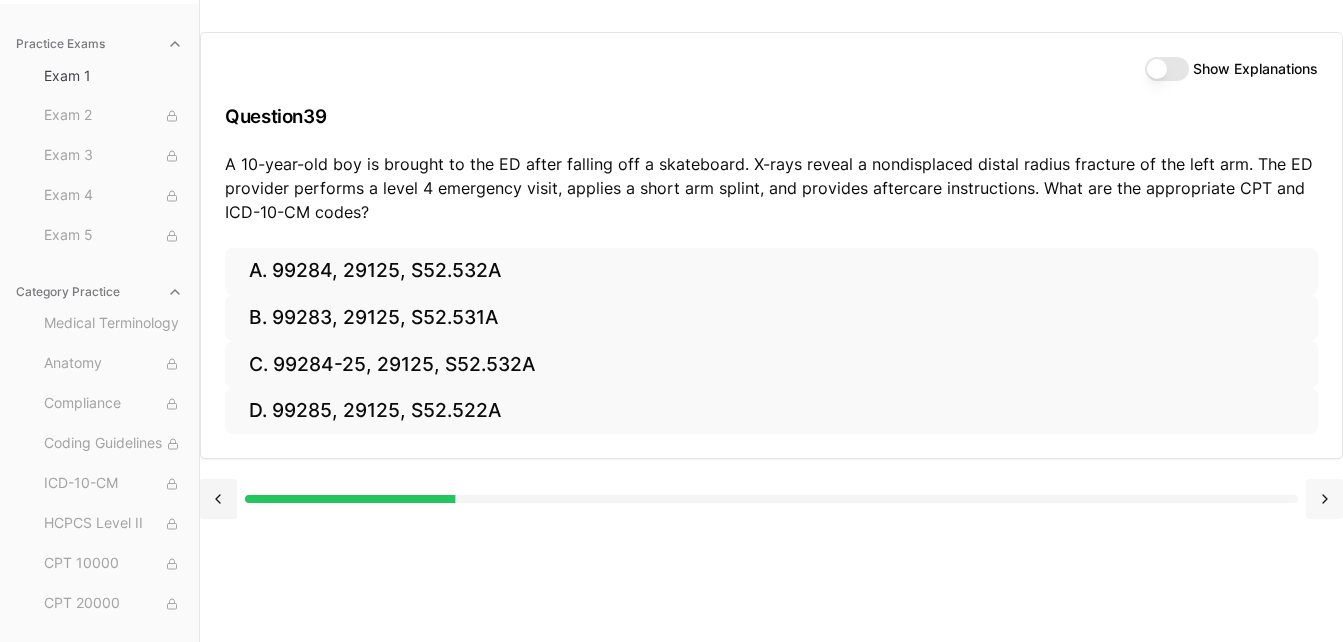 click at bounding box center [1324, 499] 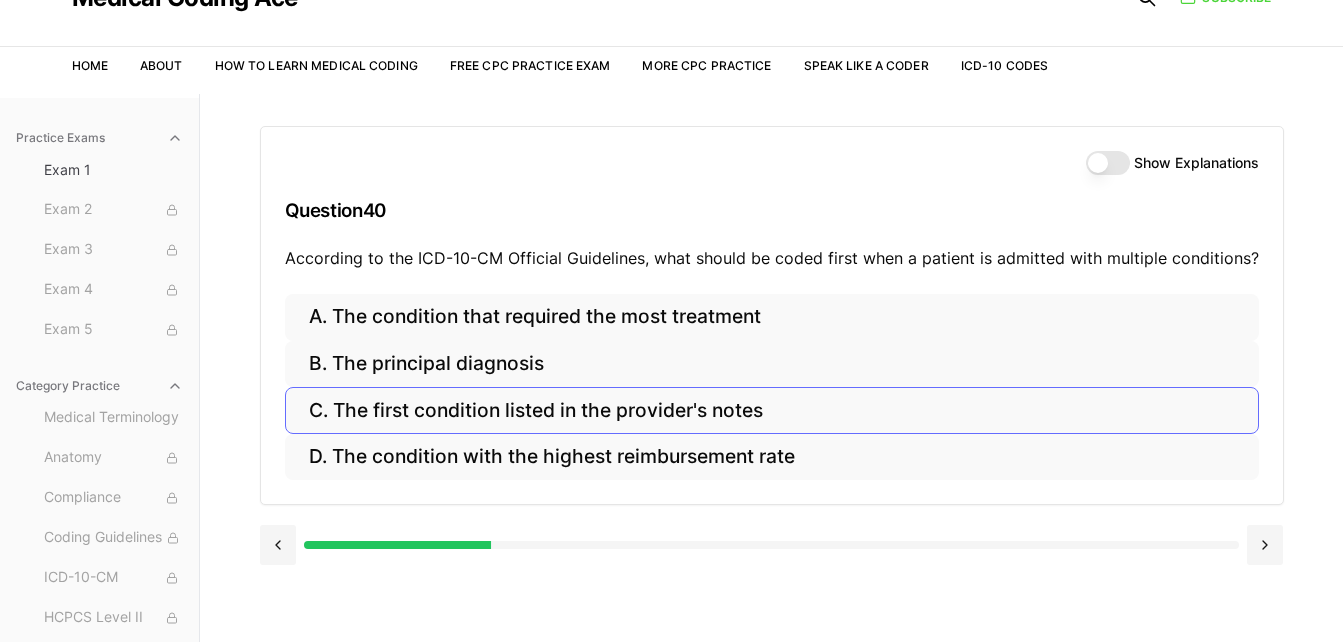 scroll, scrollTop: 184, scrollLeft: 0, axis: vertical 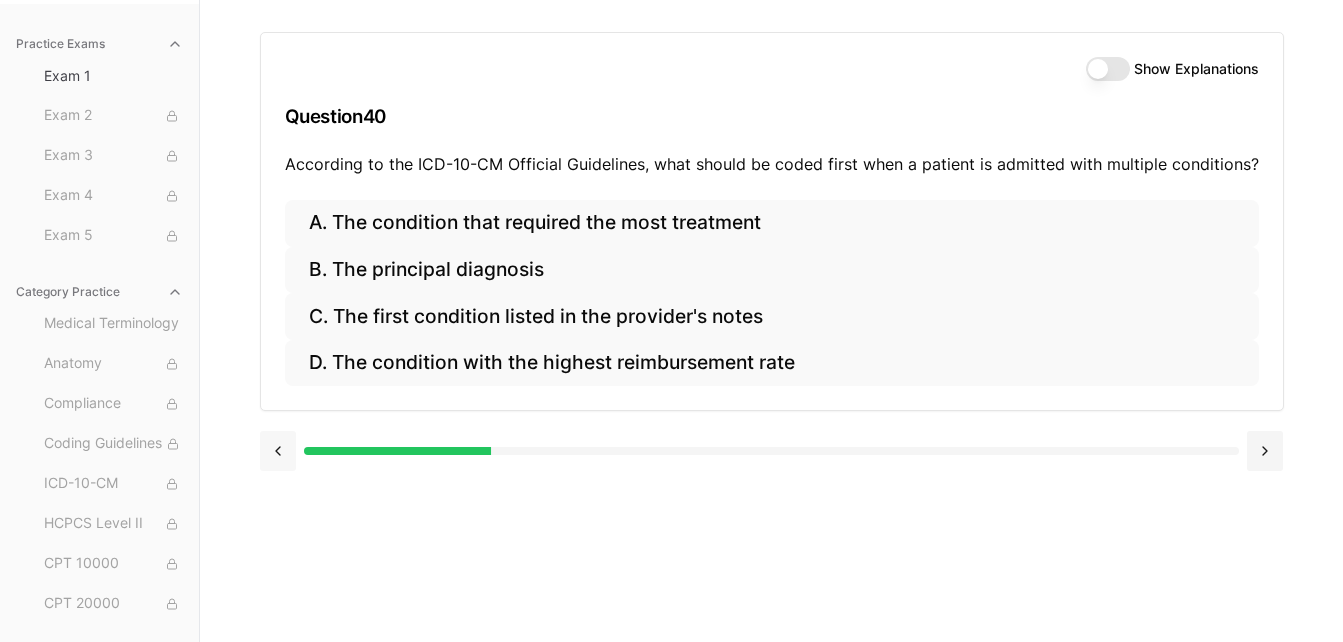click at bounding box center (278, 451) 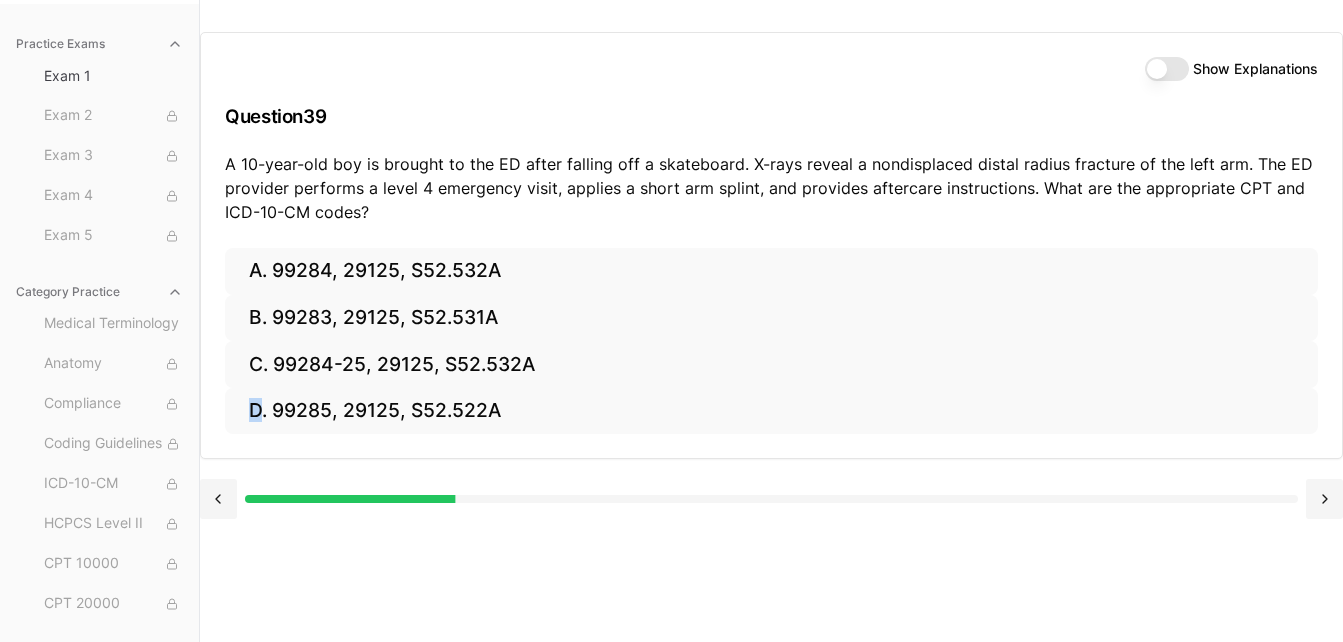 click on "A. 99284, 29125, S52.532A B. 99283, 29125, S52.531A C. 99284-25, 29125, S52.532A D. 99285, 29125, S52.522A" at bounding box center (771, 353) 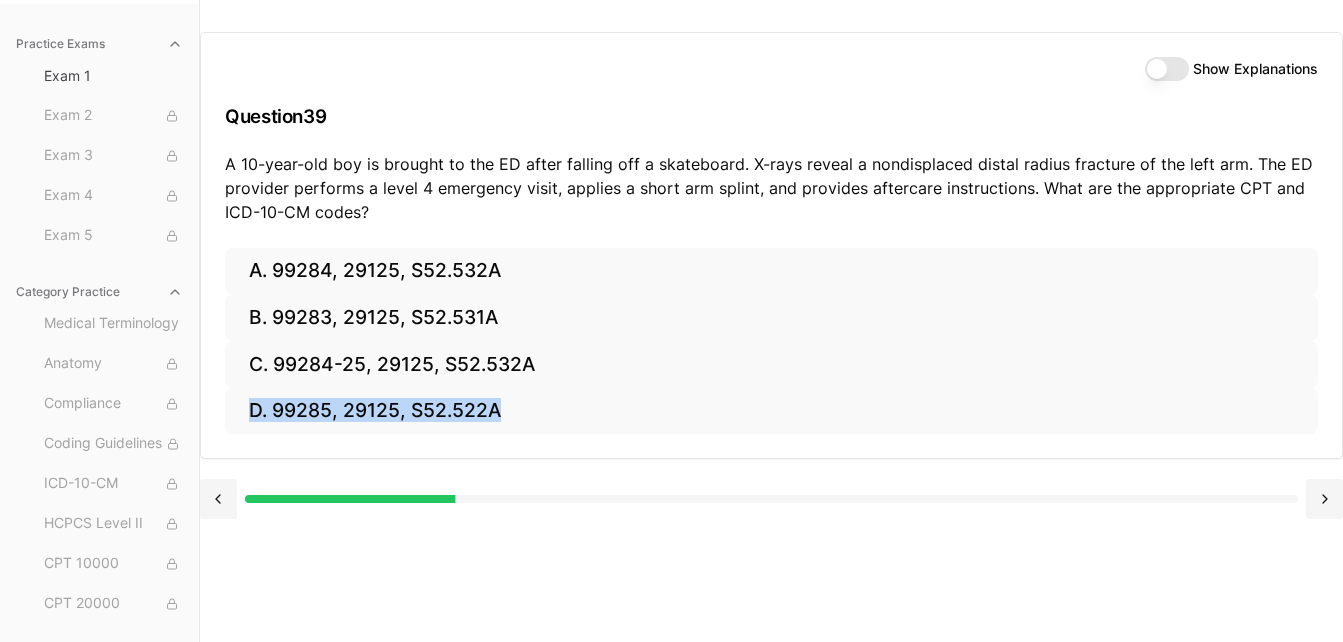 click on "A. 99284, 29125, S52.532A B. 99283, 29125, S52.531A C. 99284-25, 29125, S52.532A D. 99285, 29125, S52.522A" at bounding box center (771, 353) 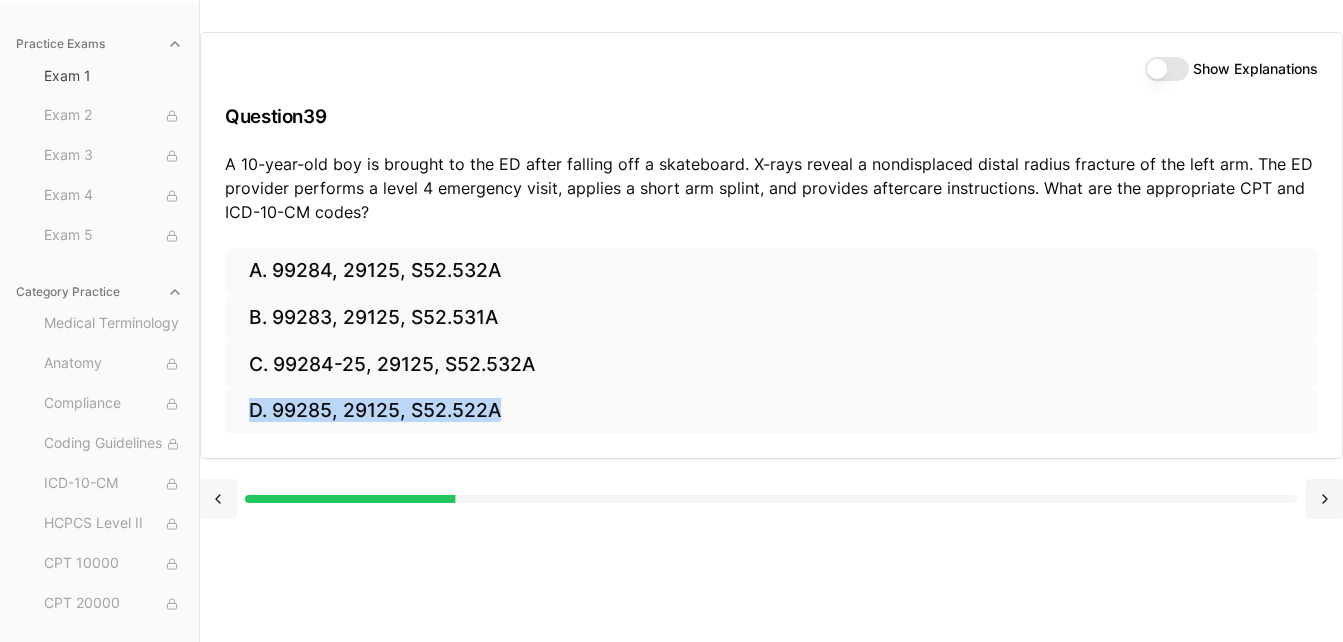 drag, startPoint x: 406, startPoint y: 476, endPoint x: 401, endPoint y: 517, distance: 41.303753 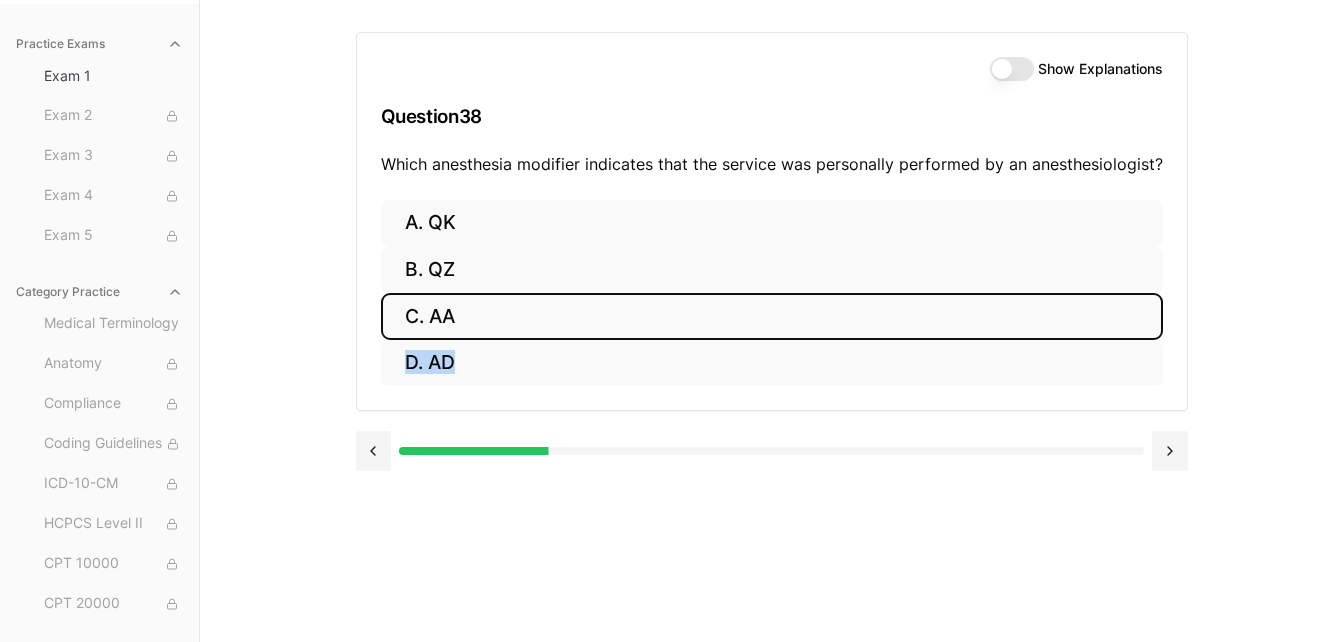 click on "Show Explanations Question  38 Which anesthesia modifier indicates that the service was personally performed by an anesthesiologist? A. QK B. QZ C. AA D. AD" at bounding box center (772, 321) 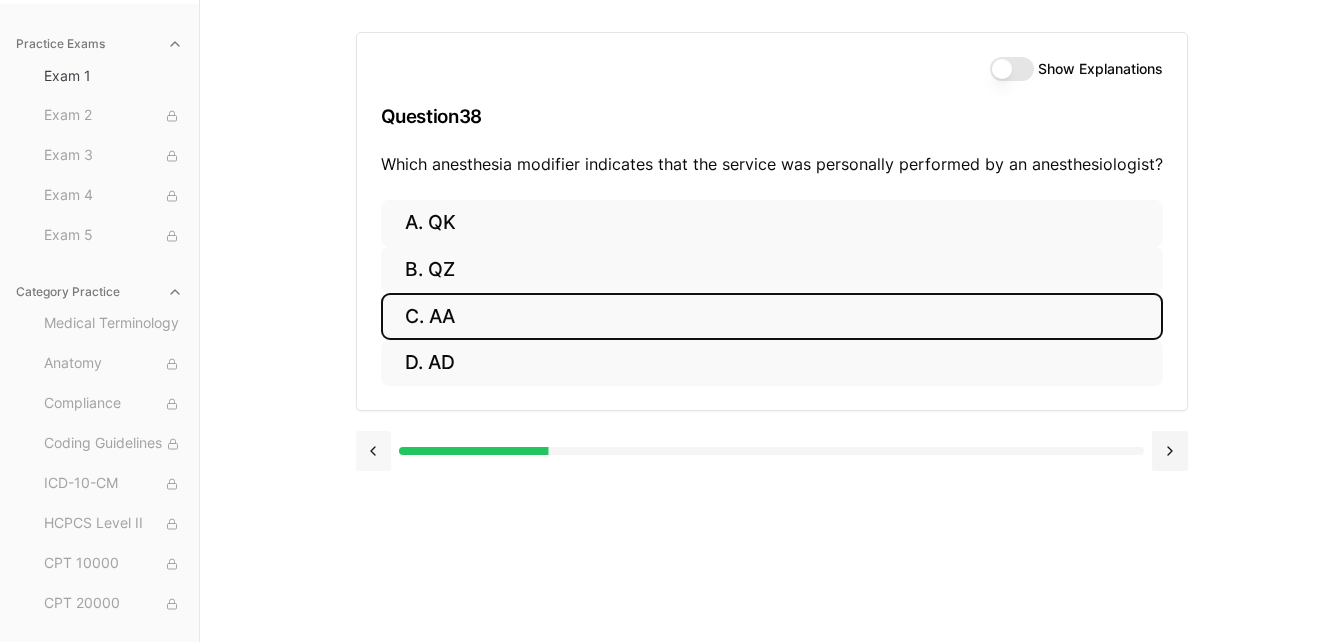 click at bounding box center (374, 451) 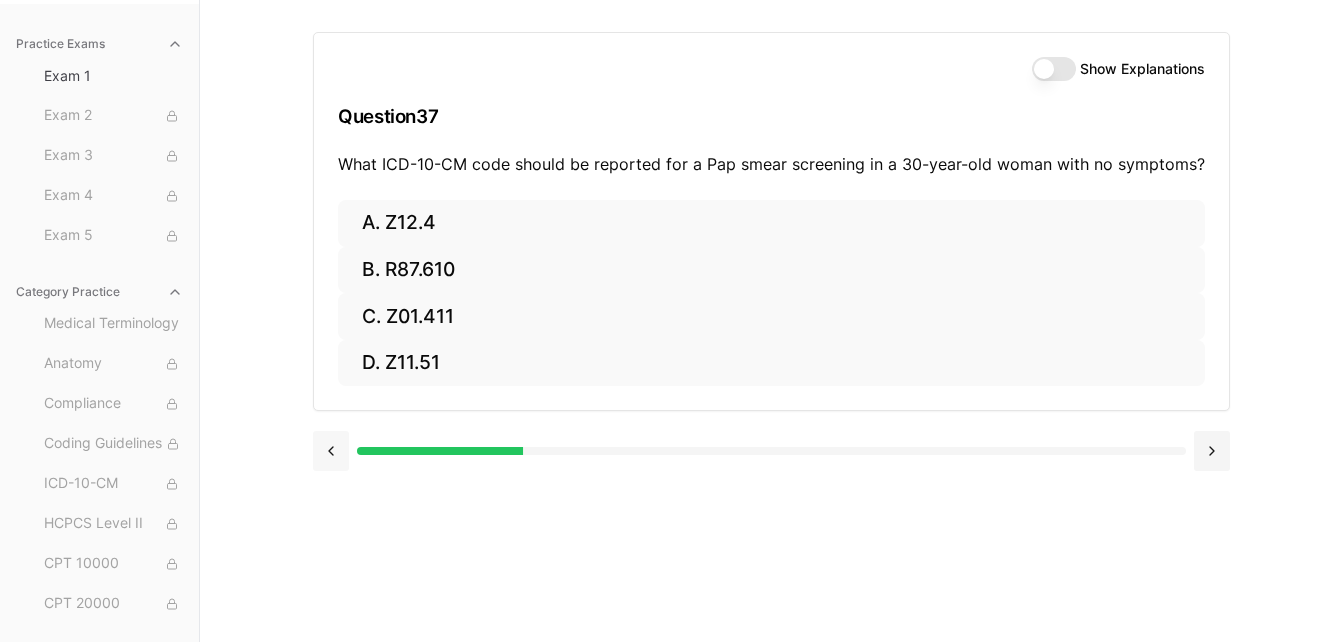click at bounding box center (331, 451) 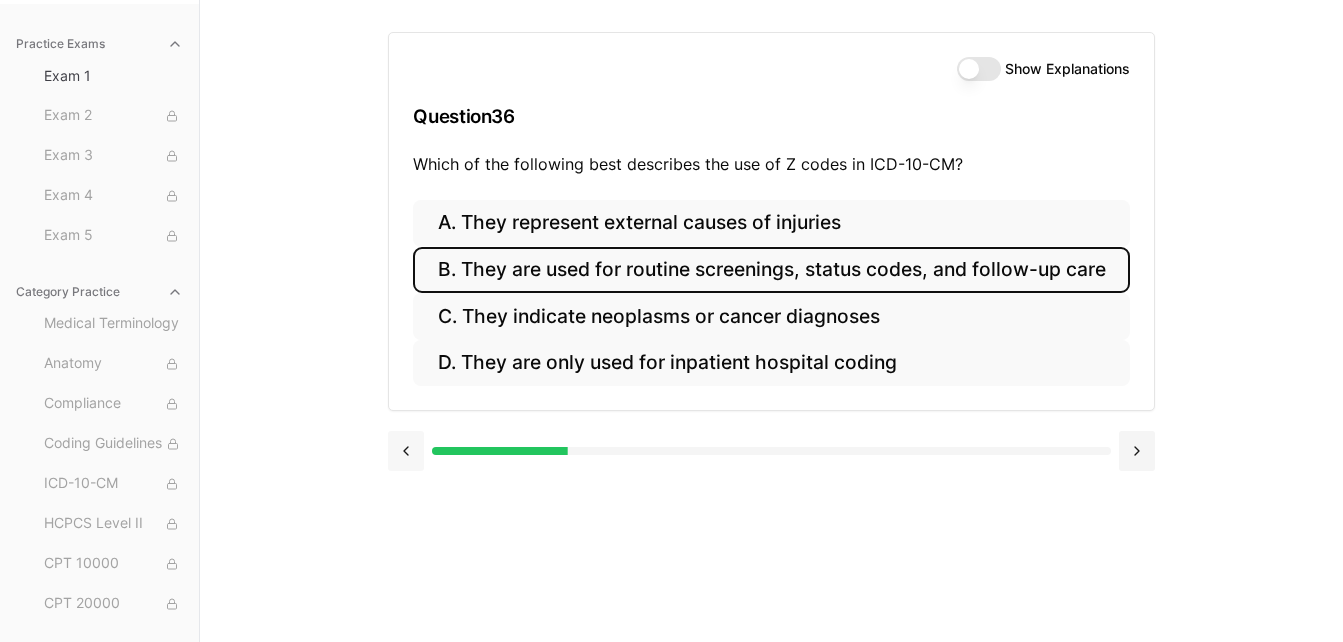 click at bounding box center (405, 451) 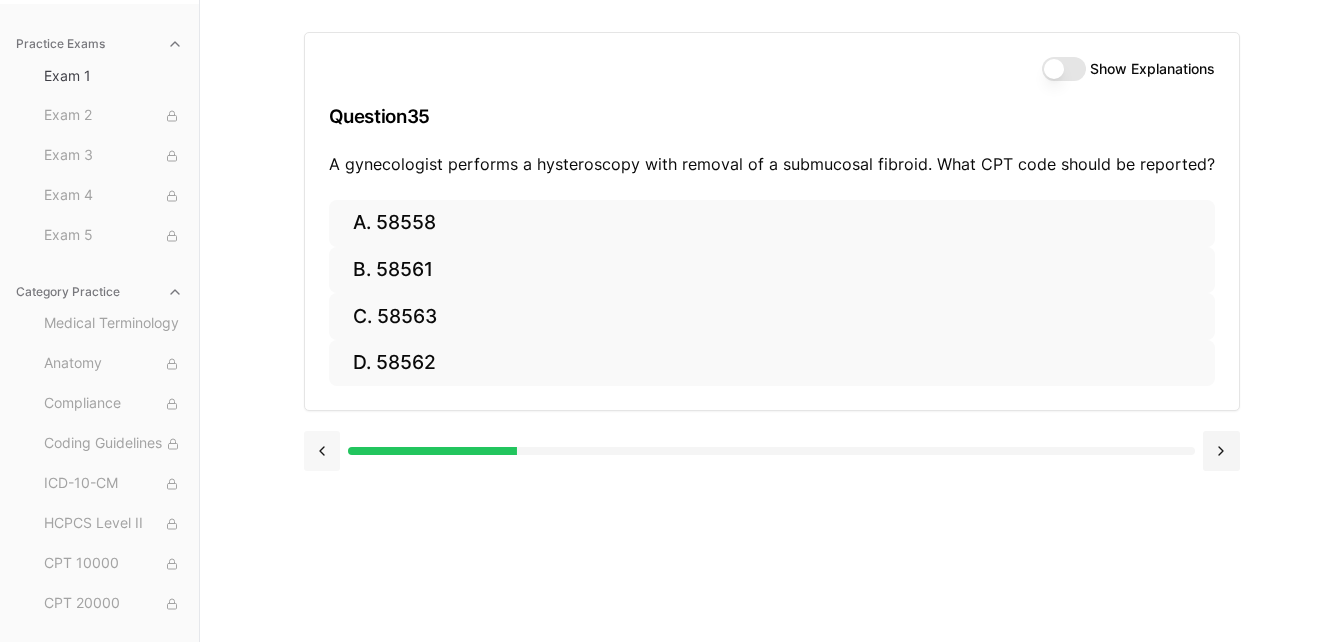 click at bounding box center [322, 451] 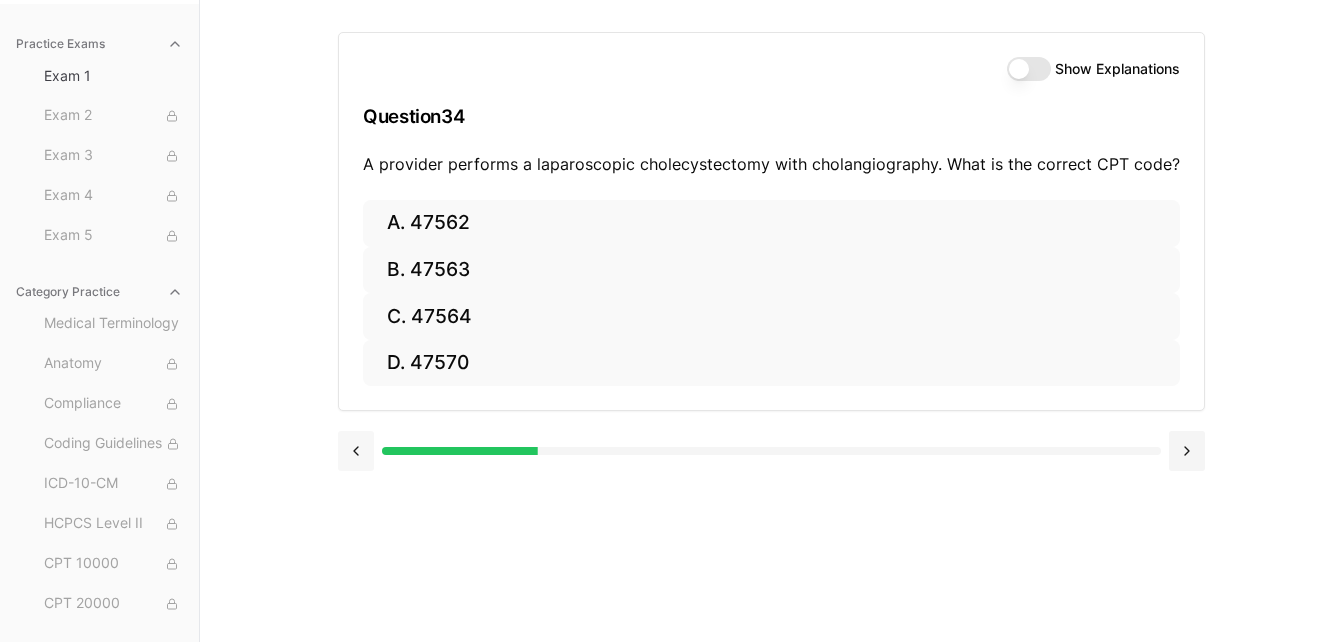 click at bounding box center (356, 451) 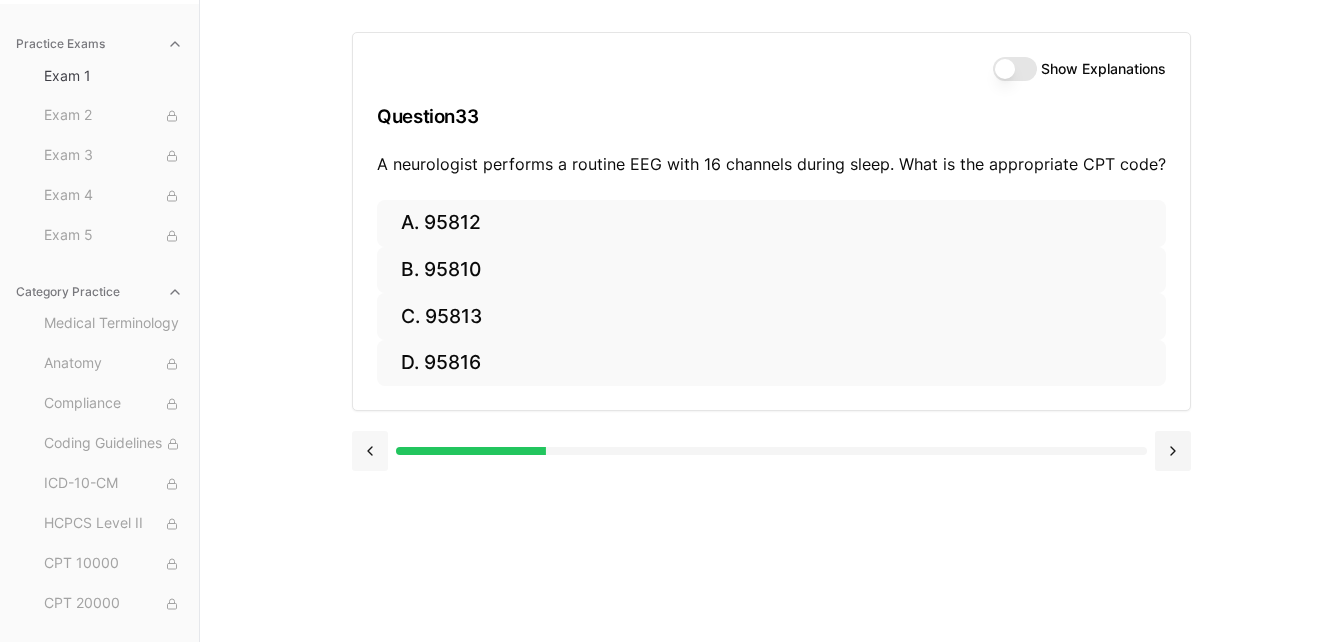 click at bounding box center (370, 451) 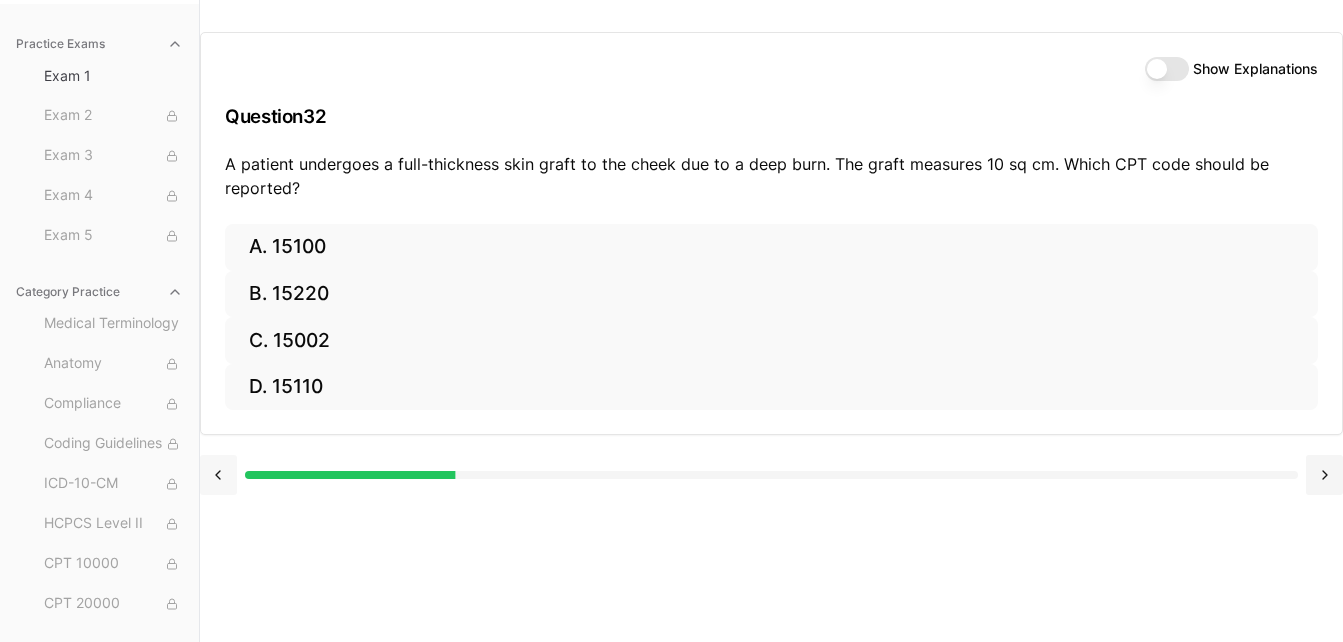 click at bounding box center [218, 475] 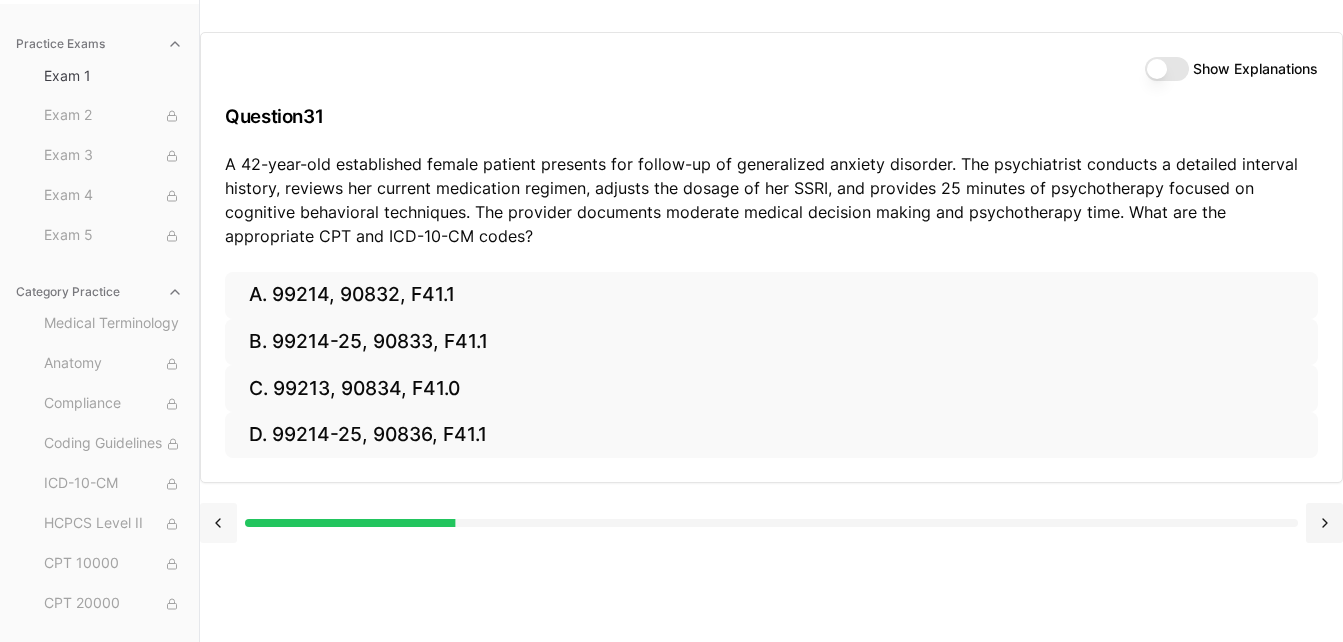click on "A. 99214, 90832, F41.1 B. 99214-25, 90833, F41.1 C. 99213, 90834, F41.0 D. 99214-25, 90836, F41.1" at bounding box center [771, 377] 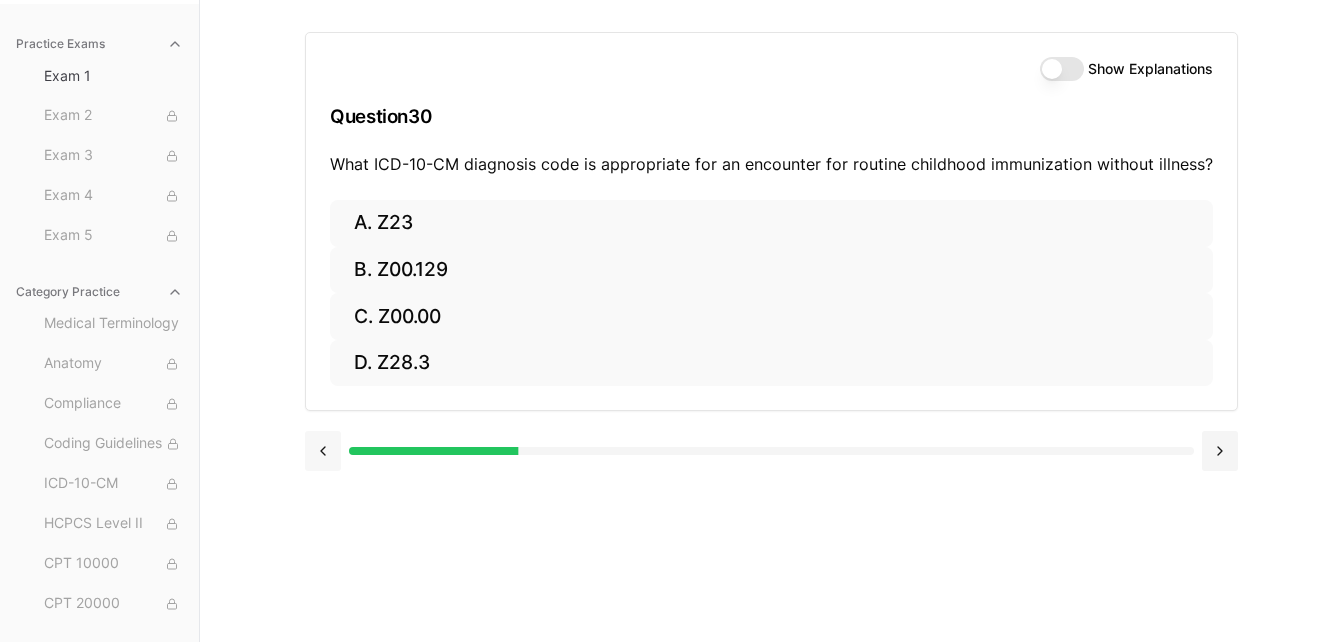 click at bounding box center [323, 451] 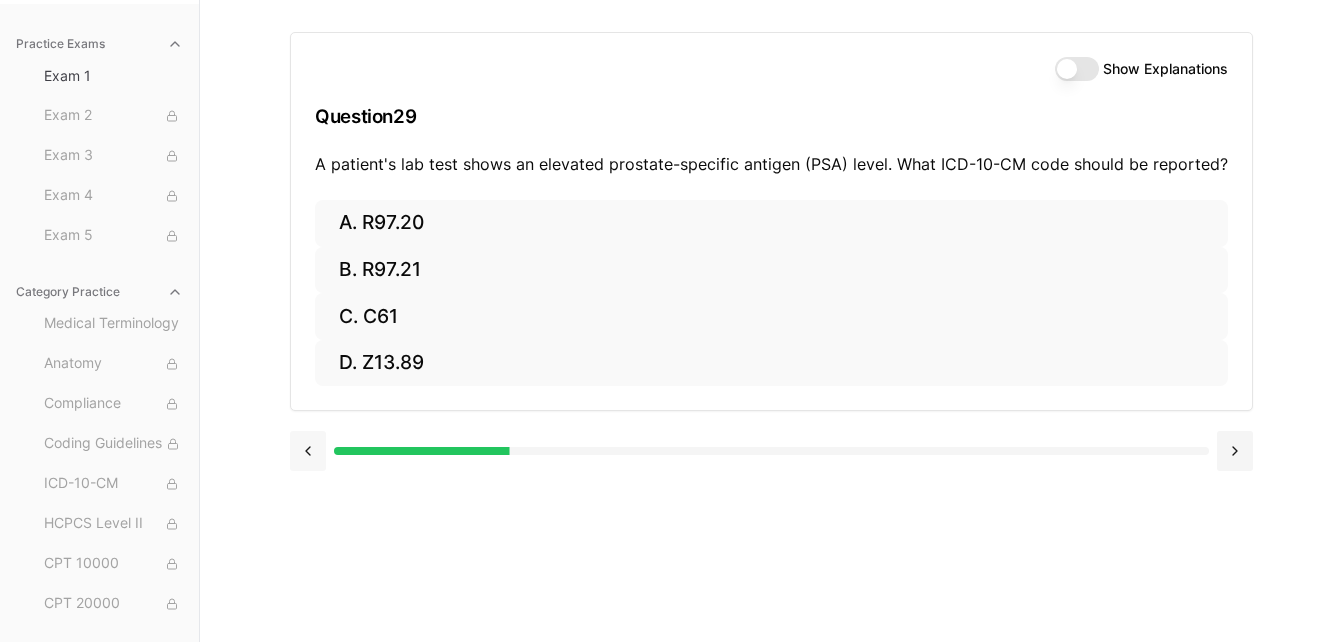 click at bounding box center (308, 451) 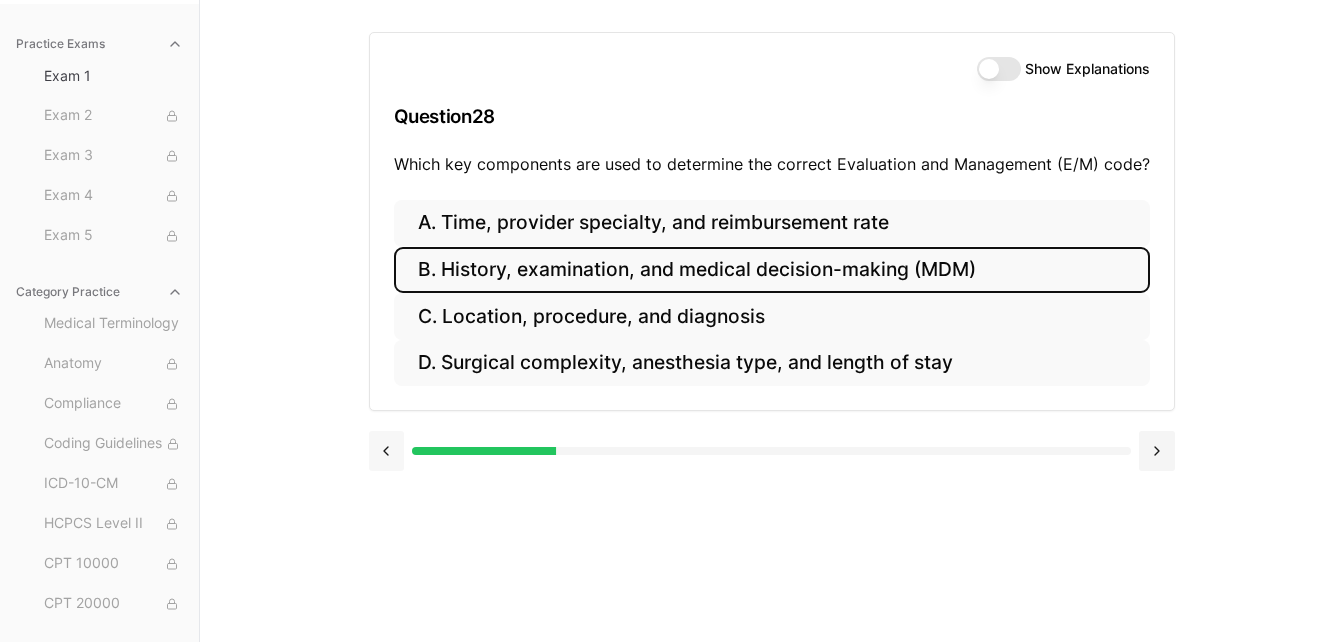 click at bounding box center [387, 451] 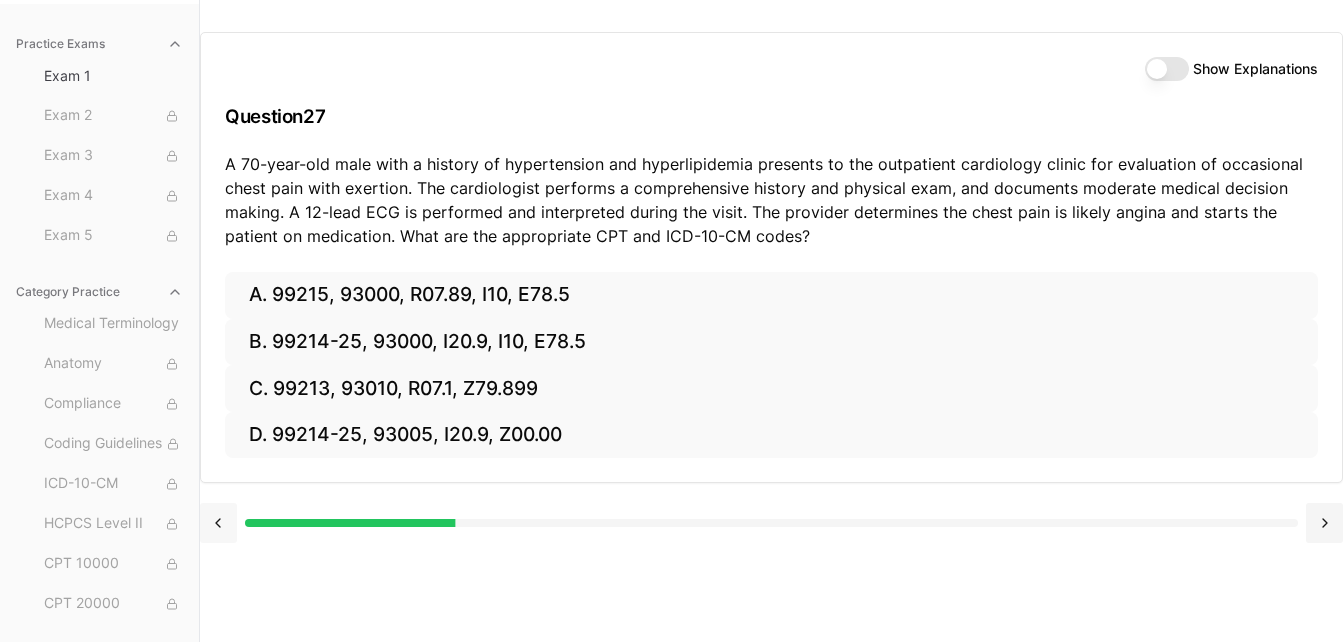 click on "A. 99215, 93000, R07.89, I10, E78.5 B. 99214-25, 93000, I20.9, I10, E78.5 C. 99213, 93010, R07.1, Z79.899 D. 99214-25, 93005, I20.9, Z00.00" at bounding box center [771, 377] 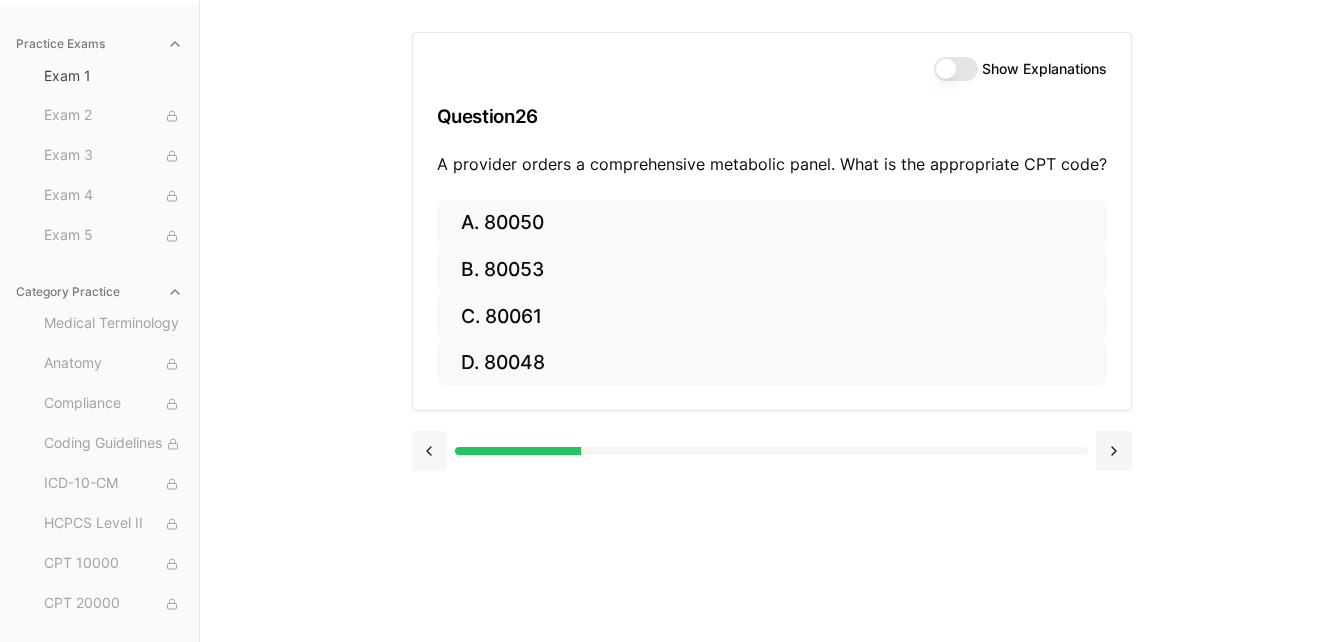 click on "Show Explanations Question  26 A provider orders a comprehensive metabolic panel. What is the appropriate CPT code? A. 80050 B. 80053 C. 80061 D. 80048" at bounding box center [772, 321] 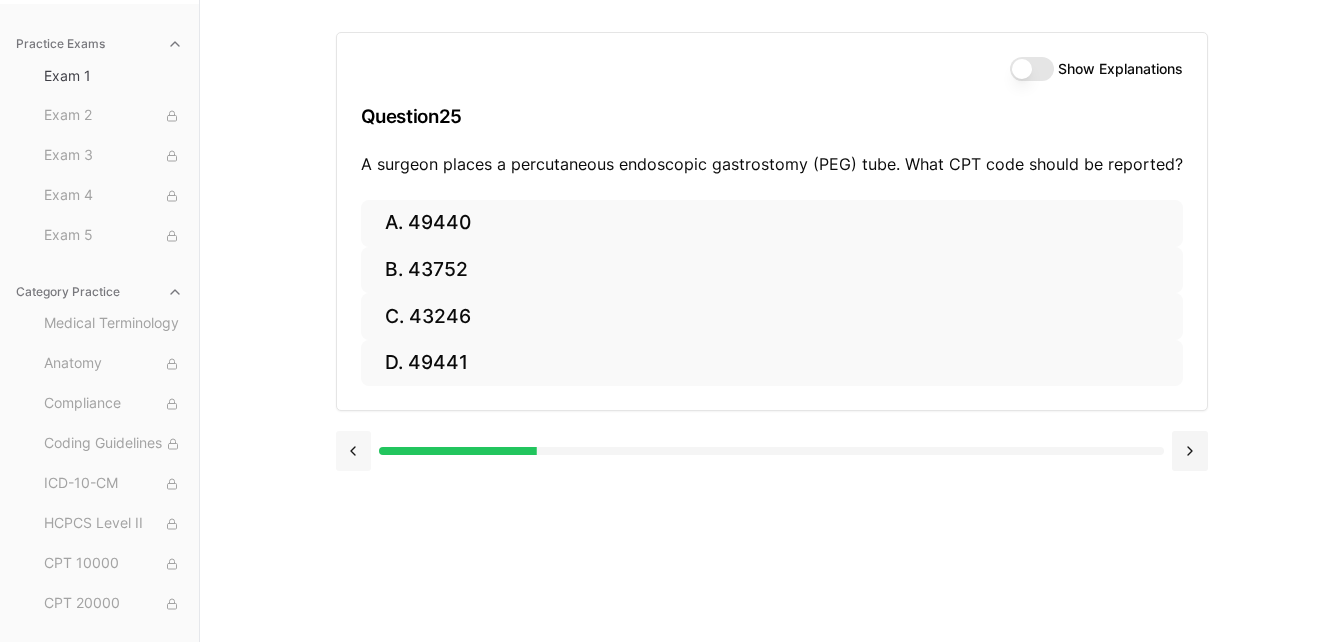 click at bounding box center [354, 451] 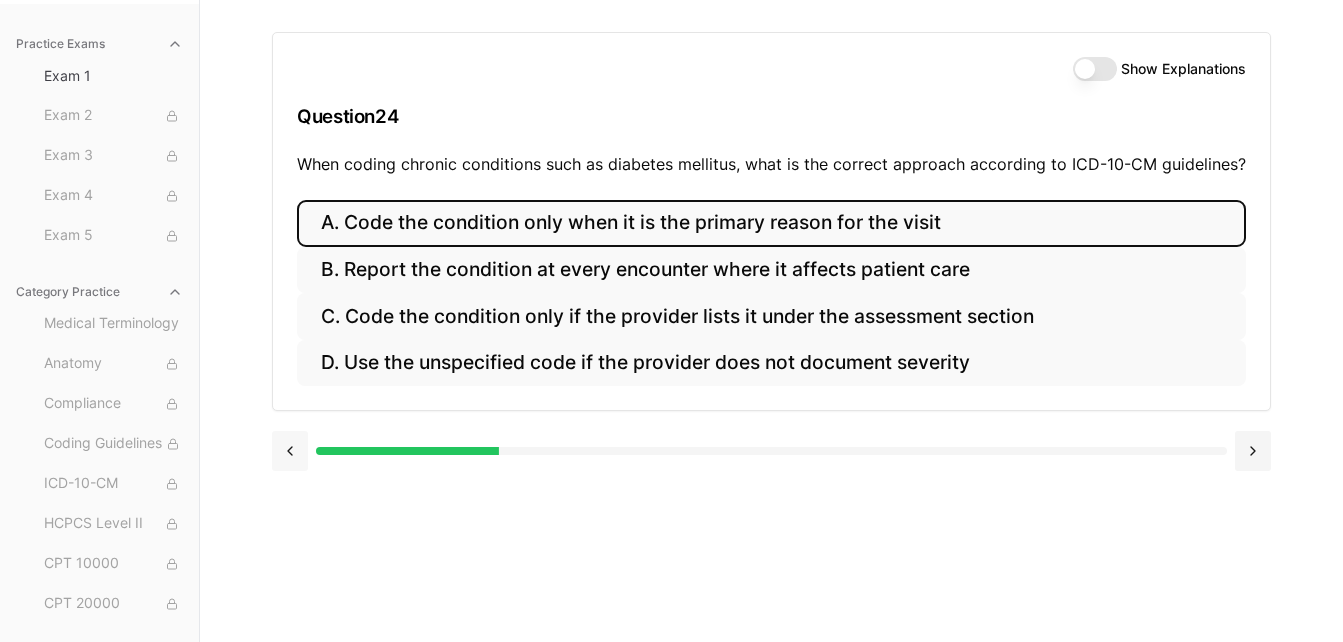 click on "A. Code the condition only when it is the primary reason for the visit B. Report the condition at every encounter where it affects patient care C. Code the condition only if the provider lists it under the assessment section D. Use the unspecified code if the provider does not document severity" at bounding box center (771, 305) 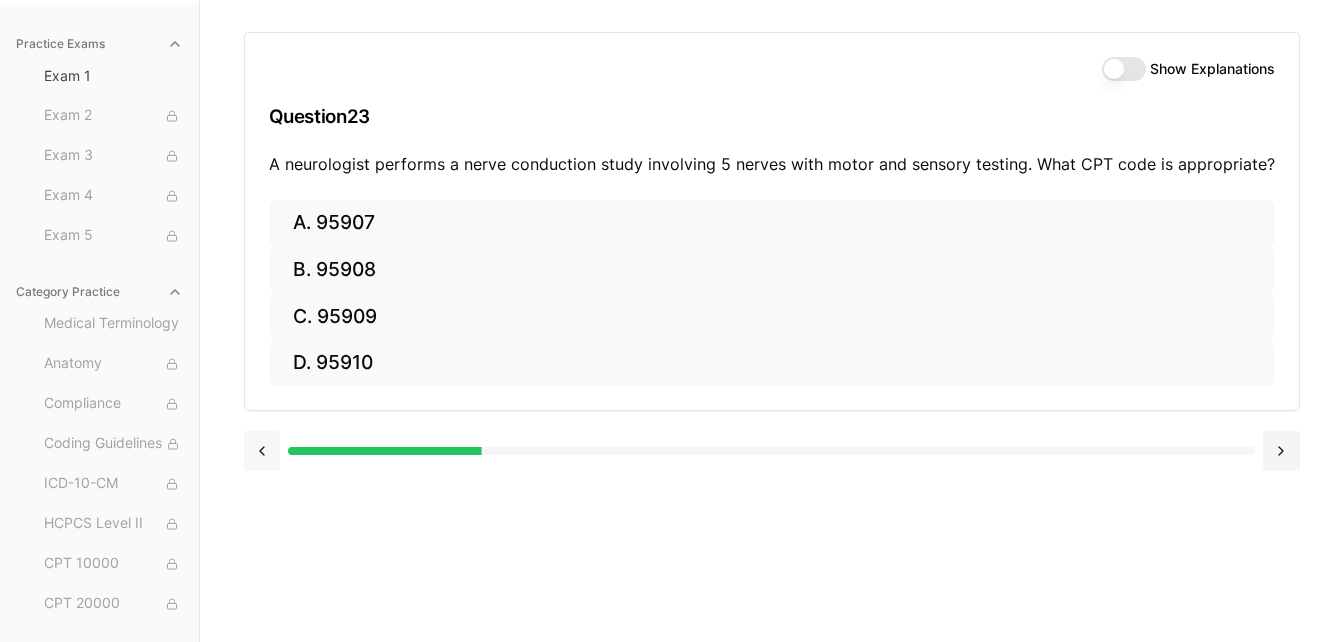click on "Show Explanations Question  23 A neurologist performs a nerve conduction study involving 5 nerves with motor and sensory testing. What CPT code is appropriate? A. 95907 B. 95908 C. 95909 D. 95910" at bounding box center (772, 321) 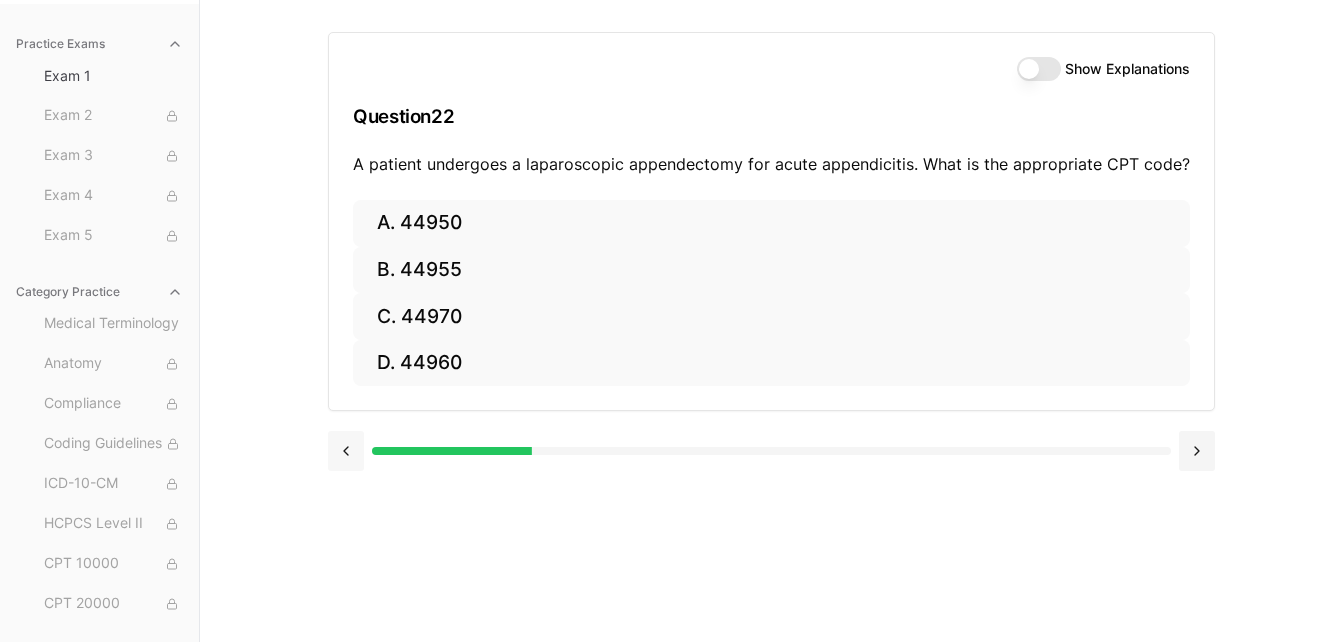 click at bounding box center (346, 451) 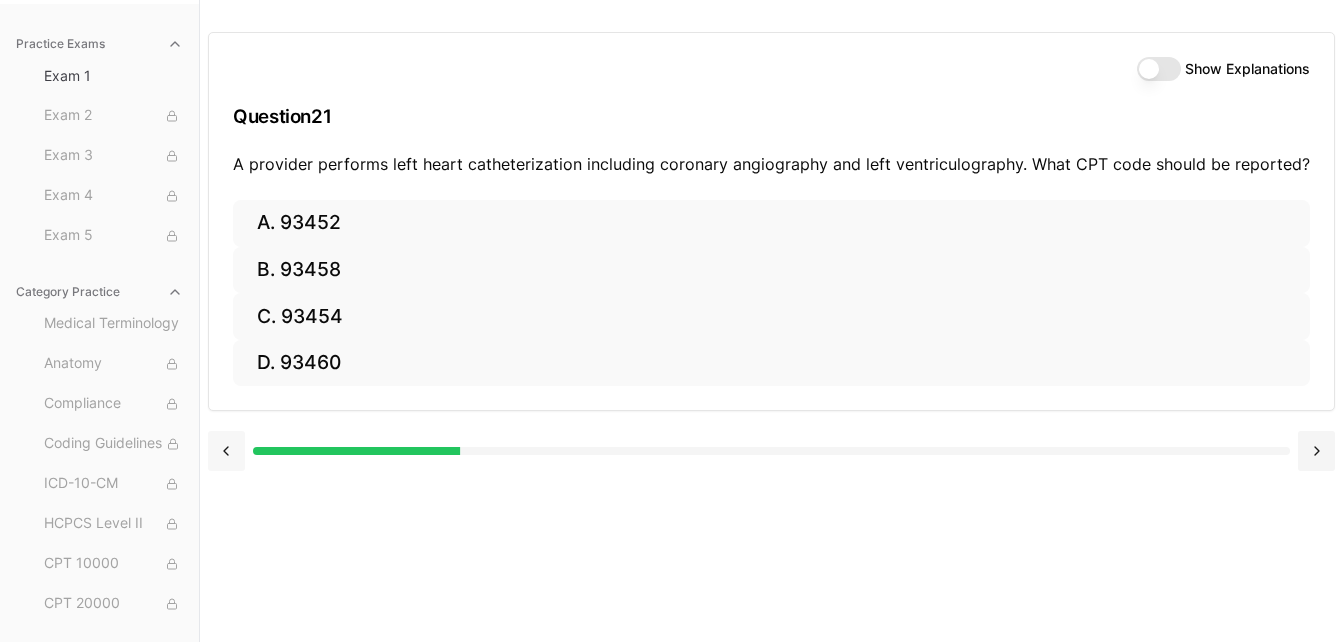 click at bounding box center [226, 451] 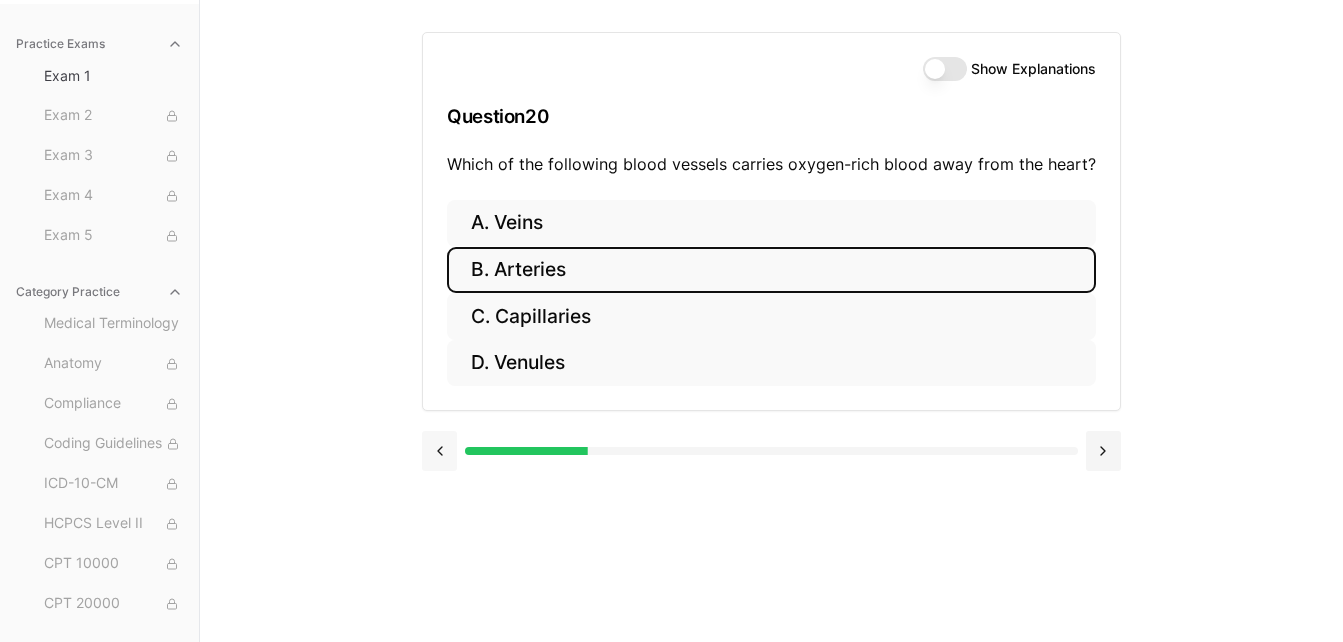 click at bounding box center (439, 451) 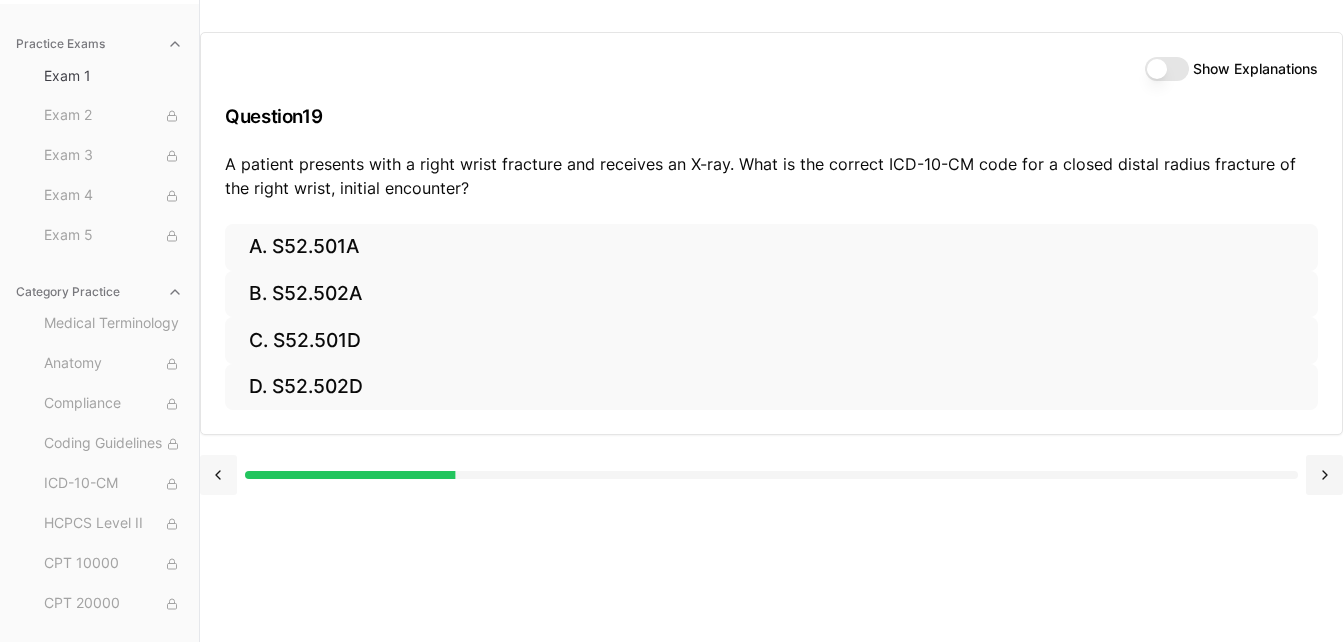 click at bounding box center (771, 473) 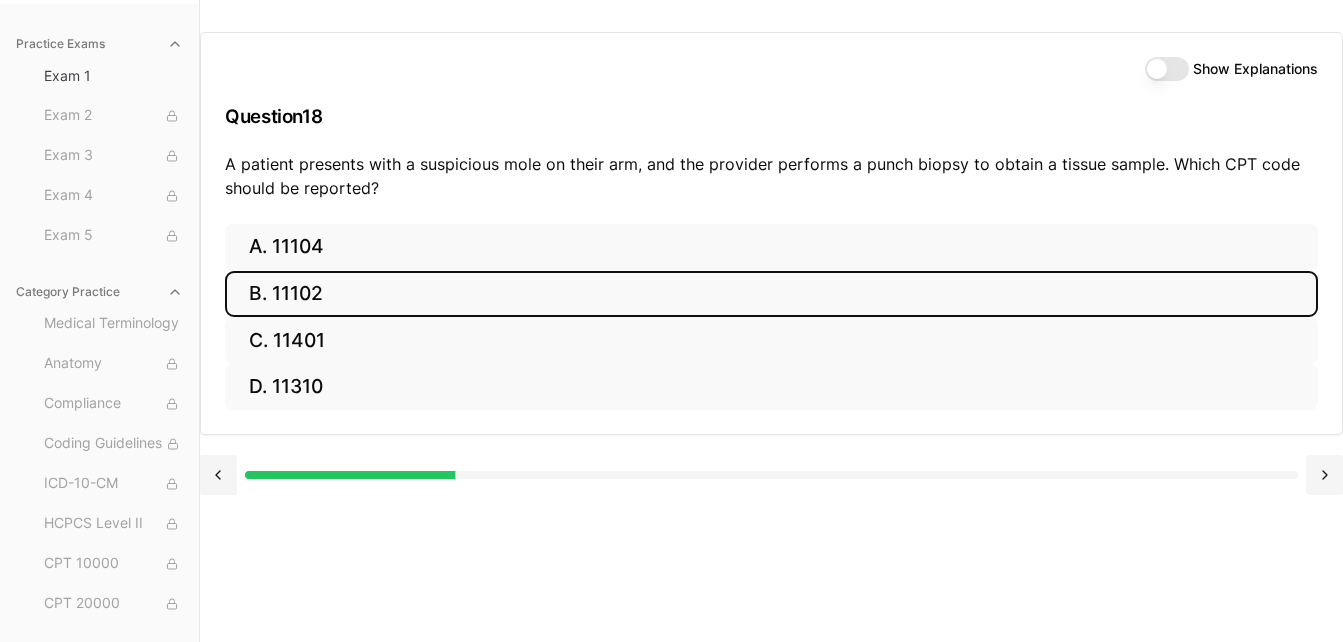 click on "B. 11102" at bounding box center [771, 294] 